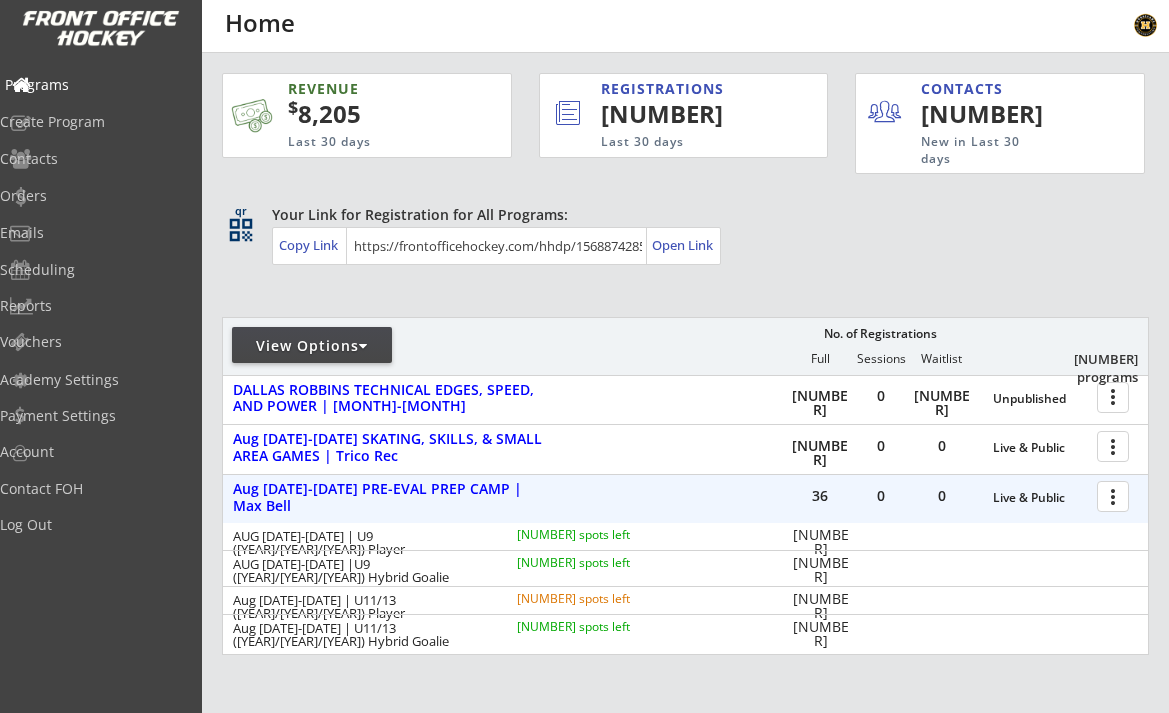 scroll, scrollTop: 0, scrollLeft: 0, axis: both 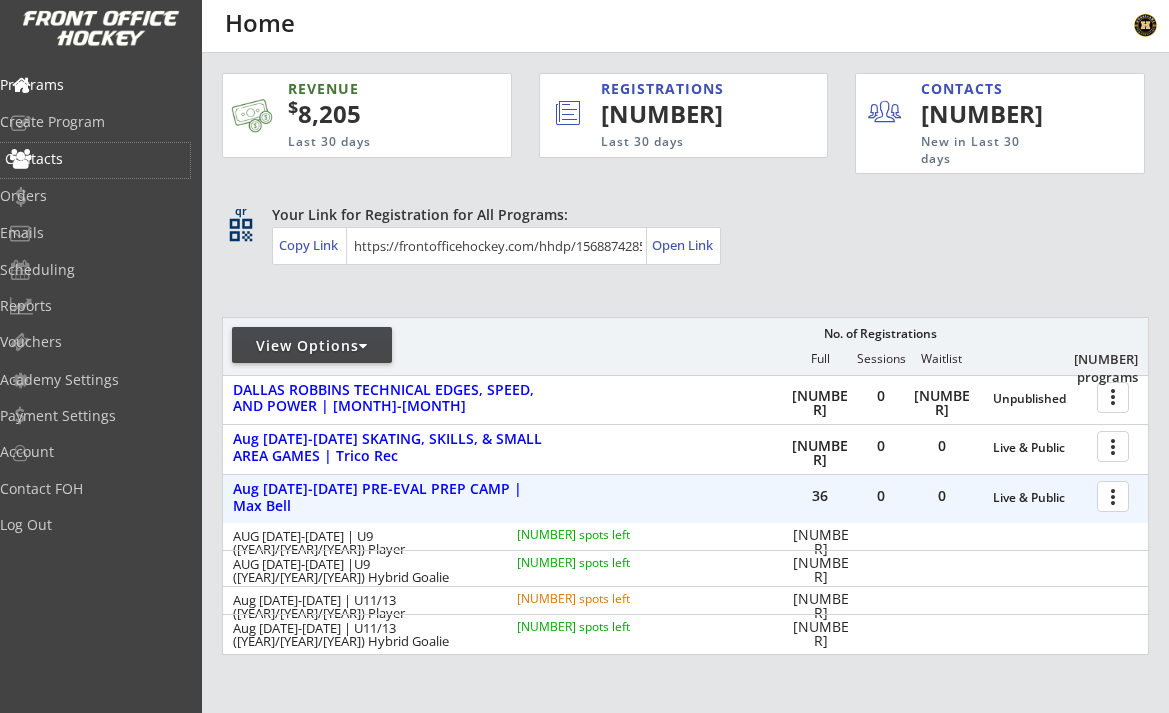 click on "Contacts" at bounding box center (95, 159) 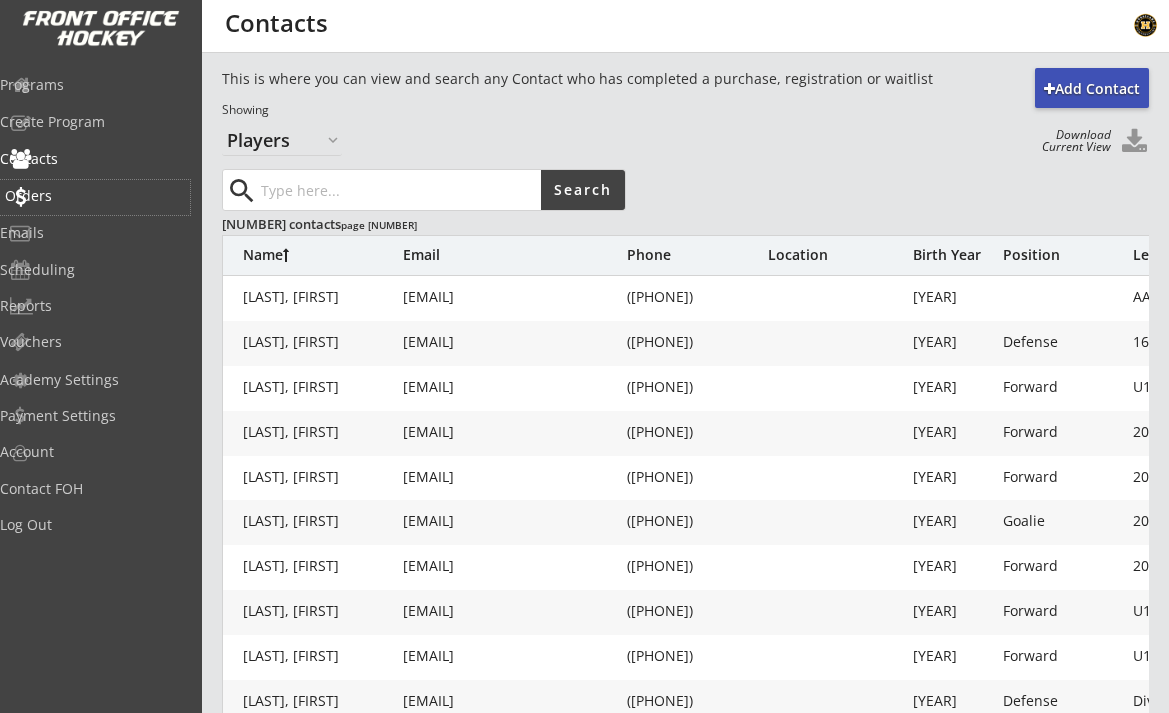 click on "Orders" at bounding box center (95, 196) 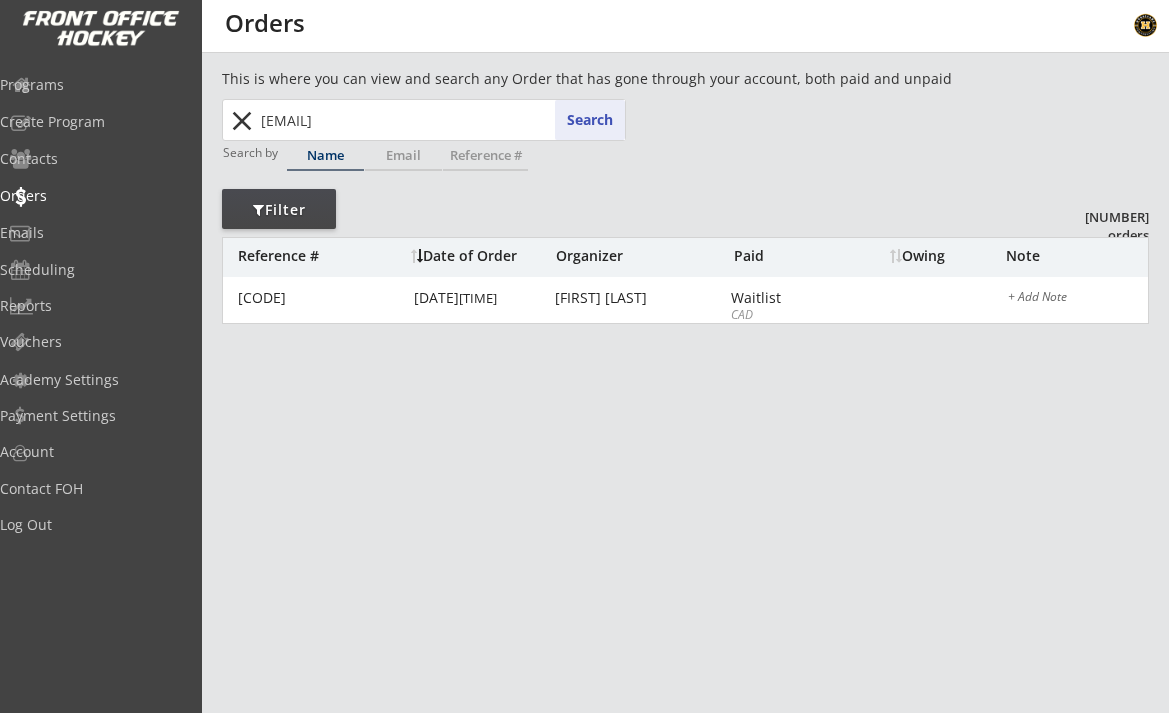 click on "erindeyellbradford@gmail.com" at bounding box center [441, 120] 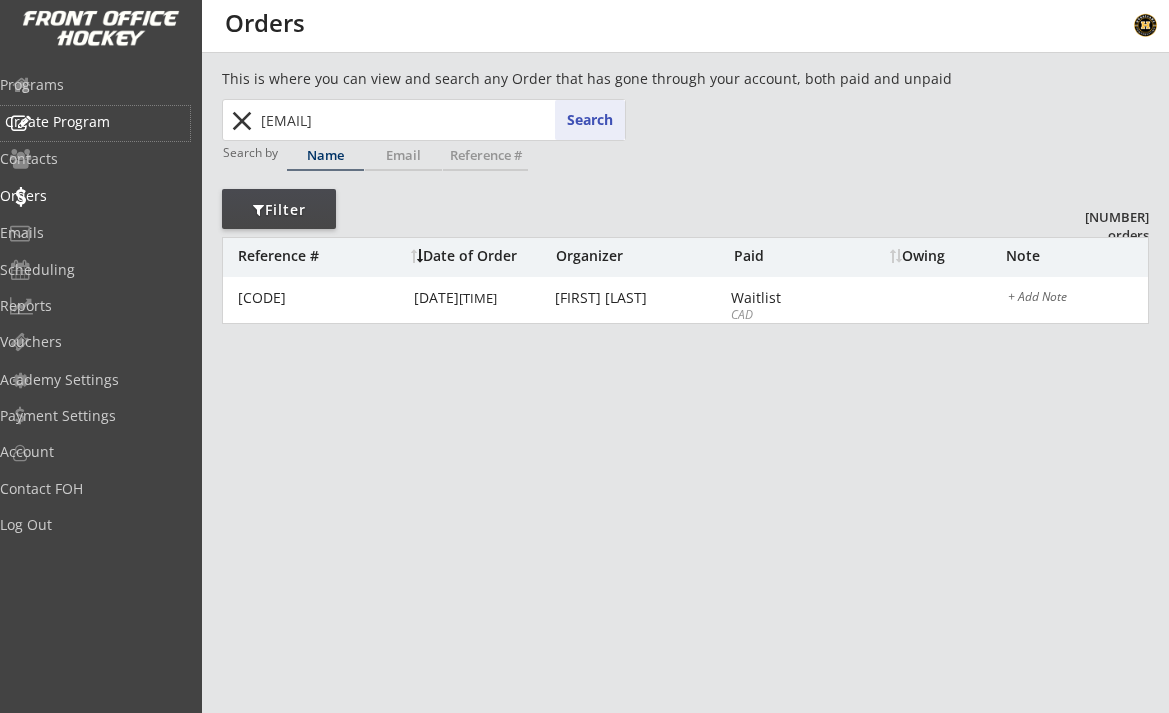 click on "Create Program" at bounding box center [95, 123] 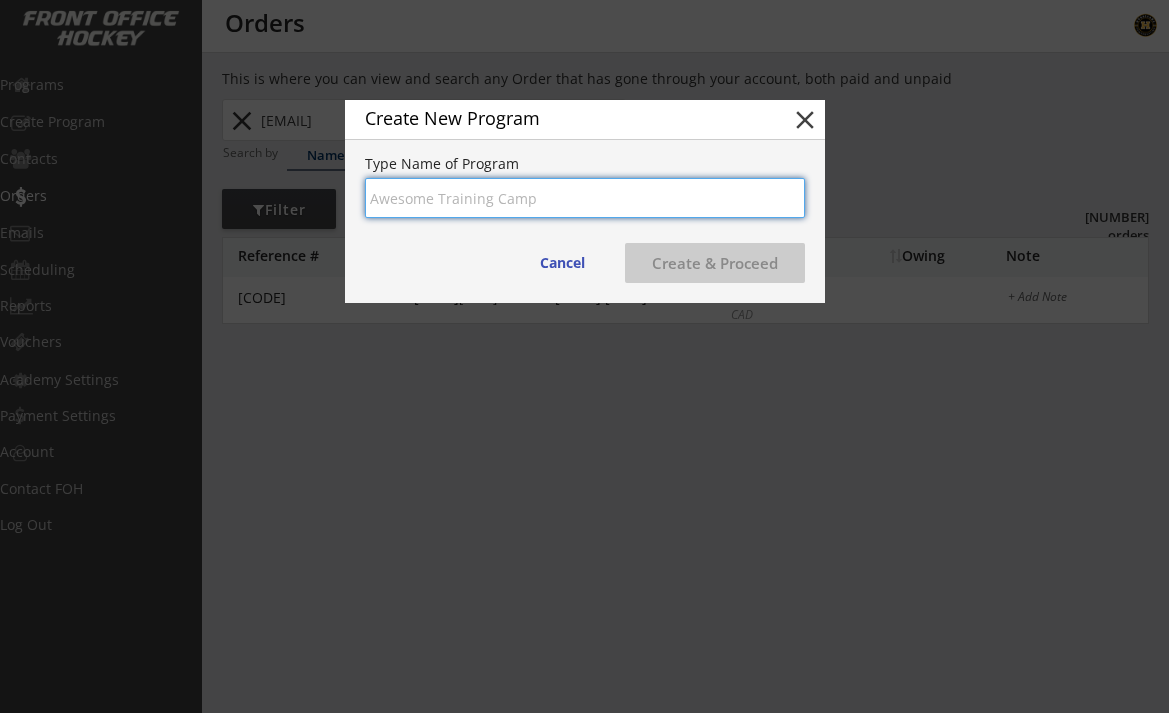 click at bounding box center [584, 356] 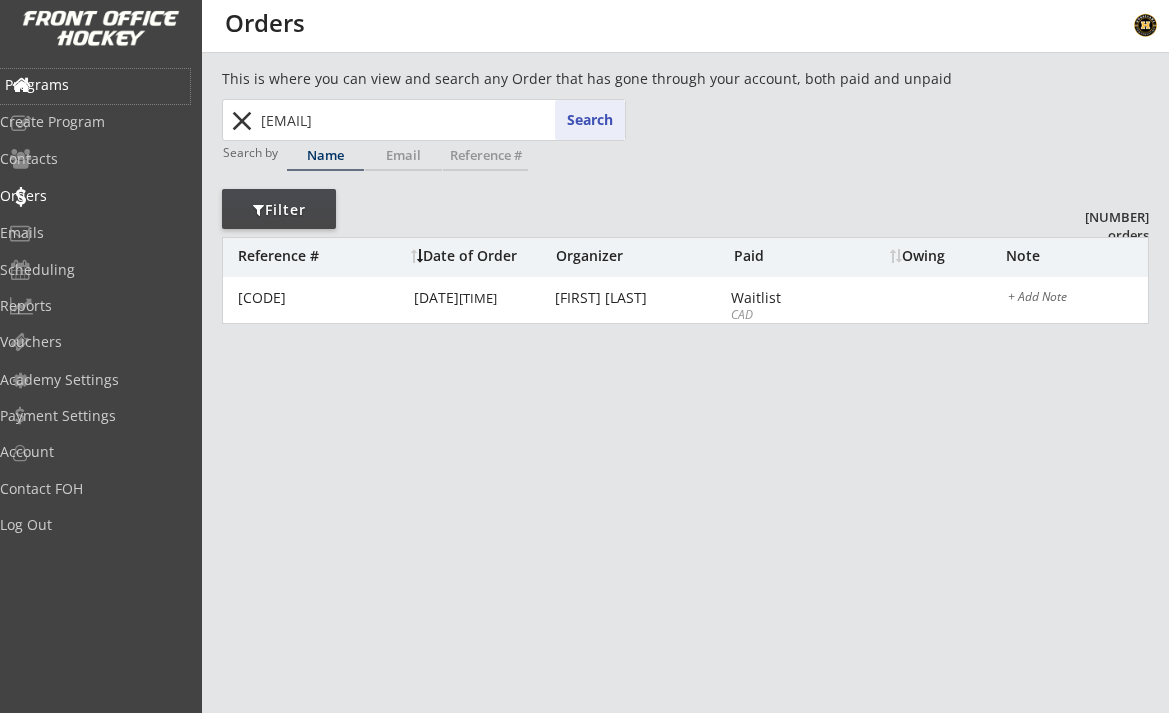 click on "Programs" at bounding box center (95, 85) 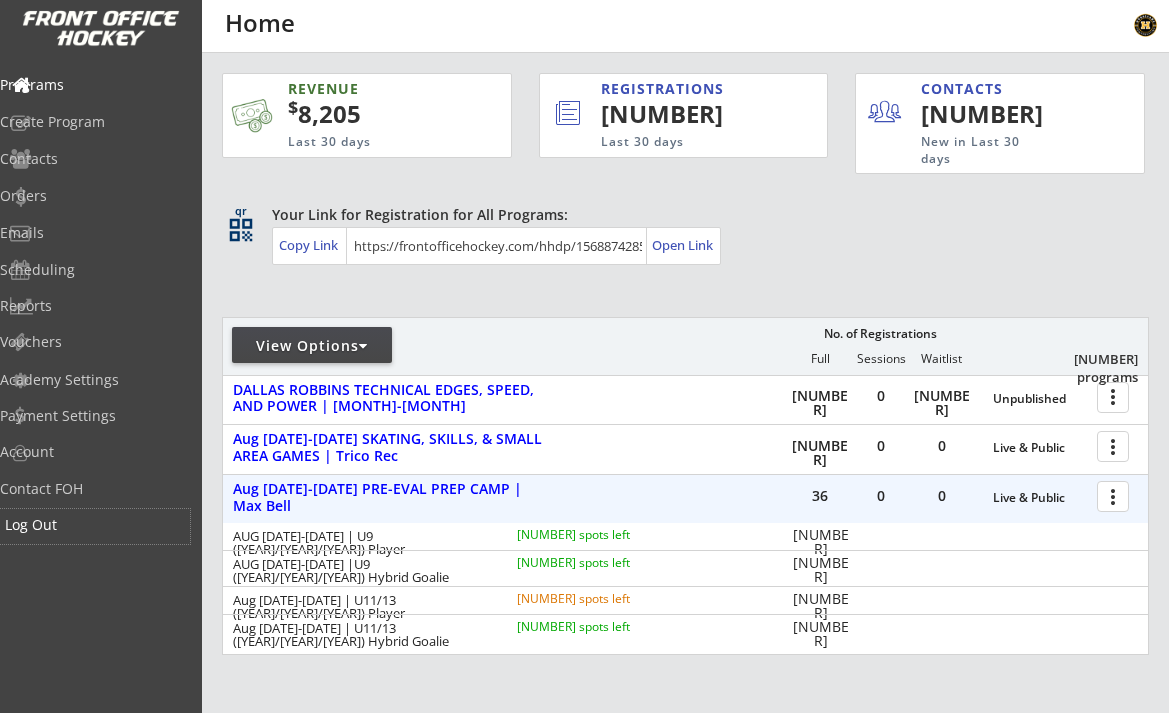 click on "Log Out" at bounding box center (95, 525) 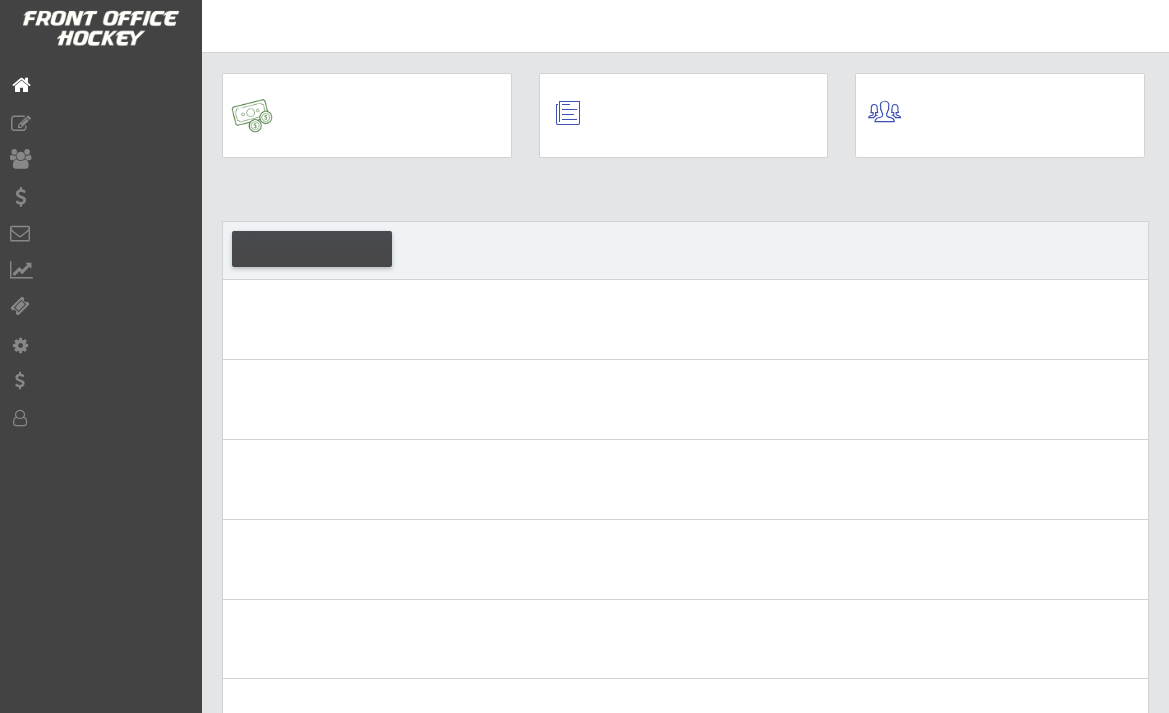 scroll, scrollTop: 0, scrollLeft: 0, axis: both 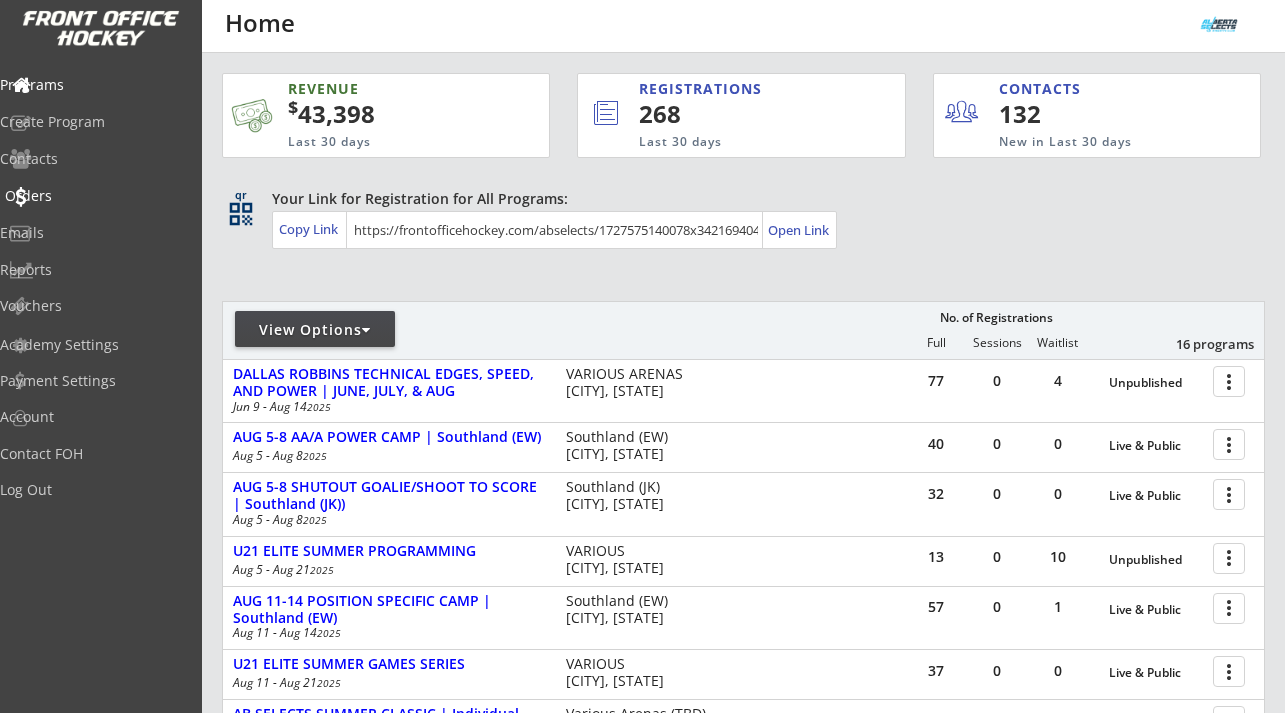 click on "Orders" at bounding box center [95, 196] 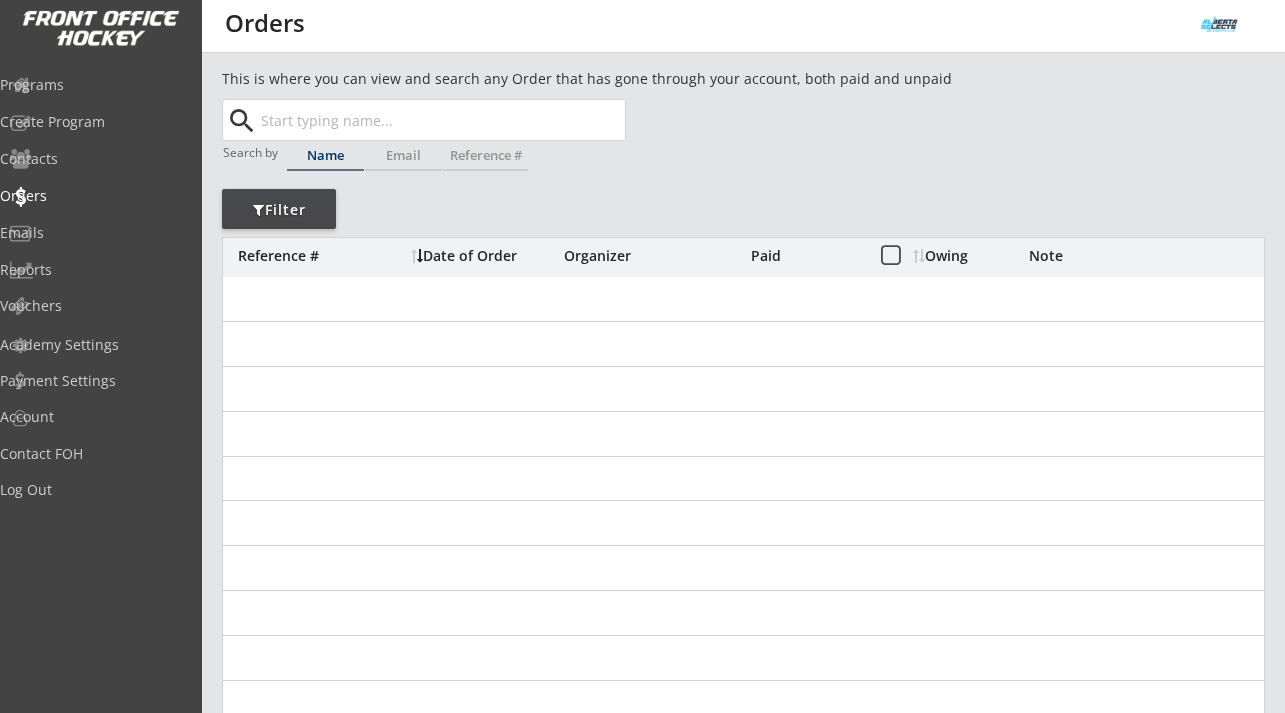 click at bounding box center [441, 120] 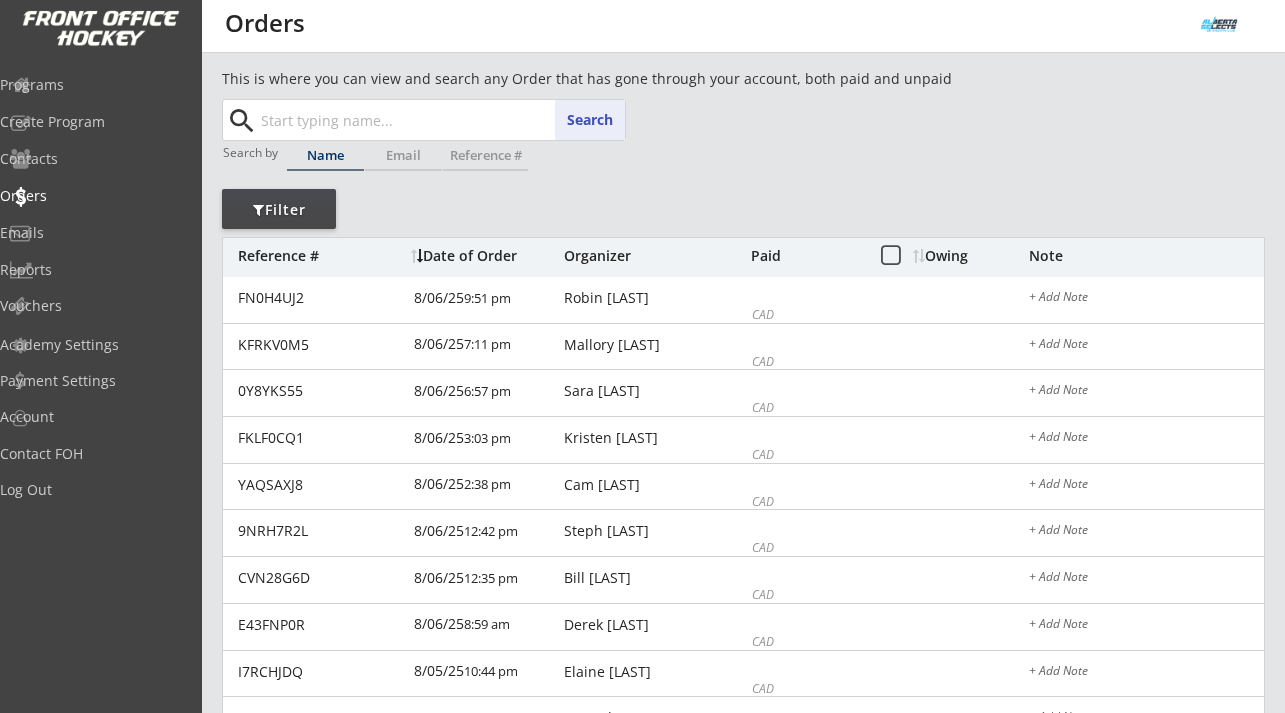 paste on "[EMAIL]" 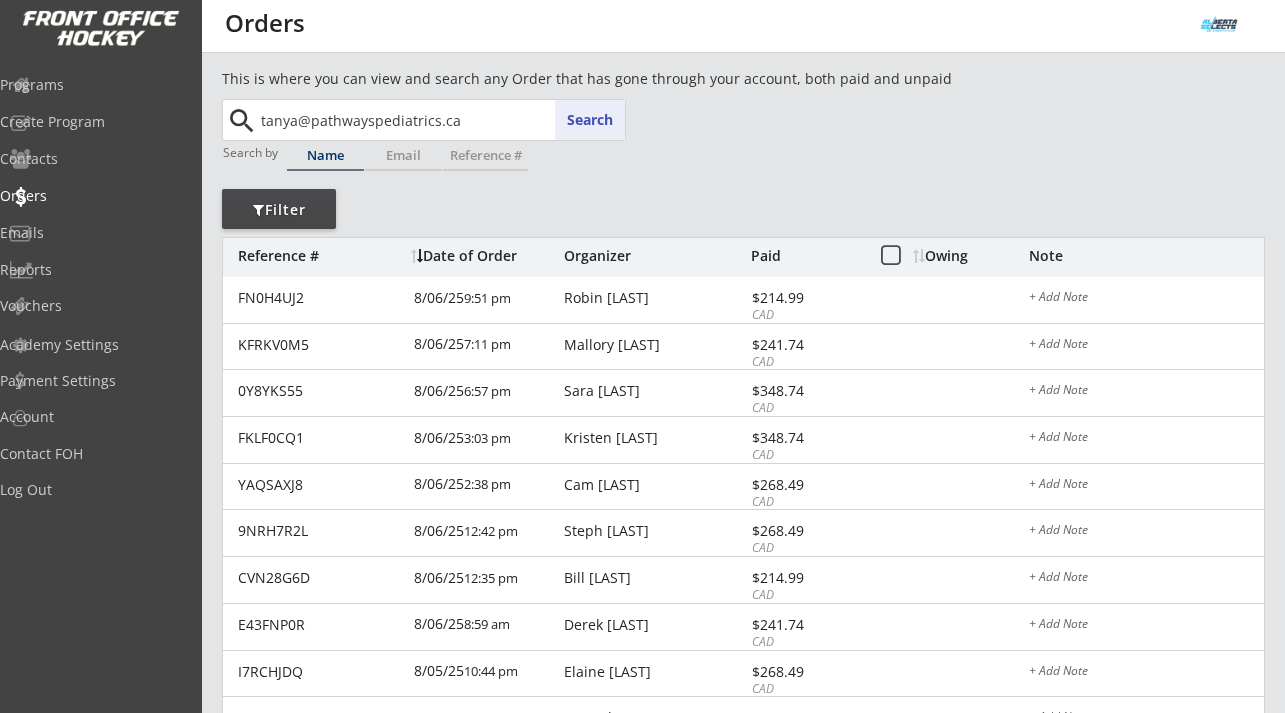 type on "[EMAIL]" 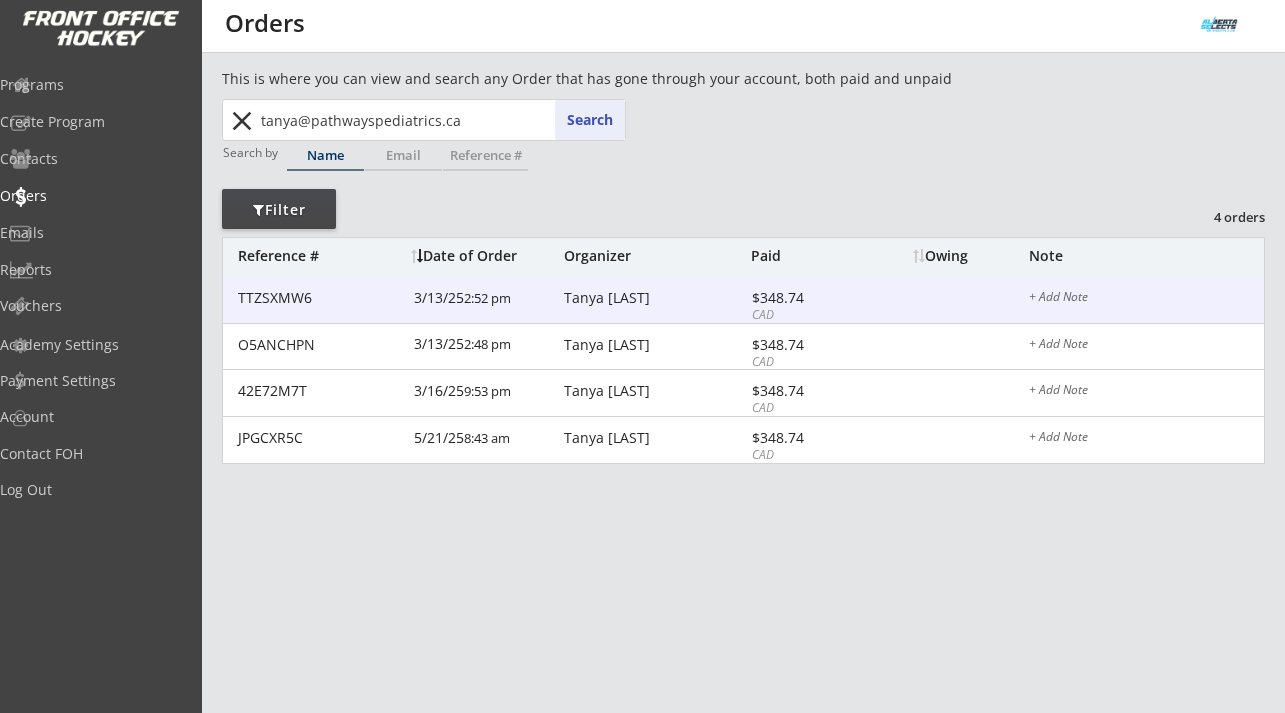 click on "Tanya Sloane" at bounding box center [655, 298] 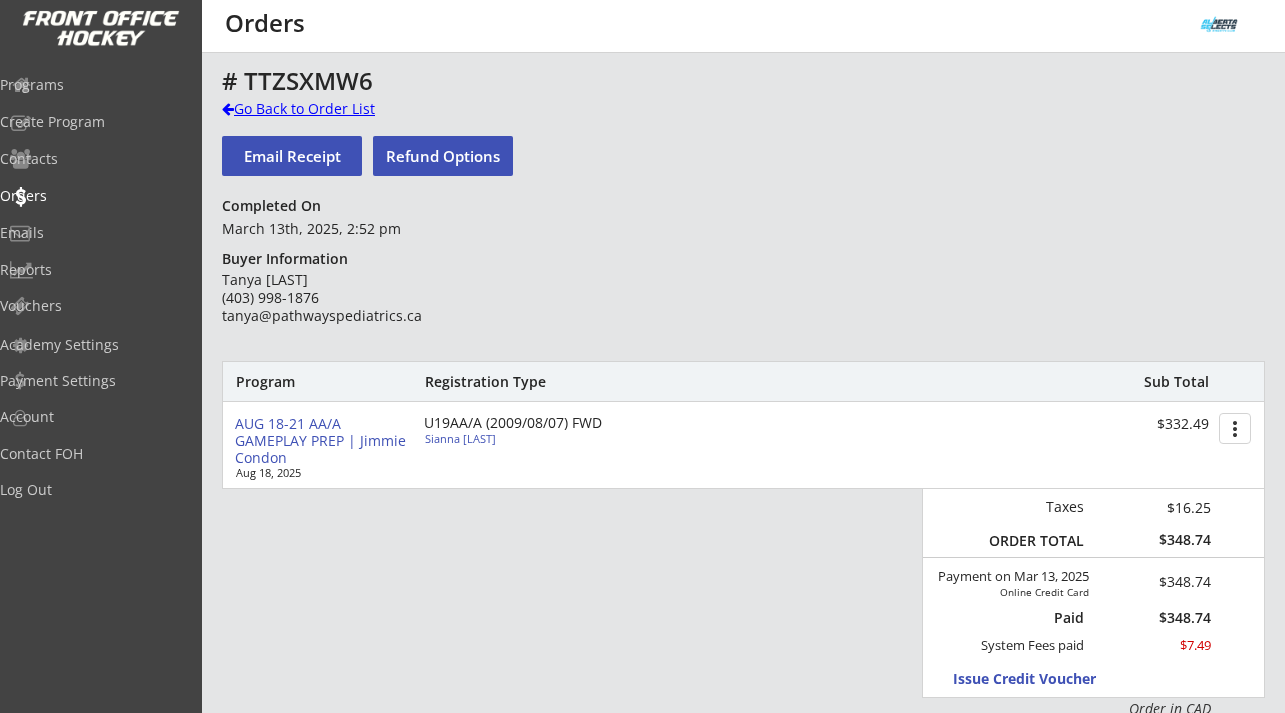click on "Go Back to Order List" at bounding box center (325, 109) 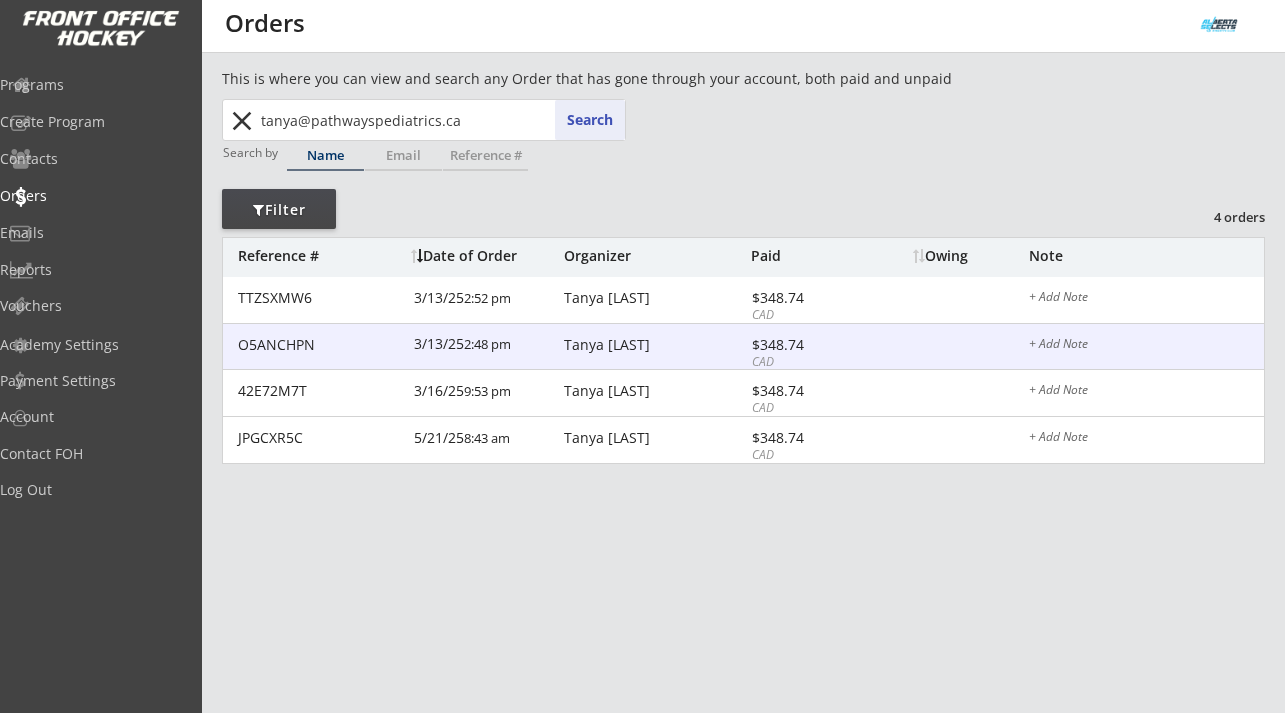 click on "Tanya Sloane" at bounding box center (655, 345) 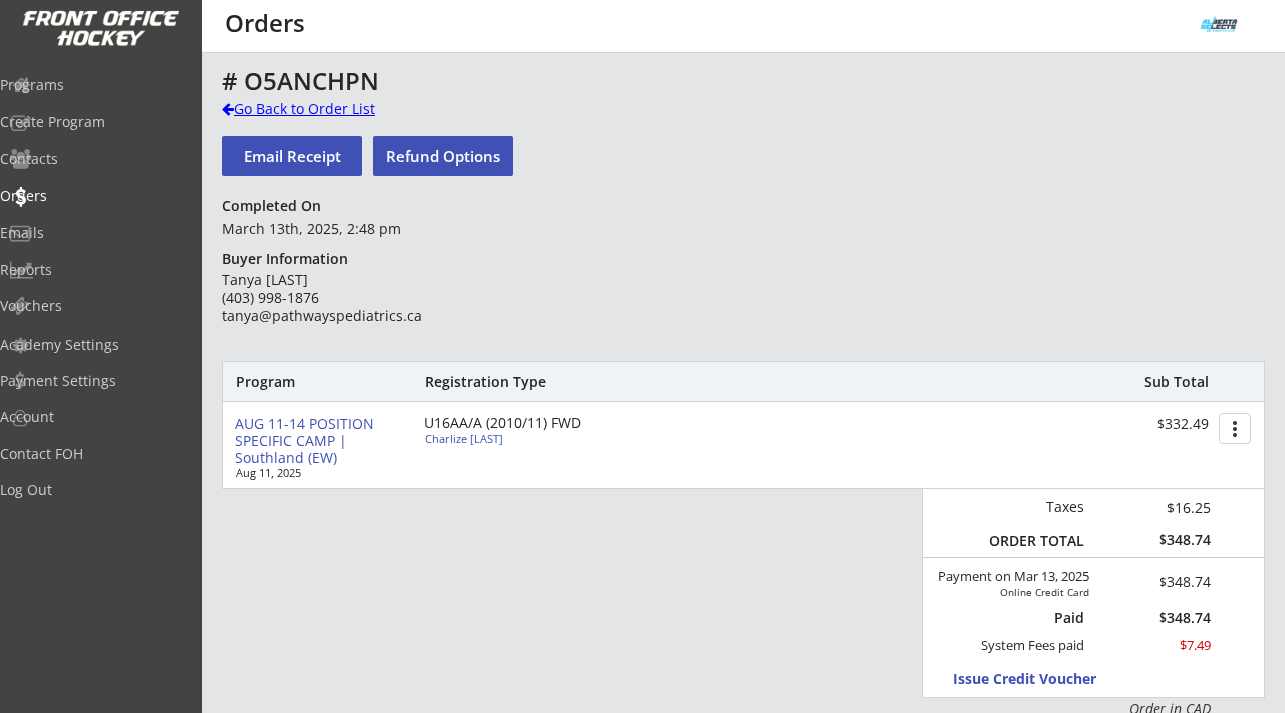 click on "Go Back to Order List" at bounding box center (325, 109) 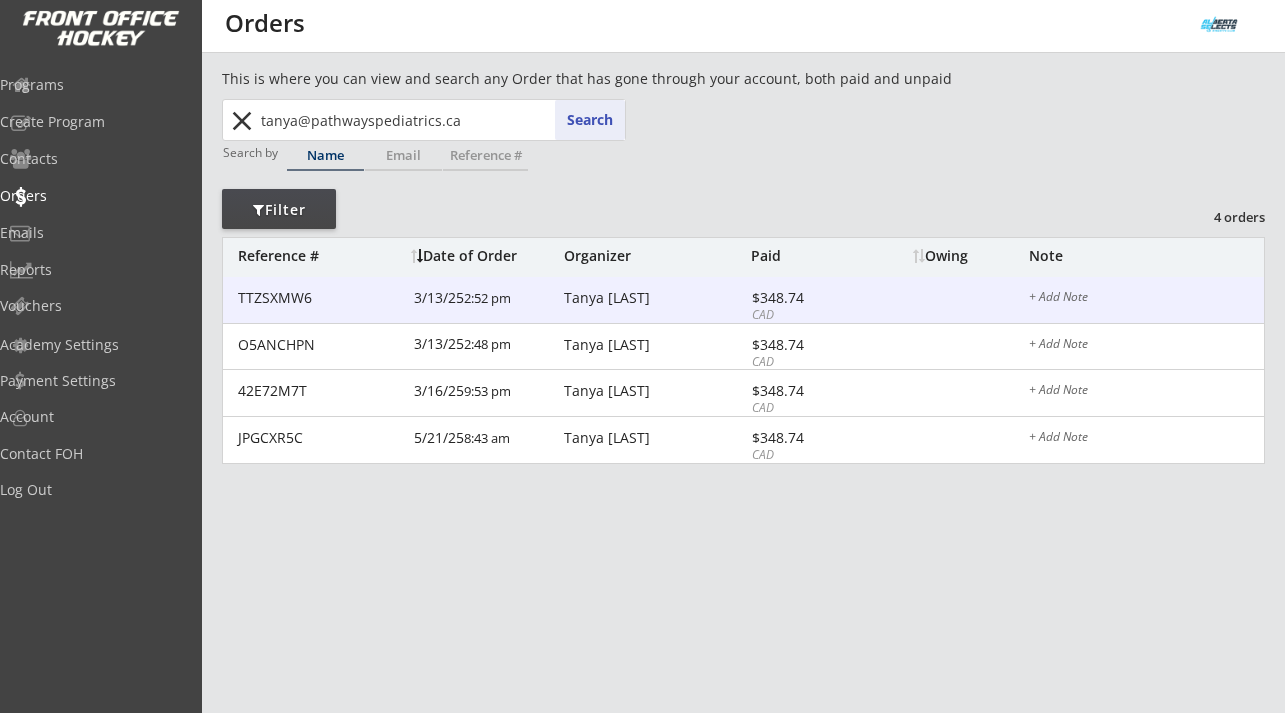 click on "Tanya Sloane" at bounding box center [655, 298] 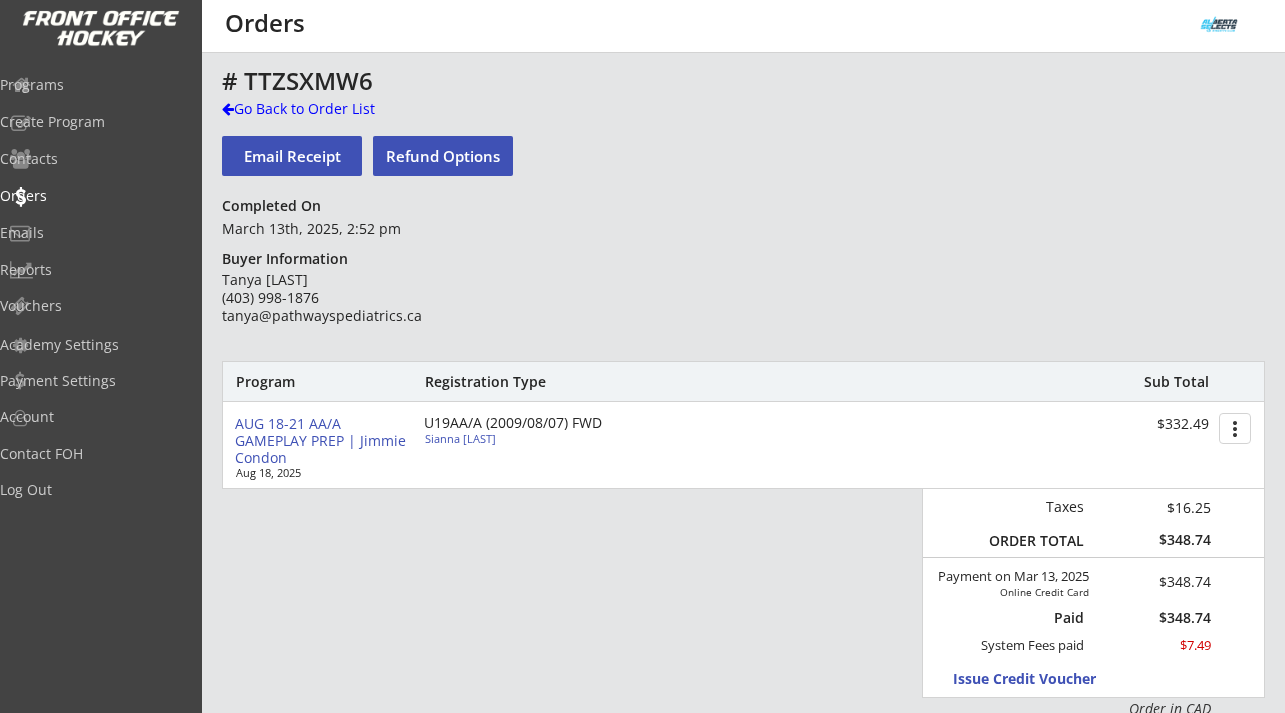 click on "# TTZSXMW6  Go Back to Order List Email Receipt Refund Options Completed On March 13th, 2025, 2:52 pm Buyer Information Tanya Sloane
(403) 998-1876 tanya@pathwayspediatrics.ca Program Registration Type Sub Total AUG 18-21 AA/A GAMEPLAY PREP | Jimmie Condon  Aug 18, 2025 U19AA/A (2009/08/07) FWD
Sianna Sloane $332.49 more_vert Taxes $16.25 ORDER TOTAL $348.74 Payment on Mar 13, 2025 Online Credit Card $348.74 Paid $348.74 System Fees paid $7.49 Issue Credit Voucher Order in CAD Order Notes  (internal use)" at bounding box center [743, 652] 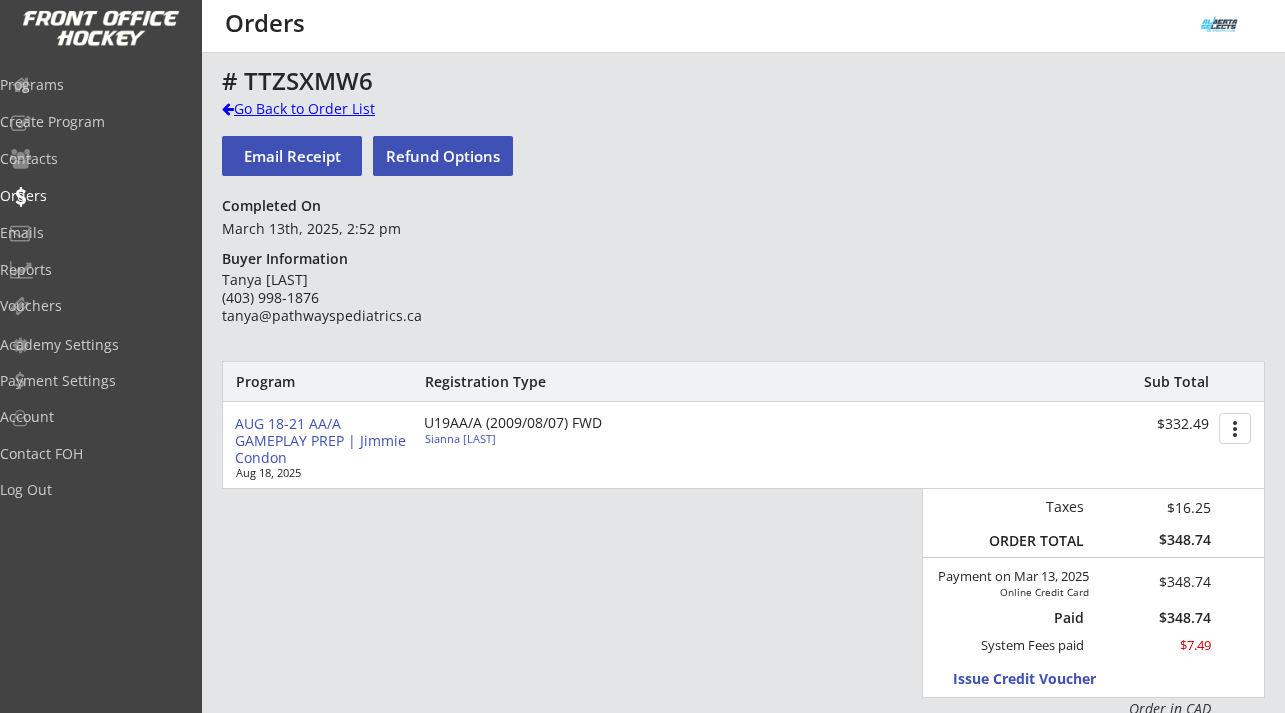 click on "Go Back to Order List" at bounding box center (325, 109) 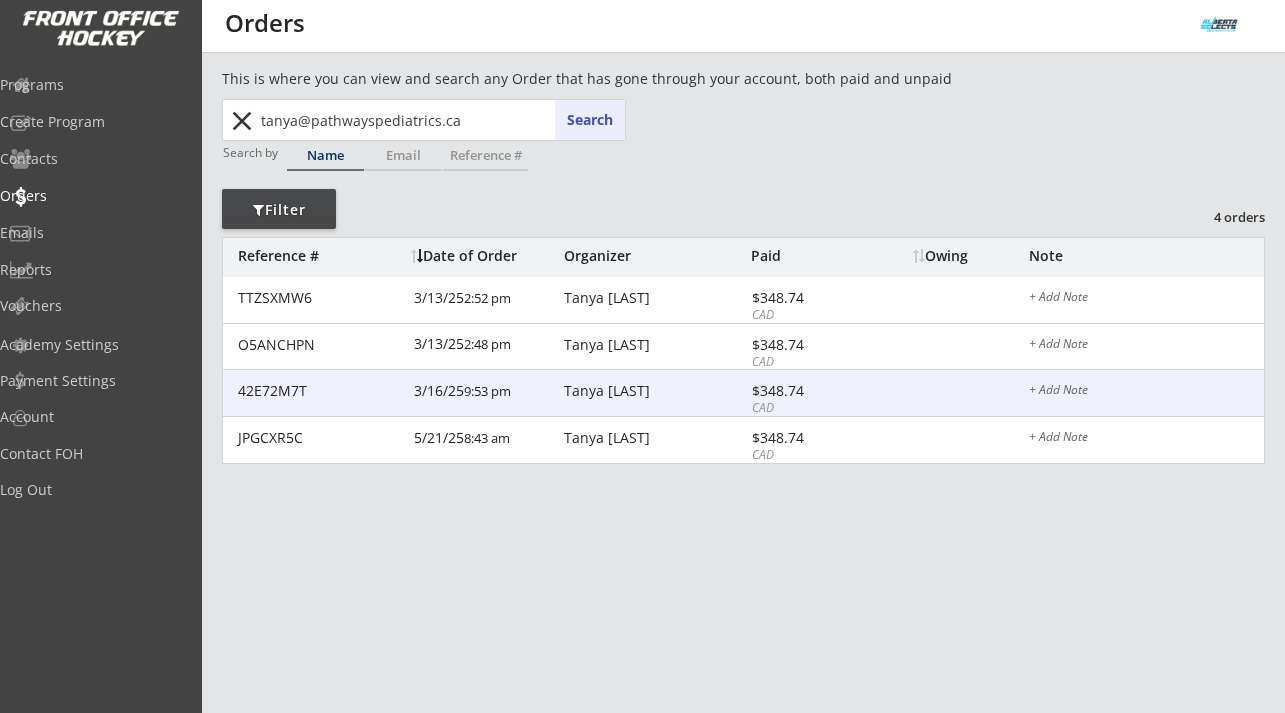 click on "Tanya Sloane" at bounding box center [655, 391] 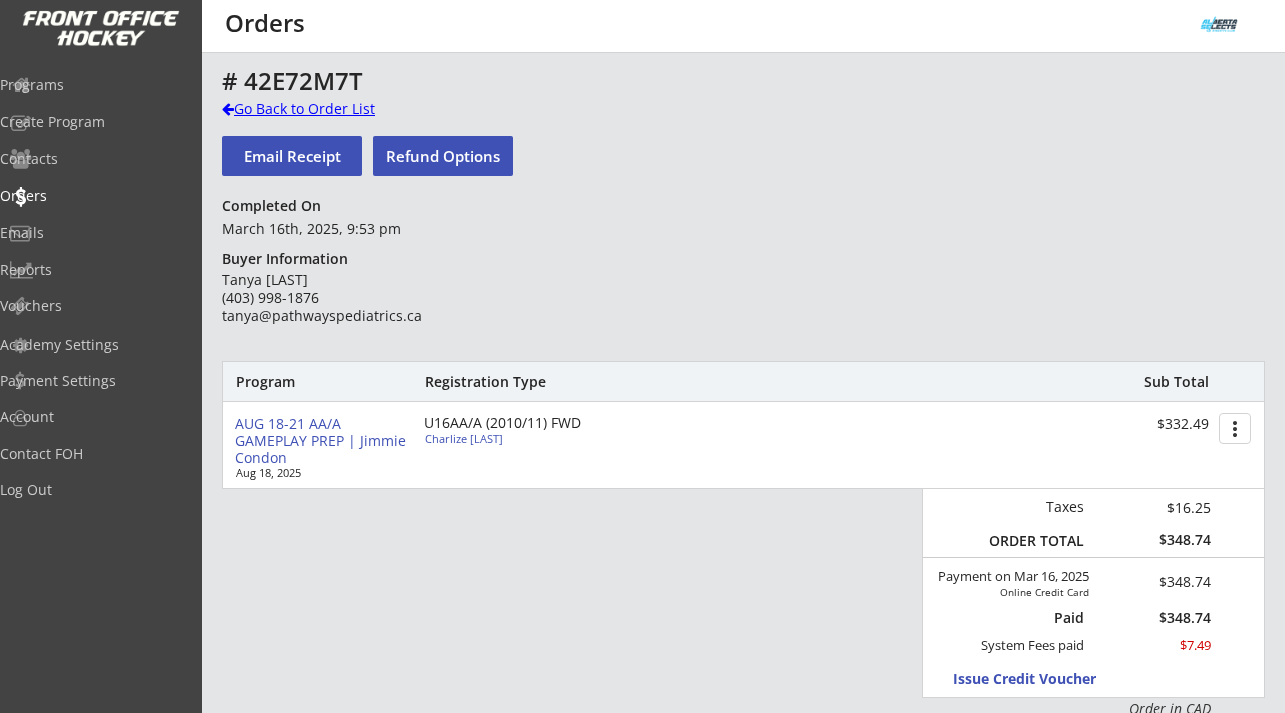 click on "Go Back to Order List" at bounding box center [325, 109] 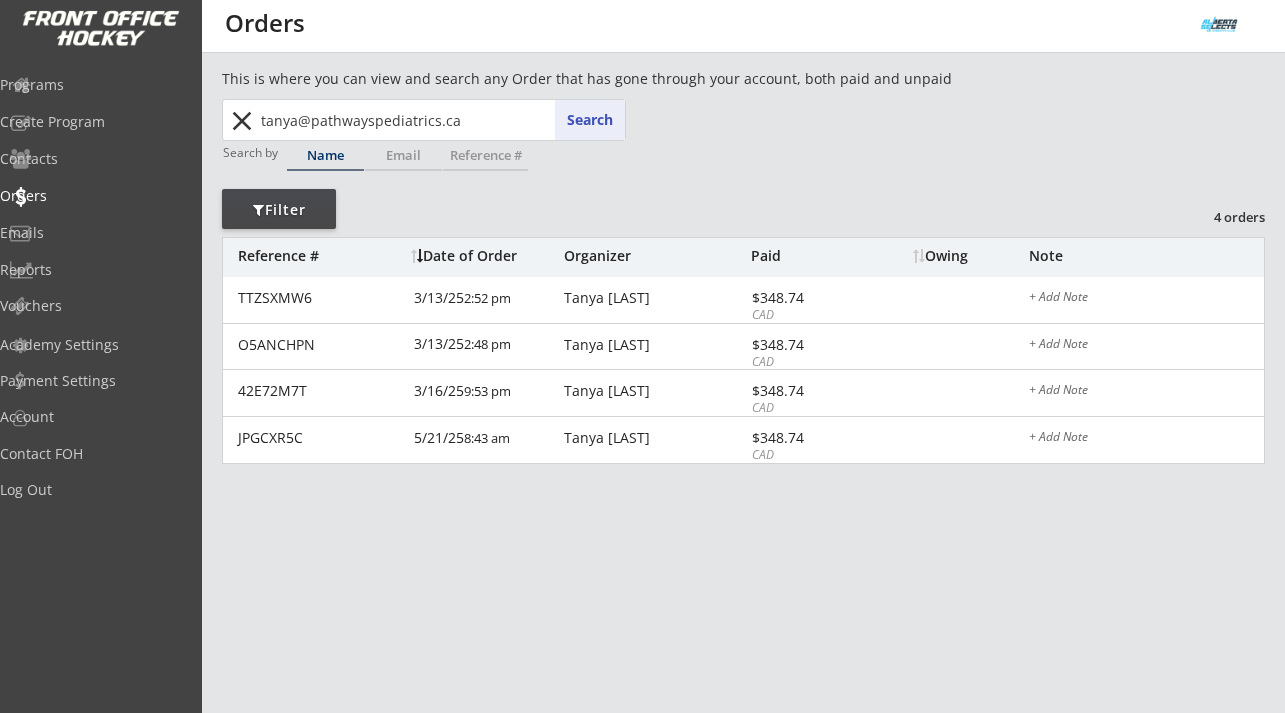 click on "close" at bounding box center [241, 121] 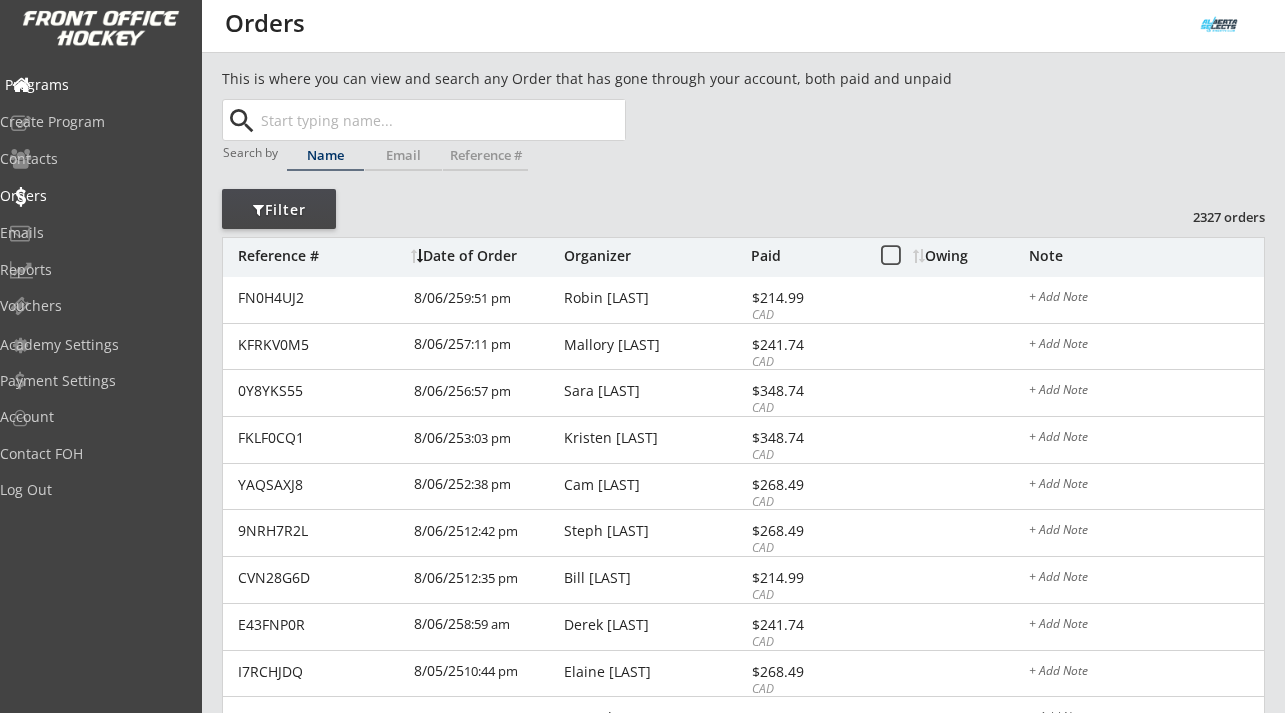 click on "Programs              Create Program              Contacts              Orders              Emails              Reports              Vouchers" at bounding box center [101, 195] 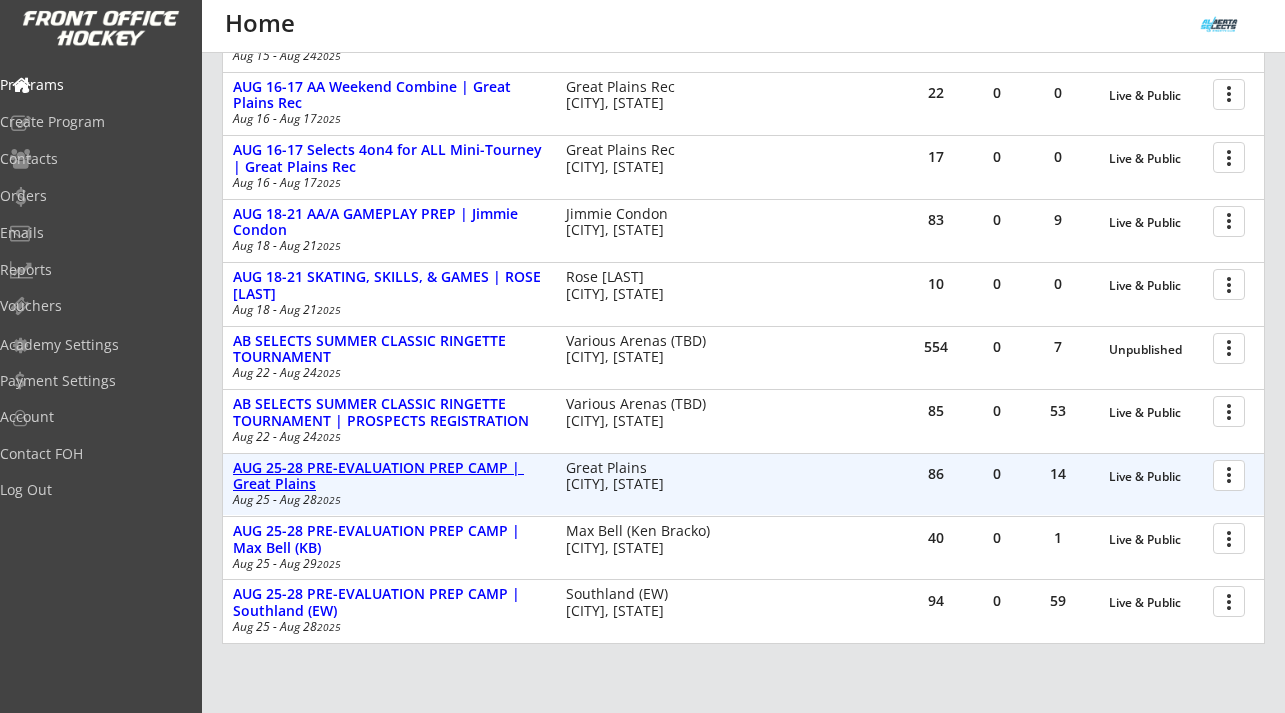 scroll, scrollTop: 685, scrollLeft: 0, axis: vertical 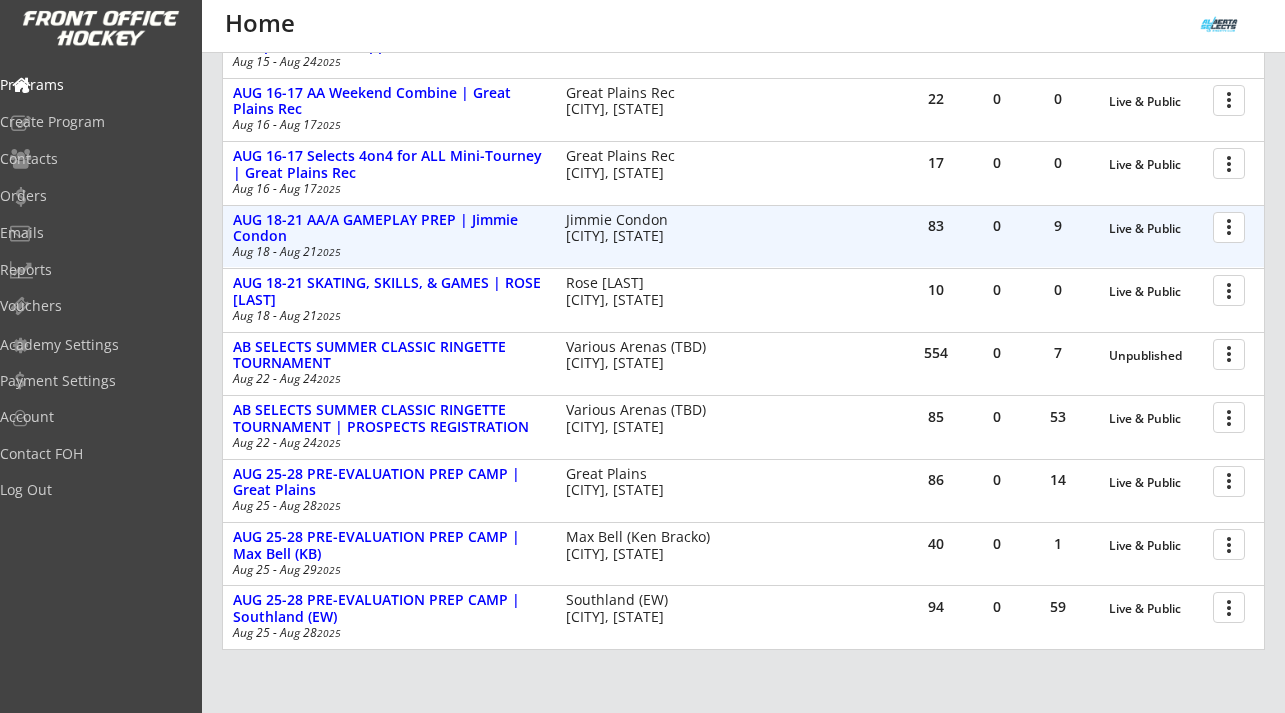 click at bounding box center [1232, 226] 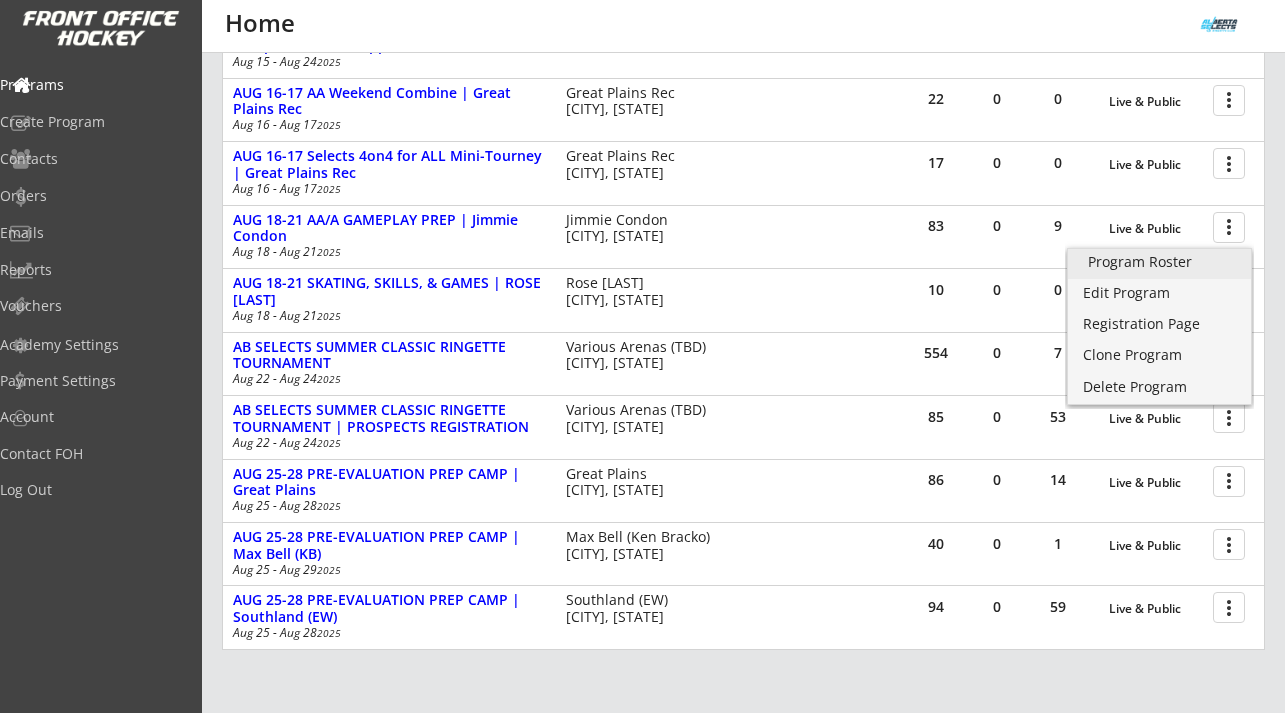 click on "Program Roster" at bounding box center [1159, 262] 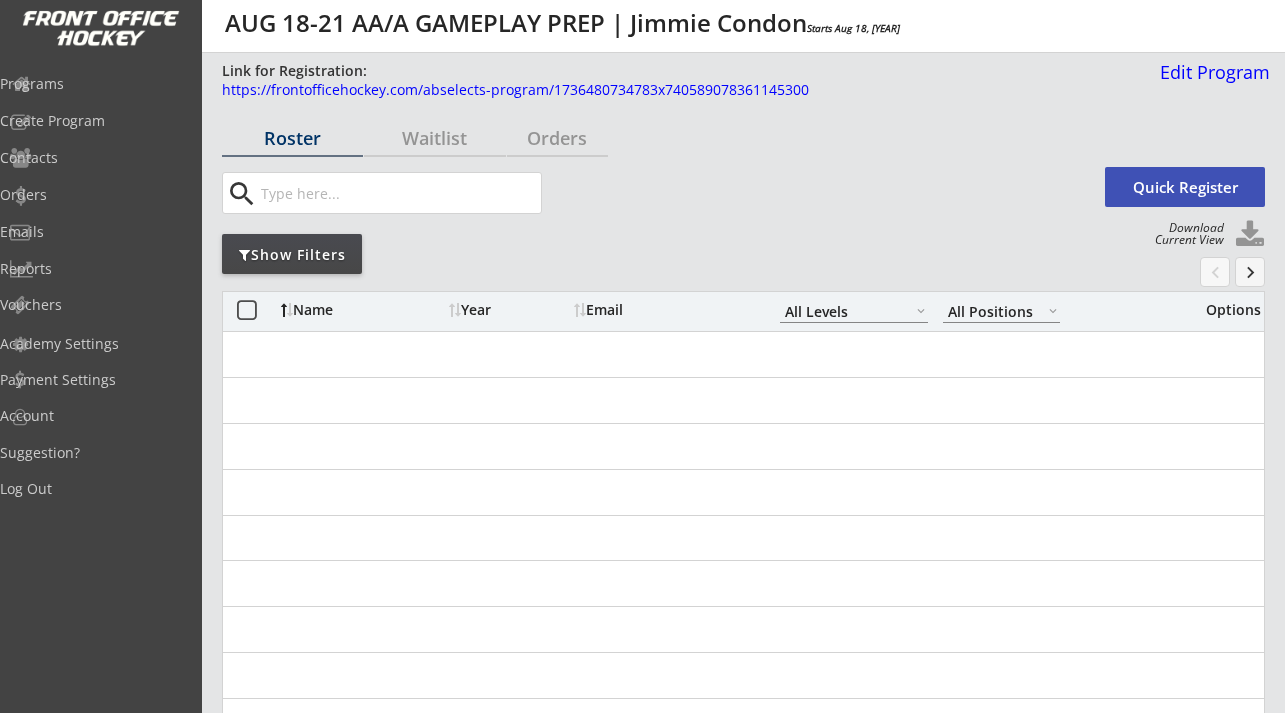 select on ""All Levels"" 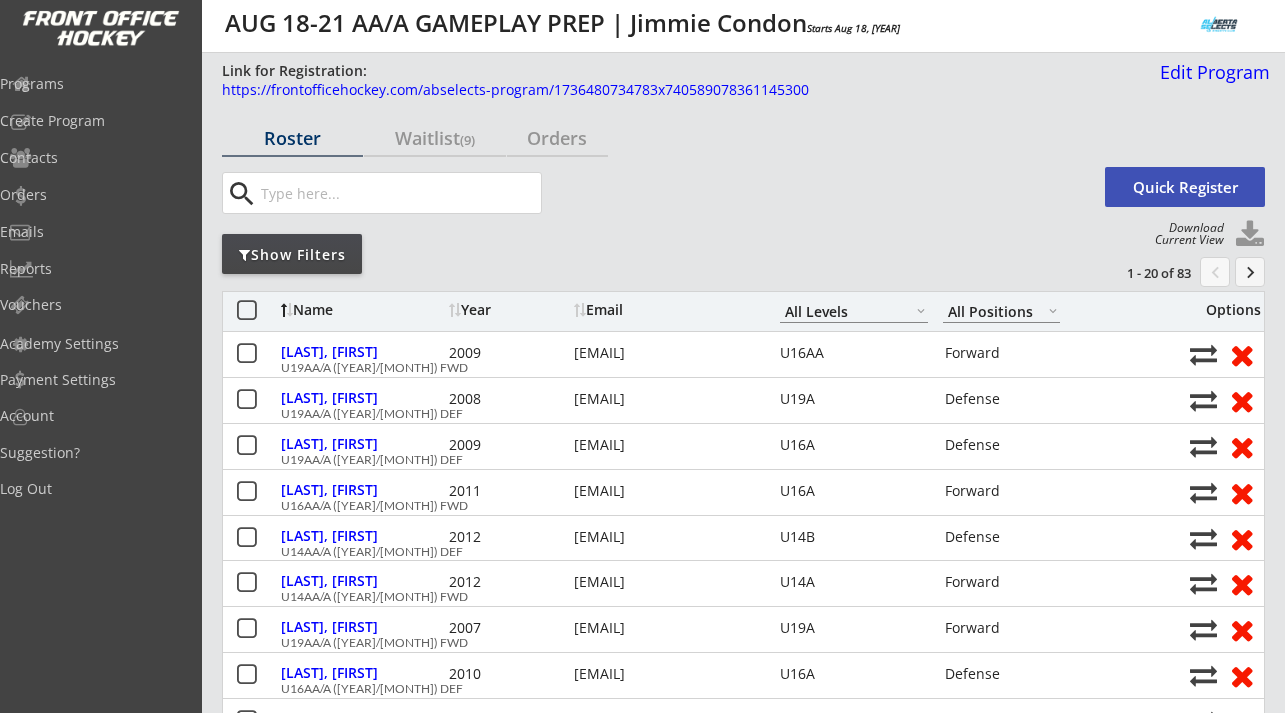 click on "Show Filters" at bounding box center [292, 254] 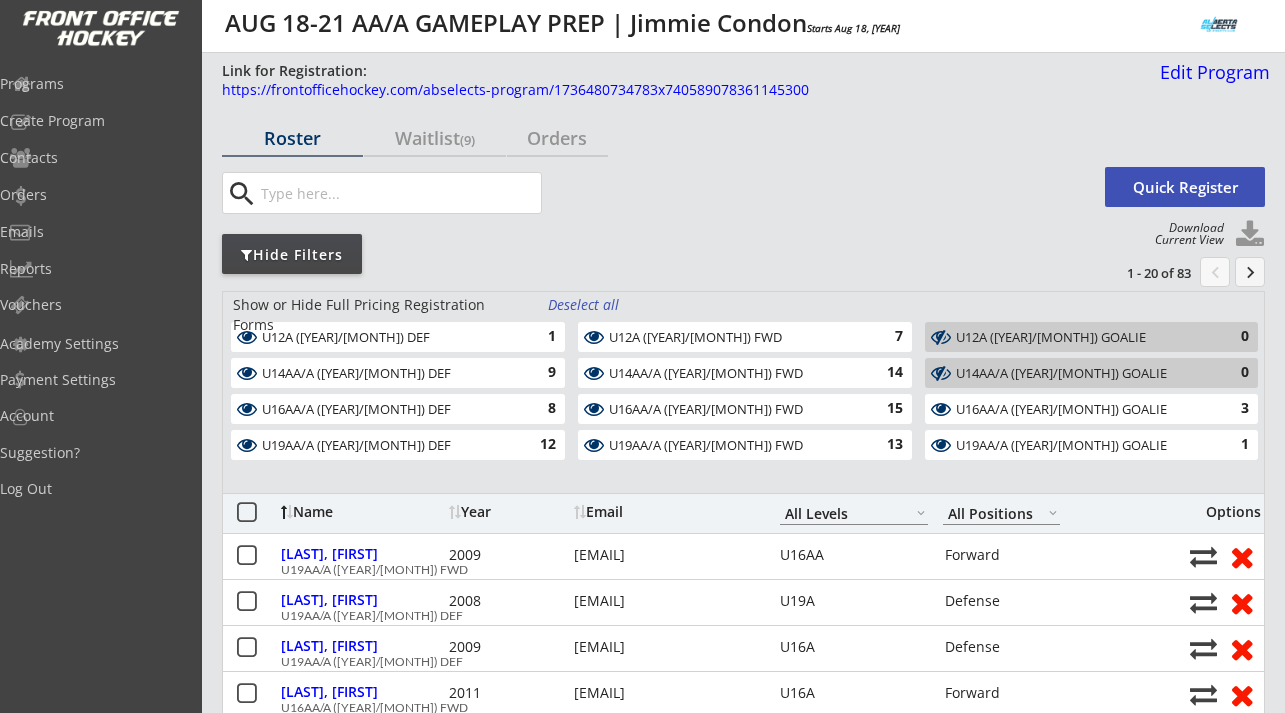 click on "Deselect all" at bounding box center (585, 305) 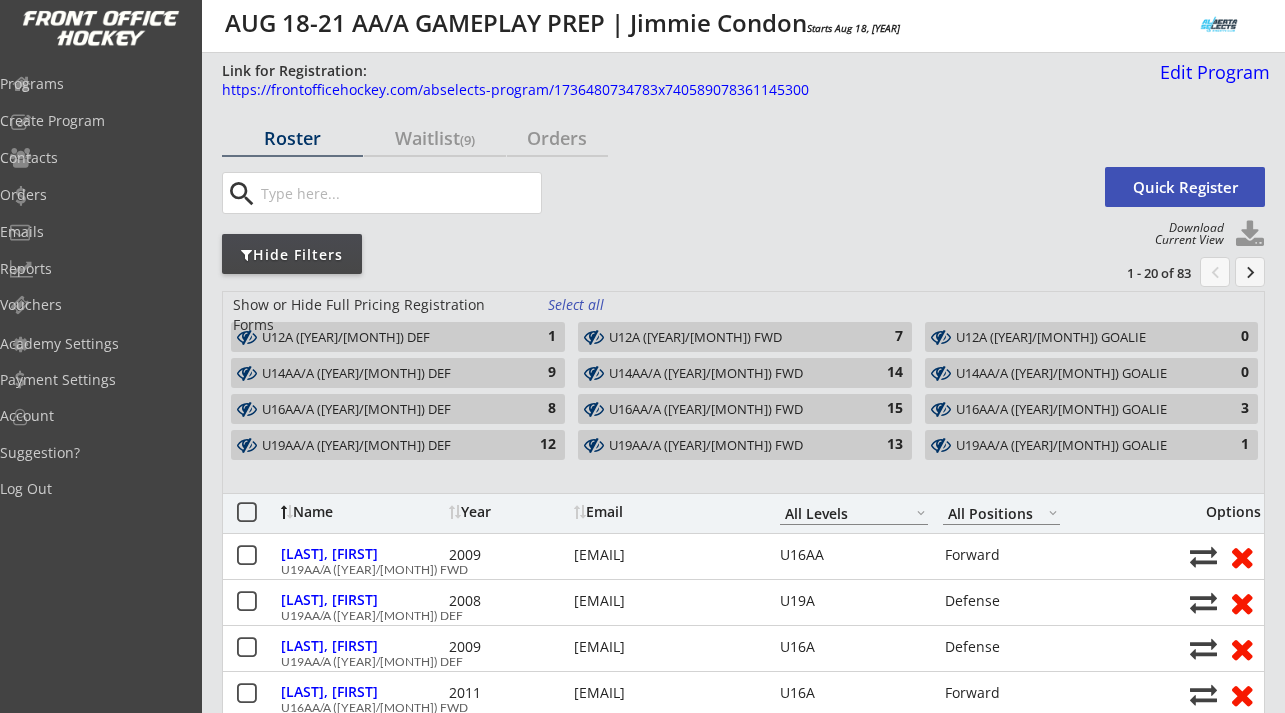 click on "Select all" at bounding box center (585, 305) 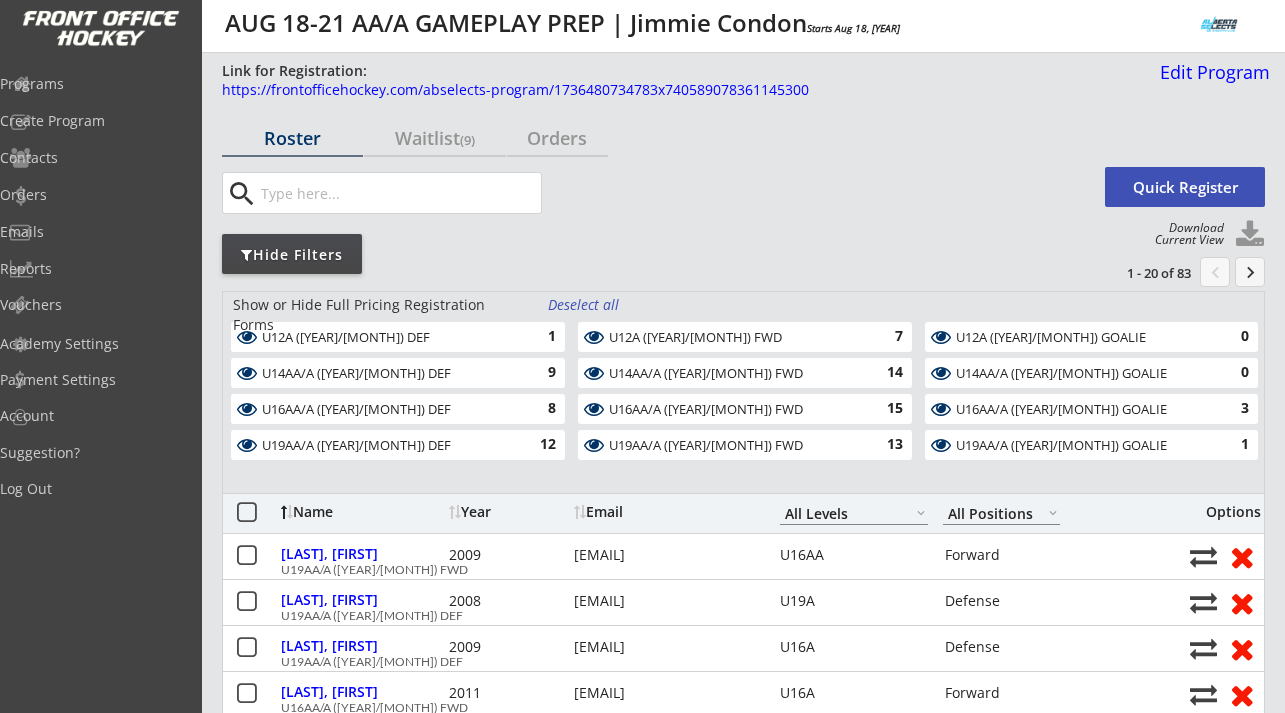 click at bounding box center (399, 193) 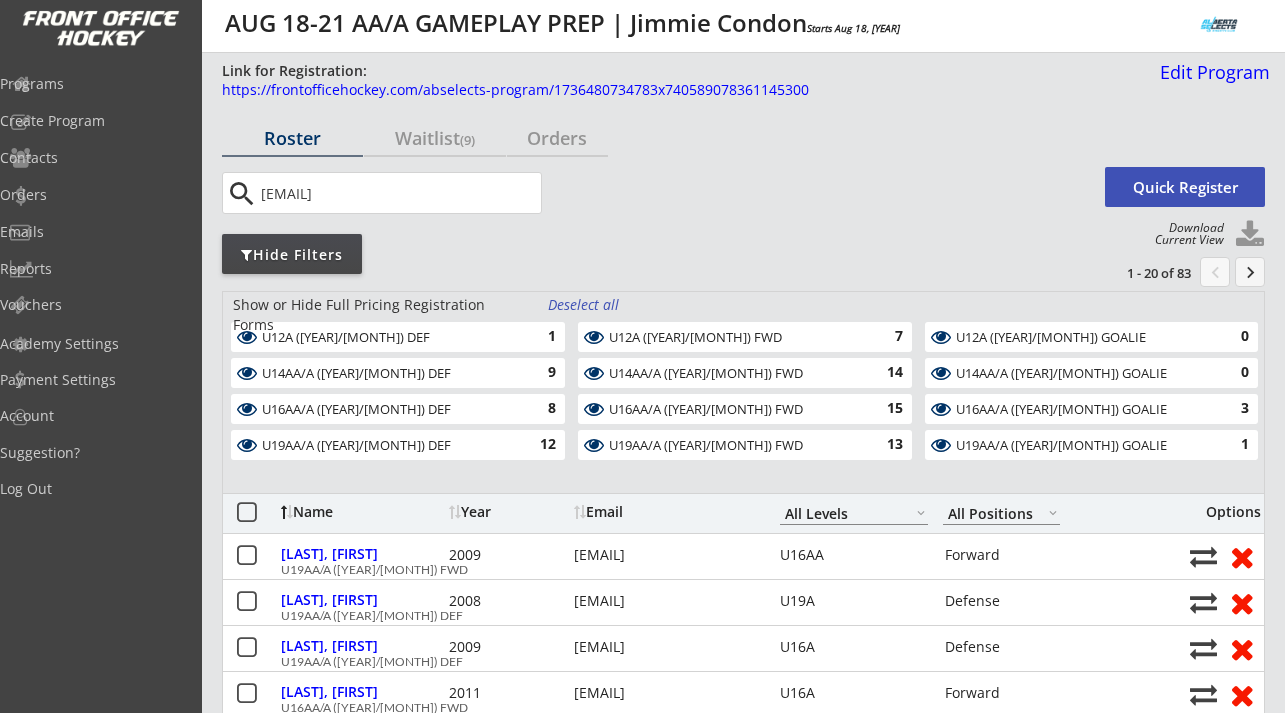 type on "[EMAIL]" 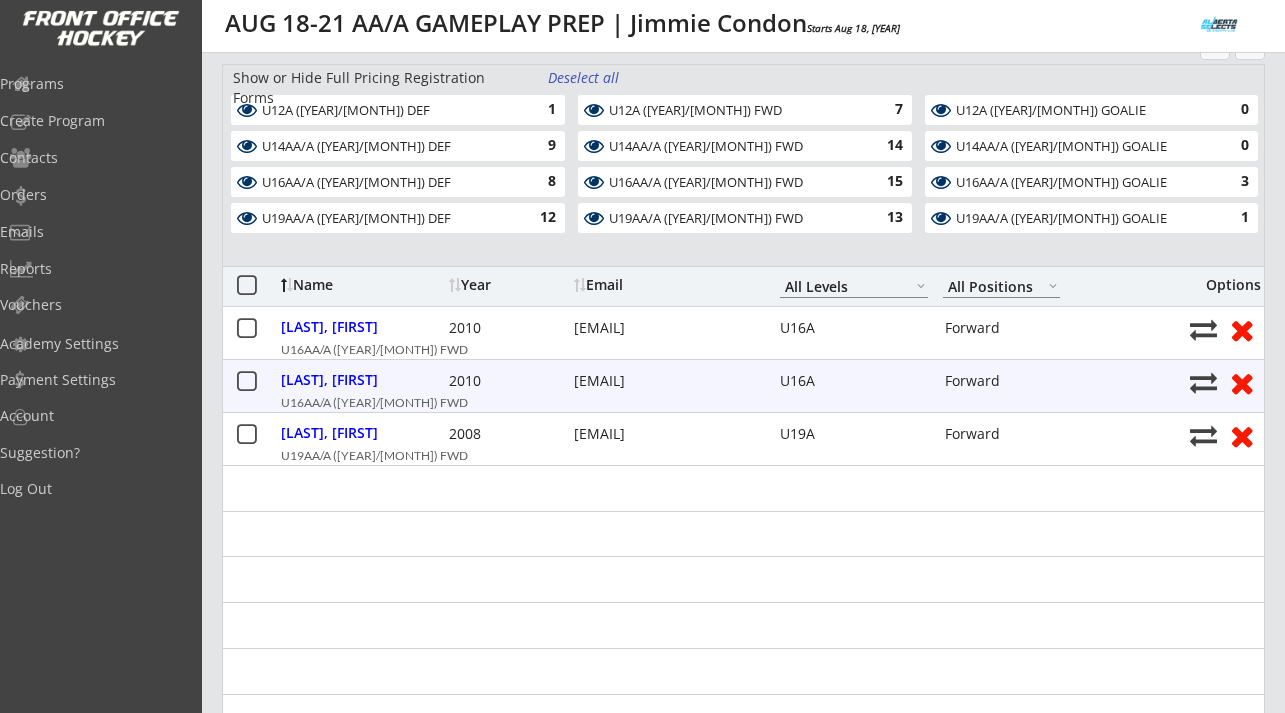 scroll, scrollTop: 215, scrollLeft: 0, axis: vertical 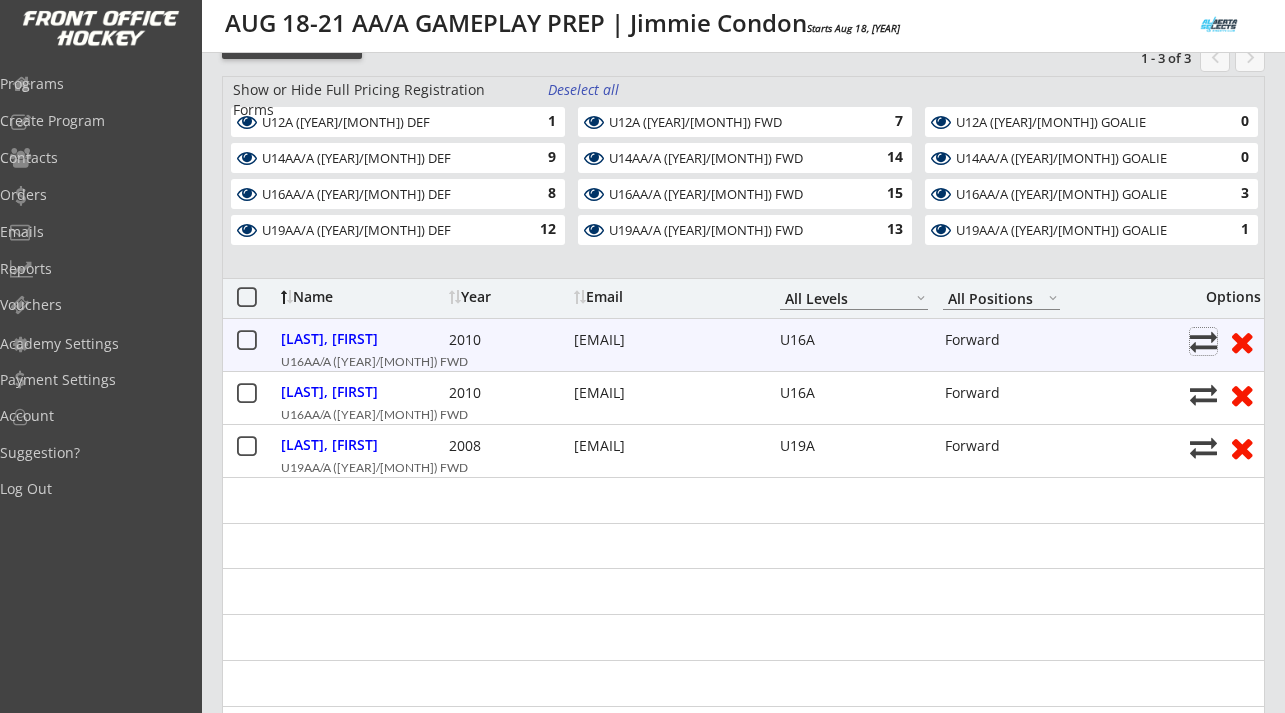 click at bounding box center [1203, 341] 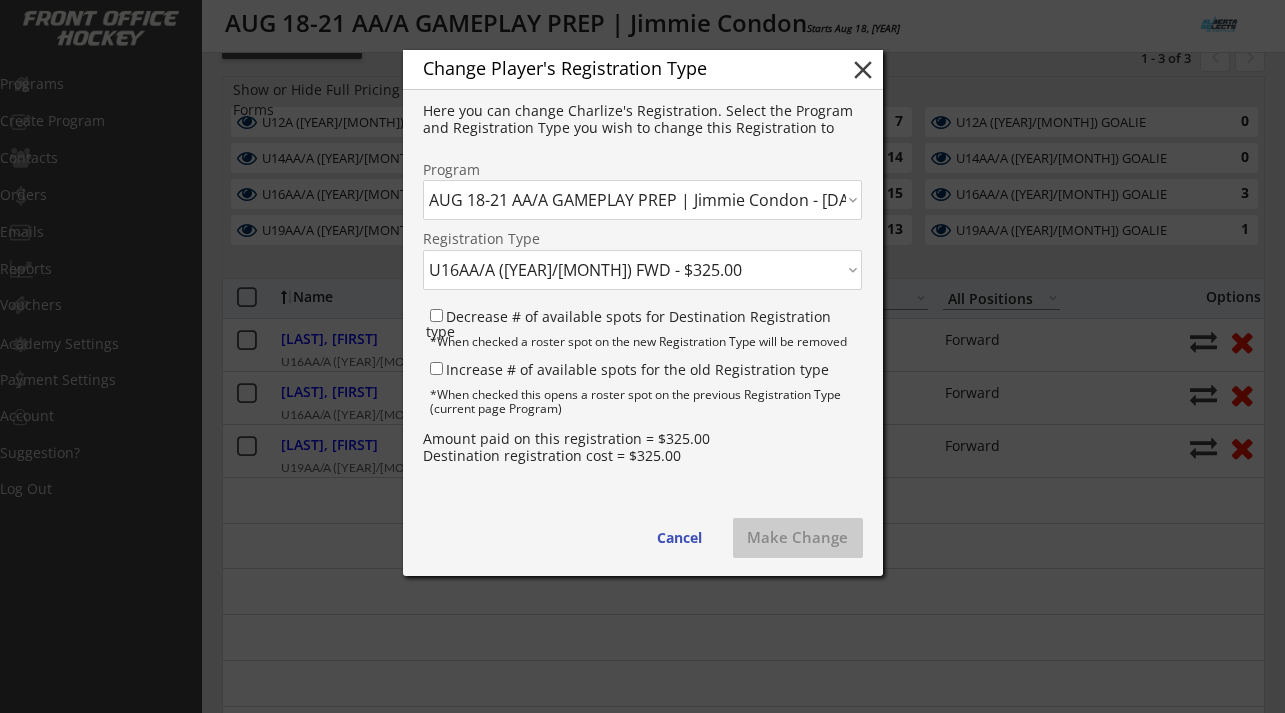 click on "Click here... DALLAS ROBBINS TECHNICAL EDGES, SPEED, AND POWER | JUNE, JULY, & AUG - [DATE] JULY 3v3 GAMEPLAY | Lake Bonavista (Small) - [DATE] AUG 5-8 AA/A POWER CAMP | Southland (EW) - [DATE] AUG 5-8 SHUTOUT GOALIE/SHOOT TO SCORE | Southland (JK)) - [DATE] U21 ELITE SUMMER PROGRAMMING - [DATE] AUG 11-14 POSITION SPECIFIC CAMP | Southland (EW) - [DATE] U21 ELITE SUMMER GAMES SERIES - [DATE] AB SELECTS SUMMER CLASSIC | Individual Prospects & Team Application - [DATE] AUG 16-17 AA Weekend Combine | Great Plains Rec - [DATE] AUG 16-17 Selects 4on4 for ALL Mini-Tourney | Great Plains Rec - [DATE] AUG 18-21 AA/A GAMEPLAY PREP | Jimmie Condon - [DATE] AUG 18-21 SKATING, SKILLS, & GAMES | ROSE KOHN - [DATE] AB SELECTS SUMMER CLASSIC RINGETTE TOURNAMENT - [DATE] AB SELECTS SUMMER CLASSIC RINGETTE TOURNAMENT | PROSPECTS REGISTRATION - [DATE] AUG 25-28 PRE-EVALUATION PREP CAMP | Great Plains - [DATE] AUG 25-28 PRE-EVALUATION PREP CAMP | Max Bell (KB) - [DATE]" at bounding box center (642, 200) 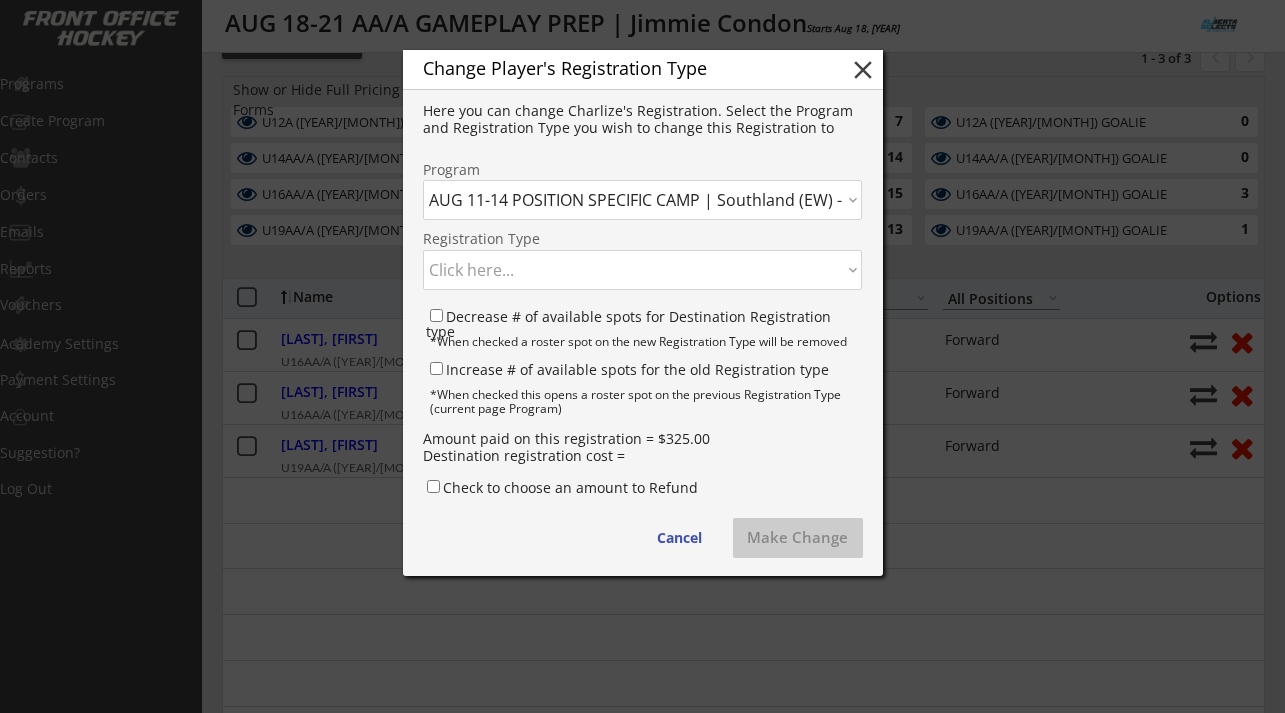 click on "Click here... U12A (2014/15) FWD - $325.00 U12A (2014/15) DEF - $325.00 U12A (2014/15) GOALIE - $225.00 U14AA/A (2012/13) FWD - $325.00 U14AA/A (2012/13) DEF - $325.00 U14AA/A (2012/13) GOALIE - $225.00 U16AA/A (2010/11) FWD - $325.00 U16AA/A (2010/11) DEF - $325.00 U16AA/A (2010/11) GOALIE - $225.00 U19AA/A (2009/08/07) FWD - $325.00 U19AA/A (2009/08/07) DEF - $325.00 U19AA/A (2009/08/07) GOALIE - $225.00" at bounding box center (642, 270) 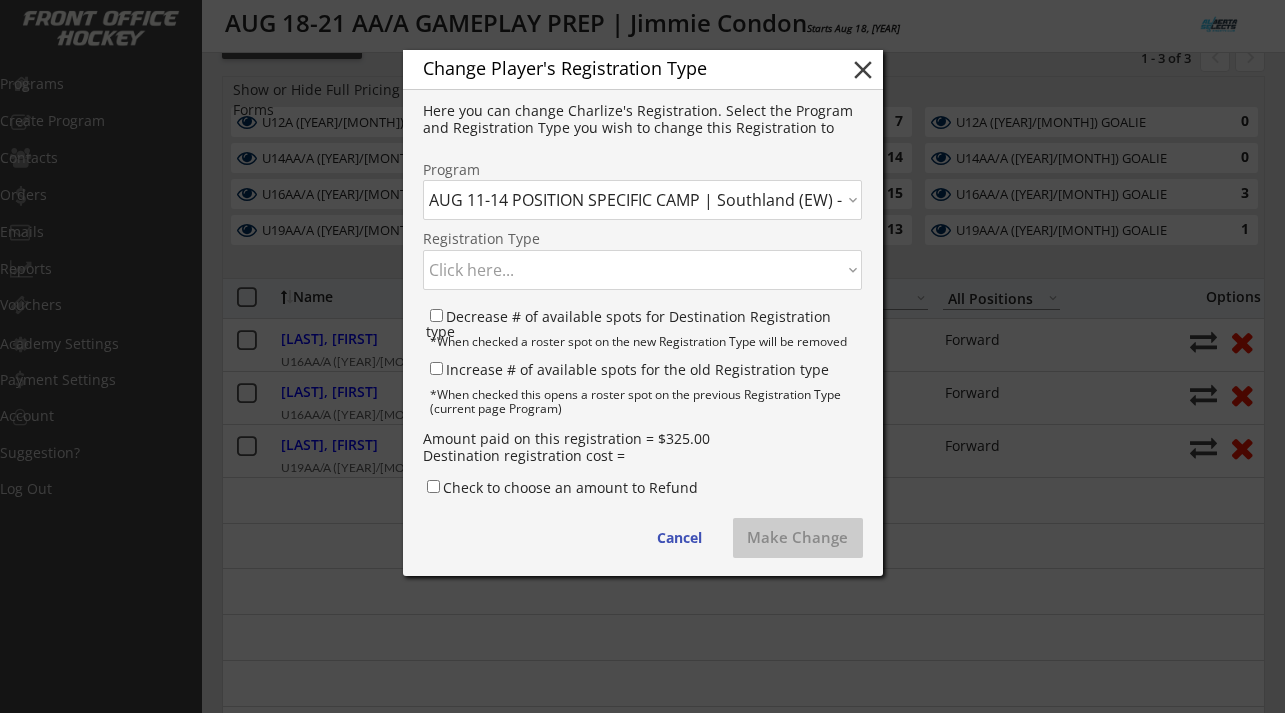 select on ""1348695171700984260__LOOKUP__1736482936954x618935856308420600"" 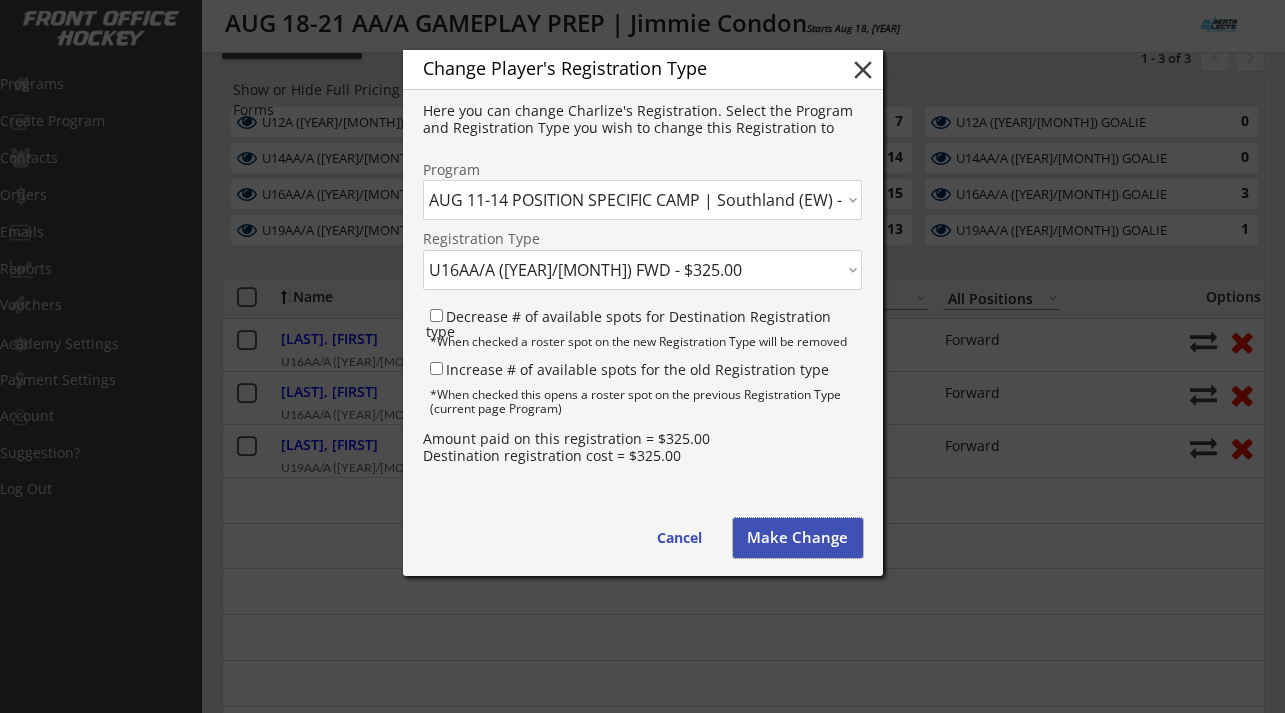 click on "Make Change" at bounding box center (798, 538) 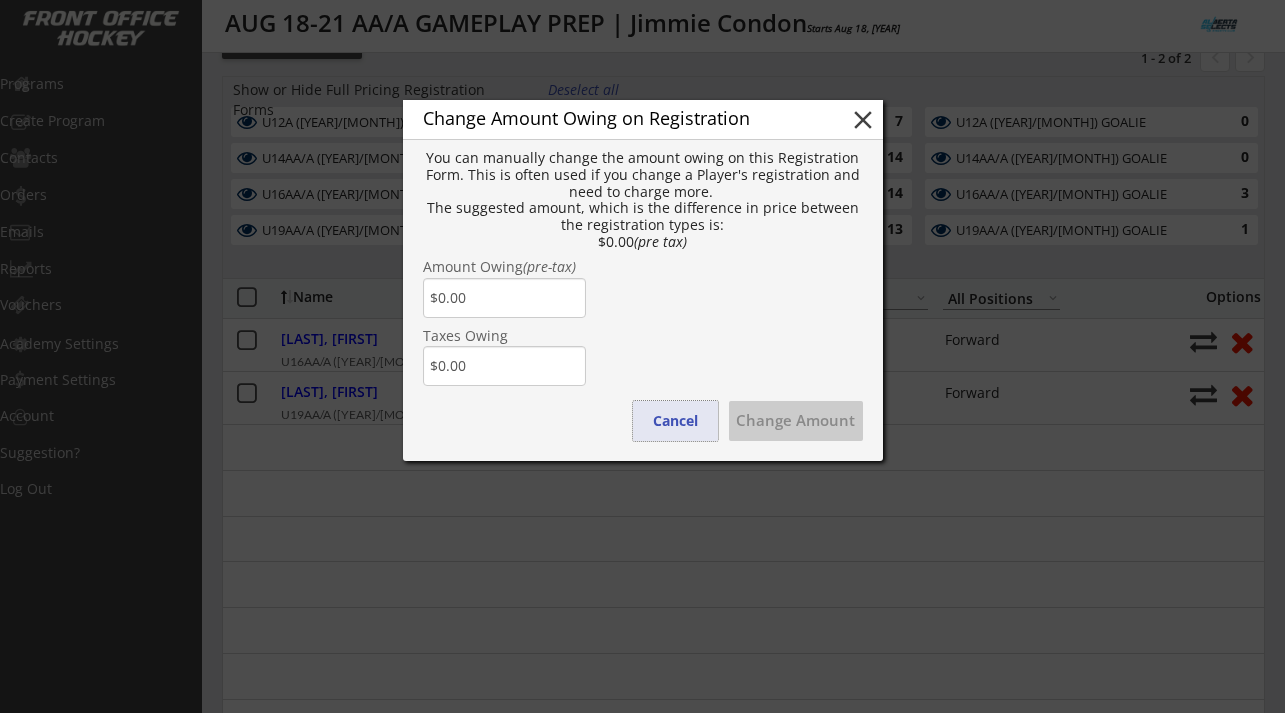 click on "Cancel" at bounding box center [675, 421] 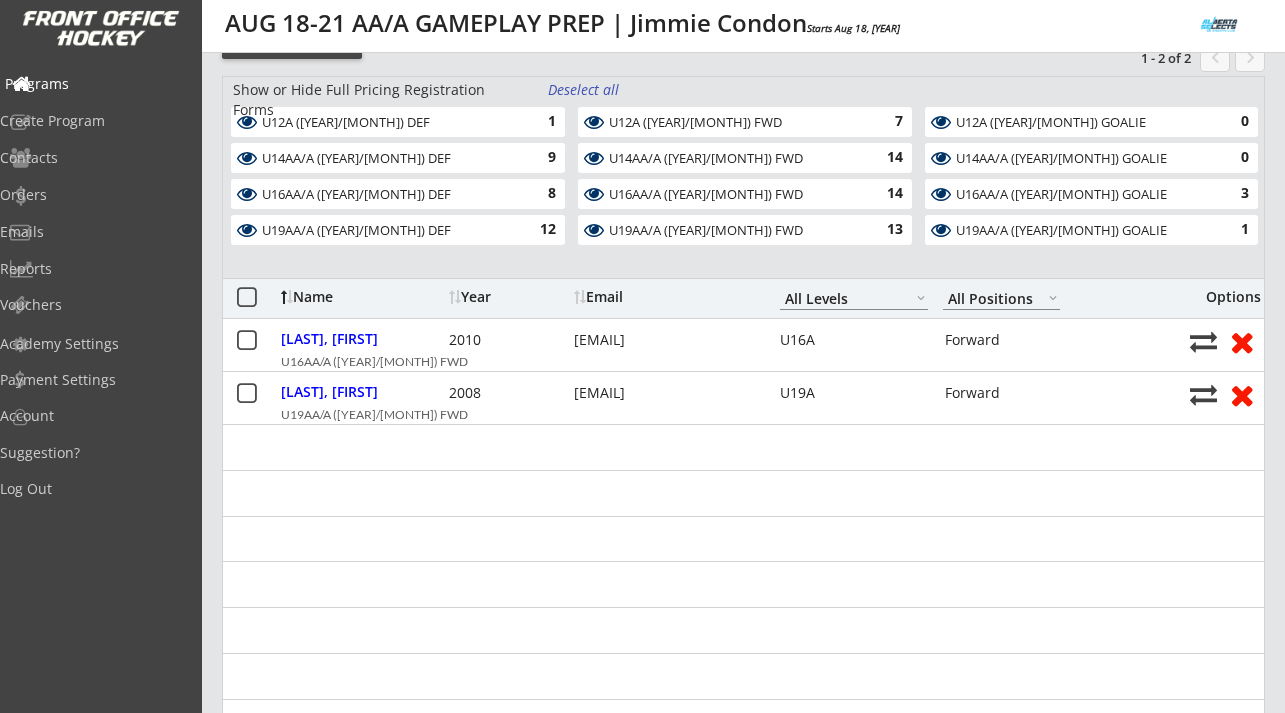 click on "Programs" at bounding box center [95, 84] 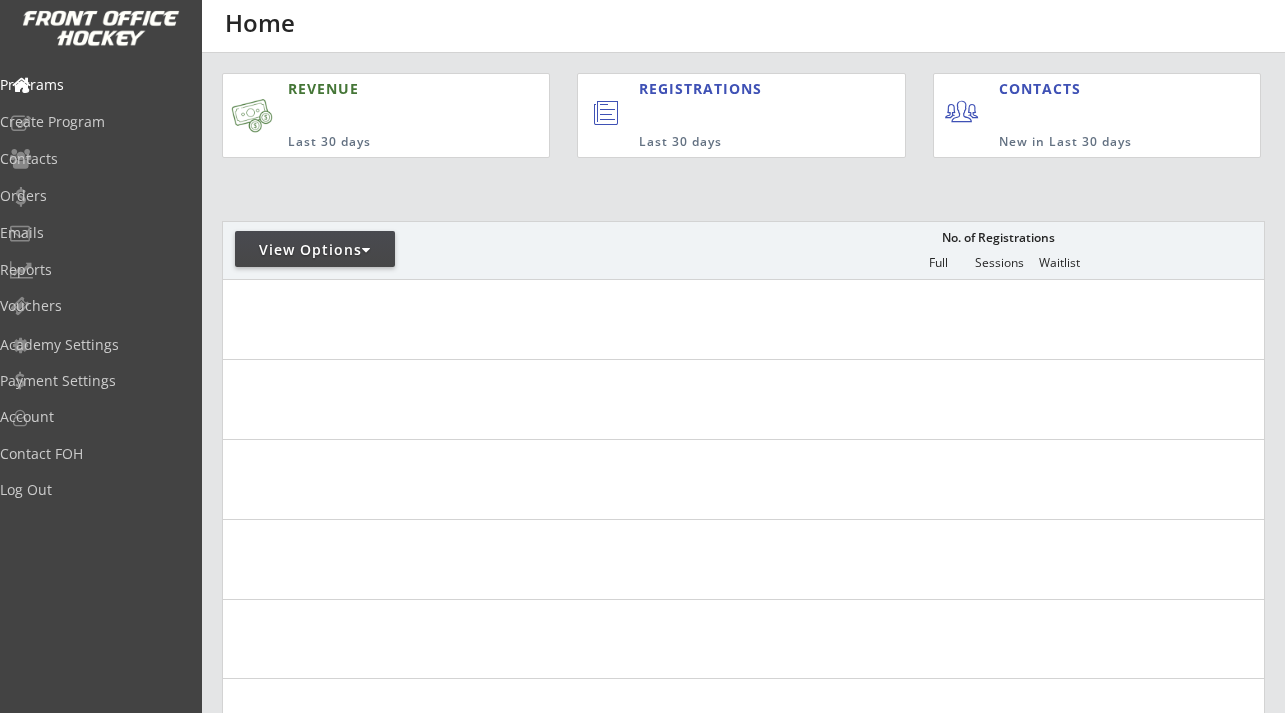 scroll, scrollTop: 0, scrollLeft: 0, axis: both 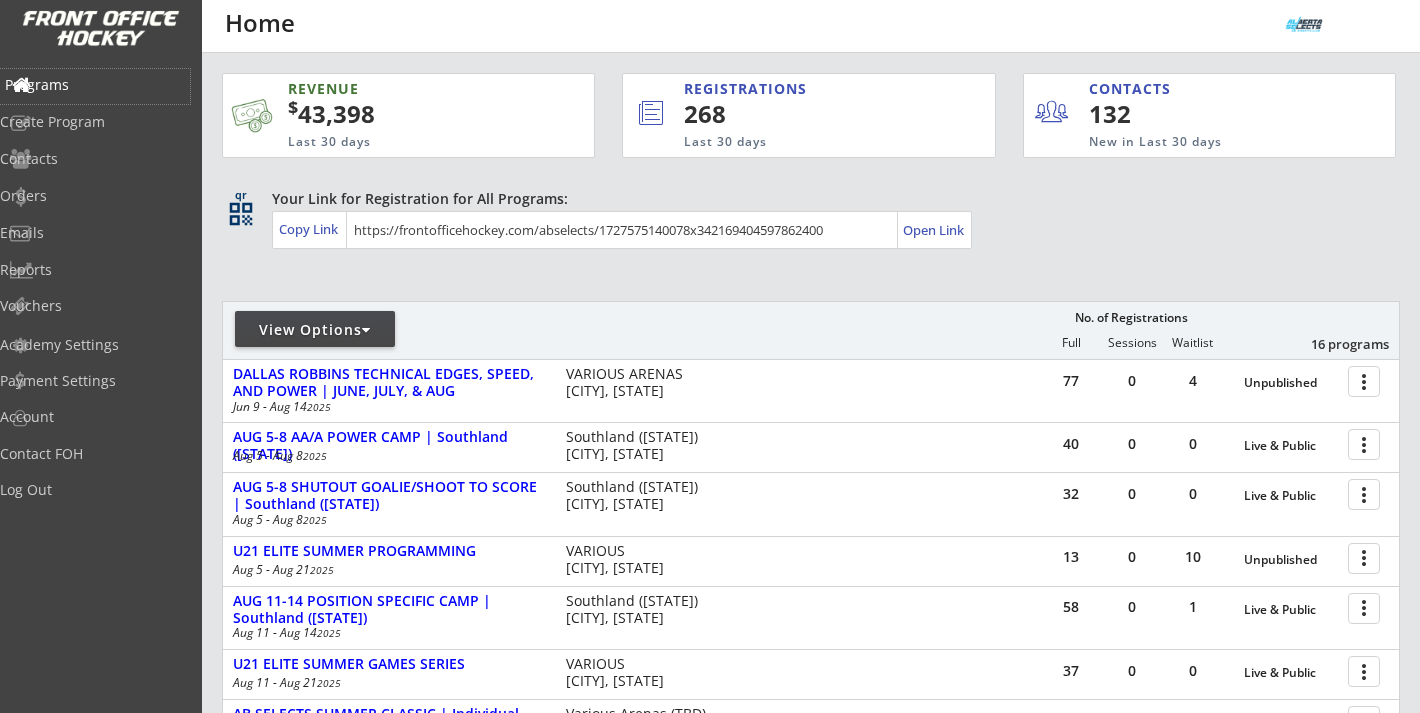click on "Programs" at bounding box center (95, 85) 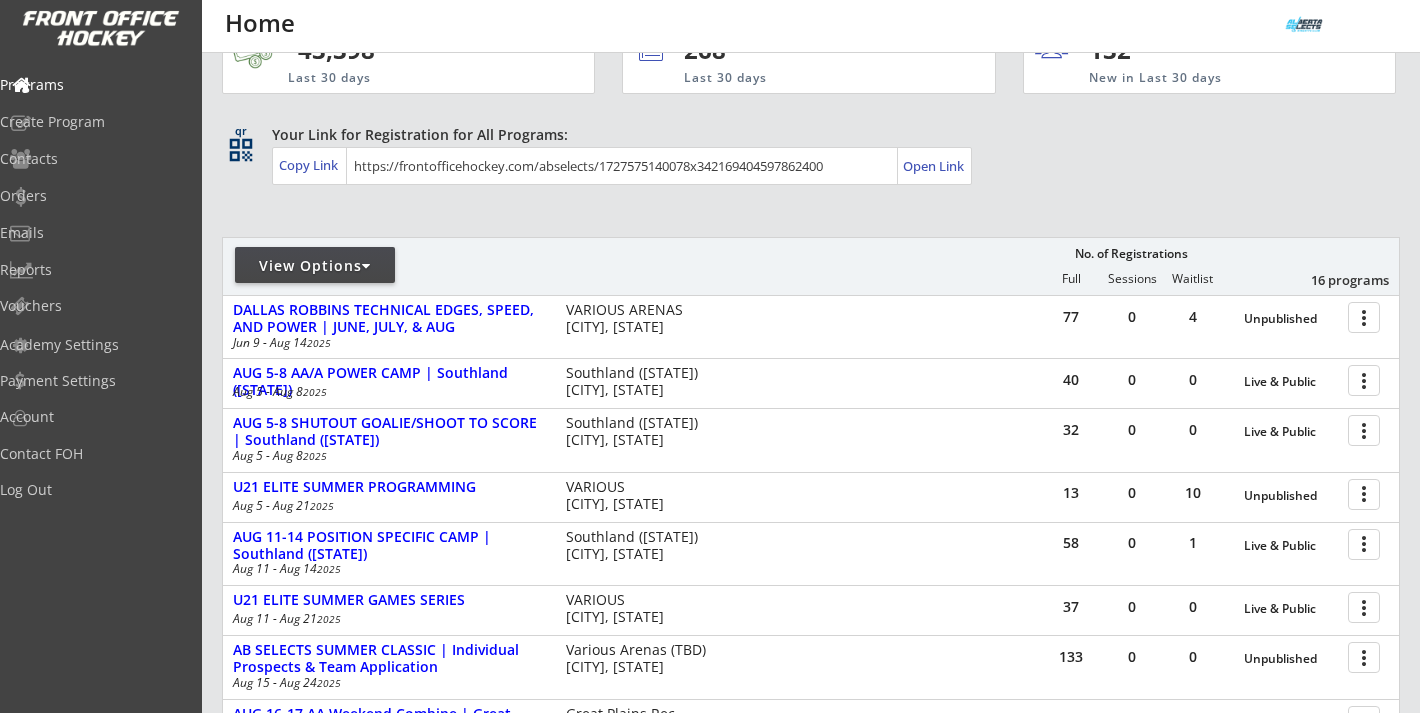 scroll, scrollTop: 79, scrollLeft: 0, axis: vertical 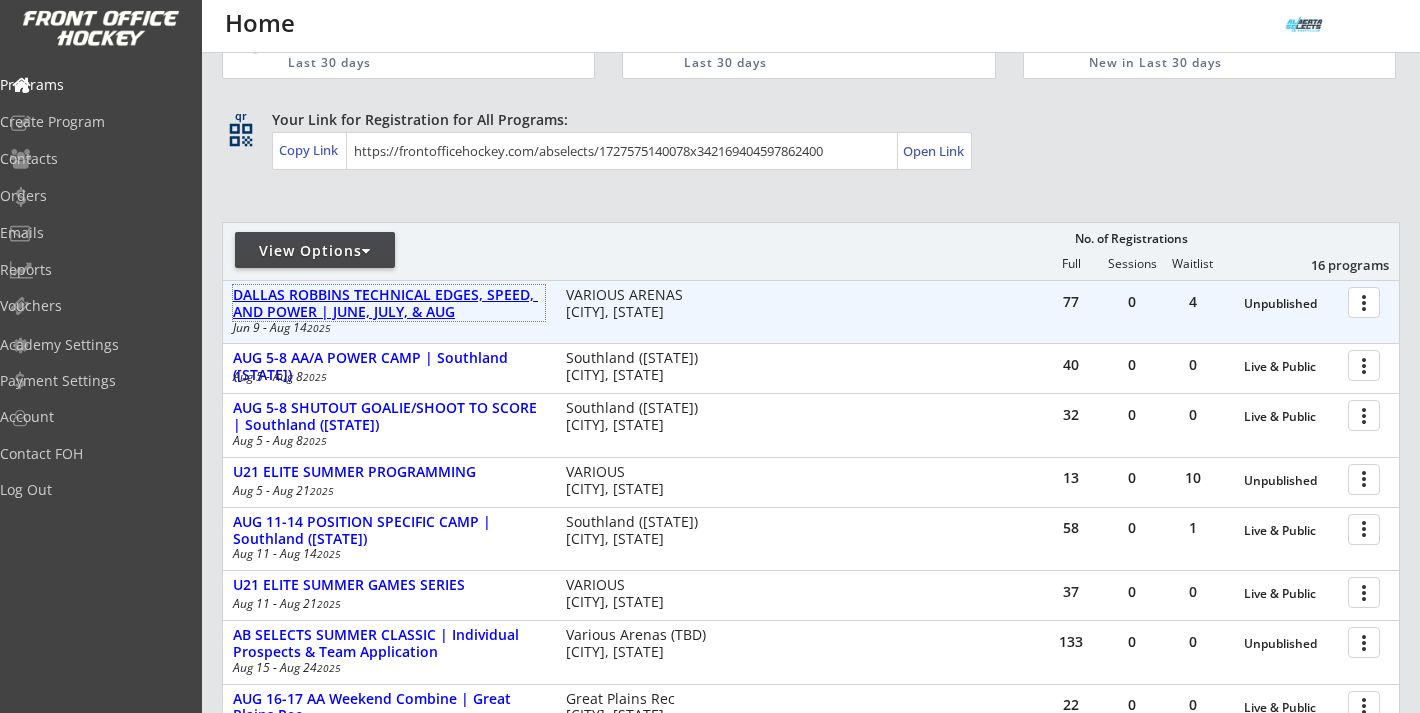 click on "DALLAS ROBBINS TECHNICAL EDGES, SPEED, AND POWER | JUNE, JULY, & AUG" at bounding box center [389, 304] 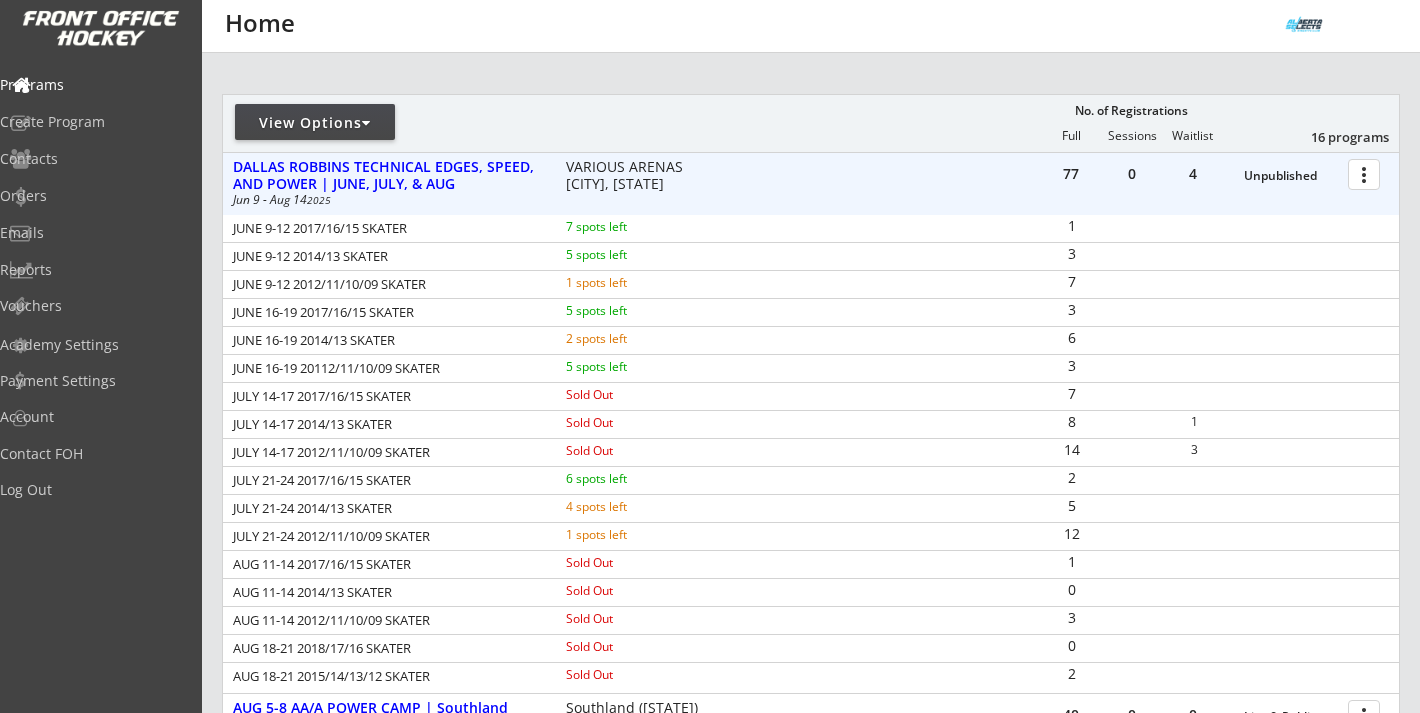 scroll, scrollTop: 206, scrollLeft: 0, axis: vertical 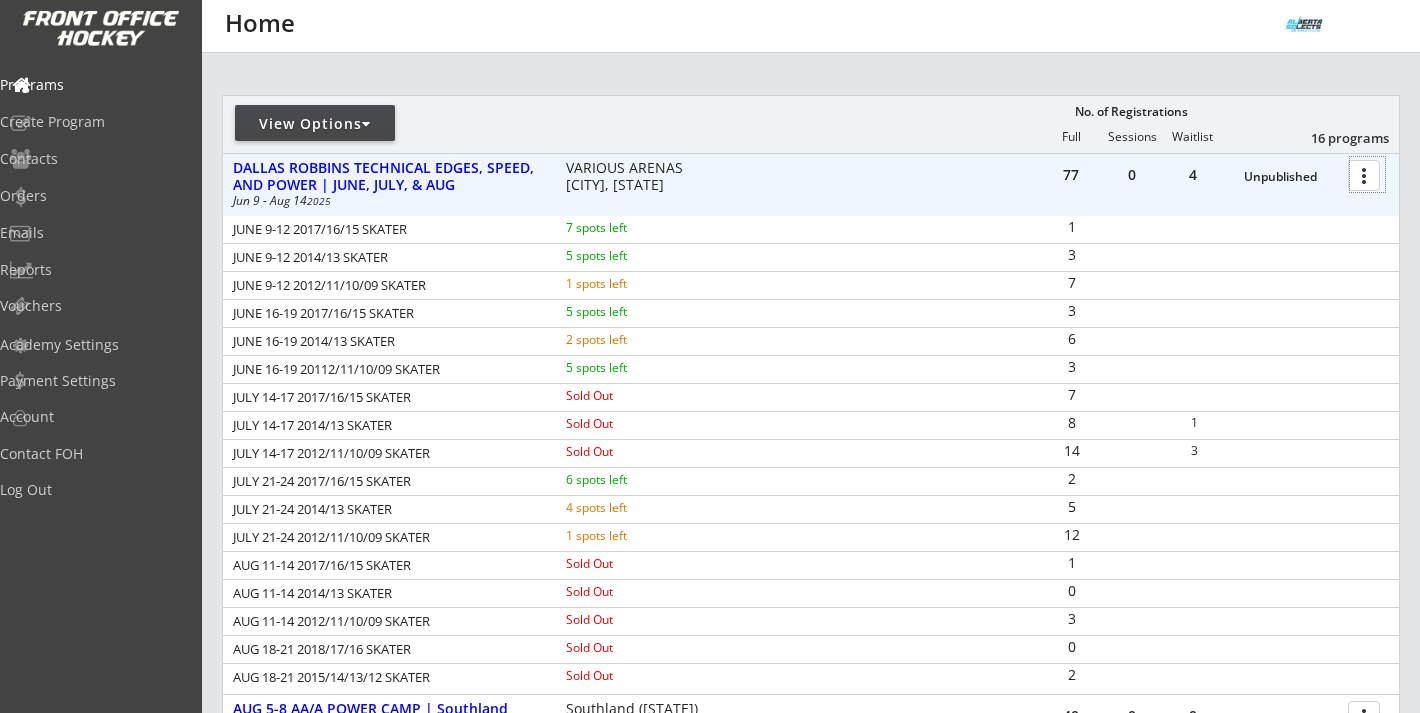 click at bounding box center (1367, 174) 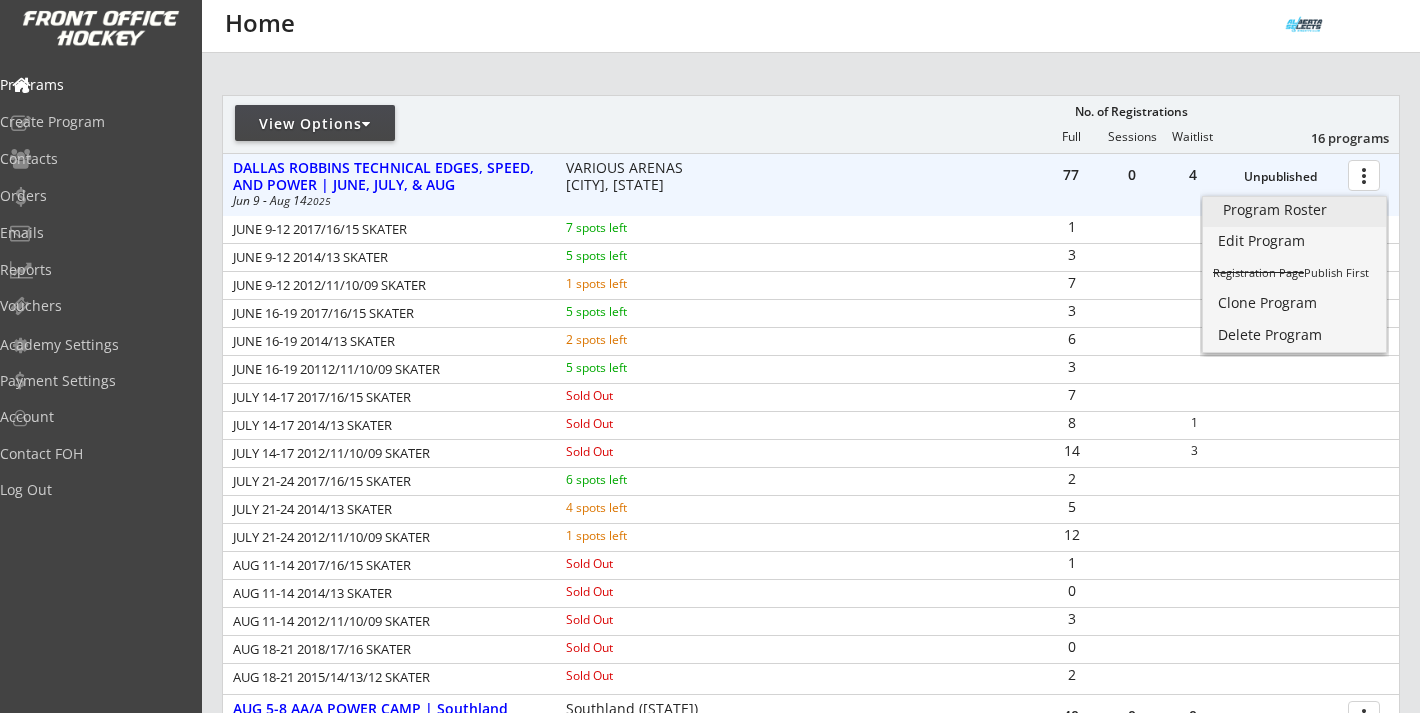 click on "Program Roster" at bounding box center (1294, 210) 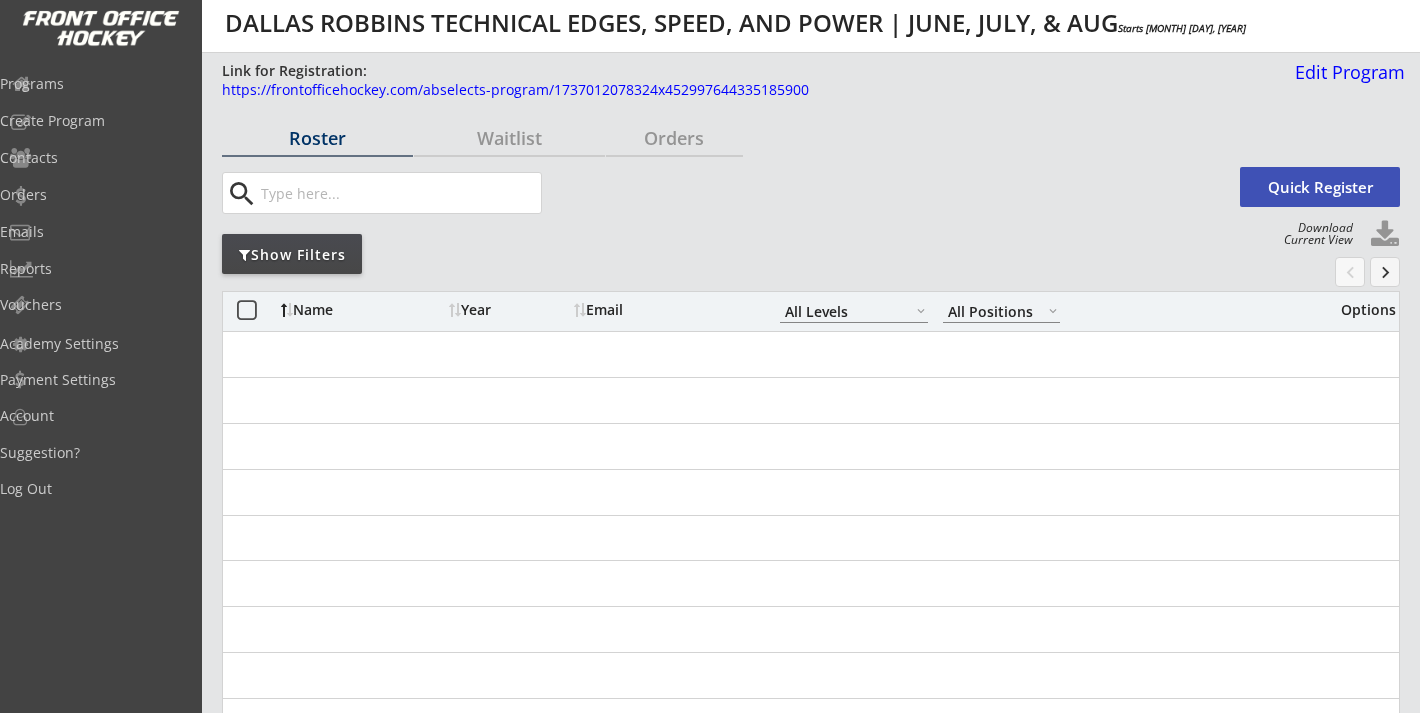 select on ""All Levels"" 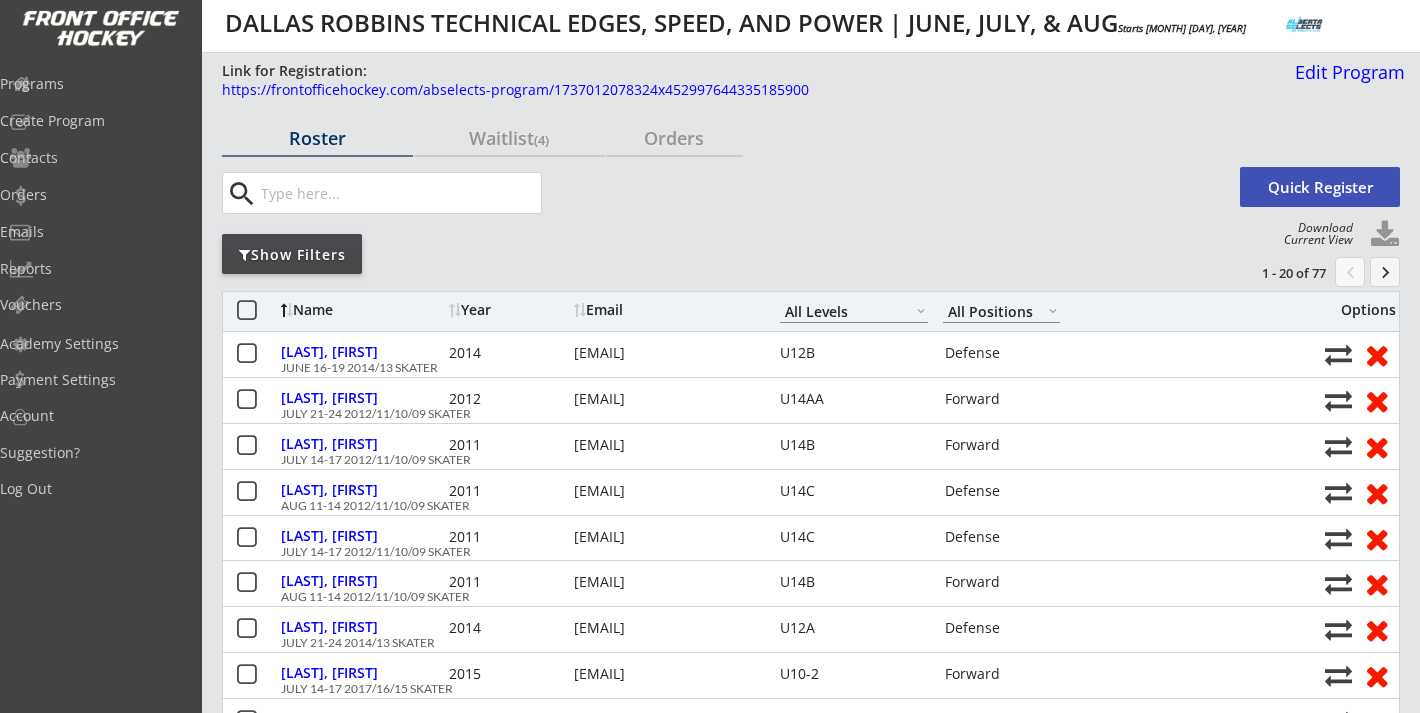 click at bounding box center (1385, 235) 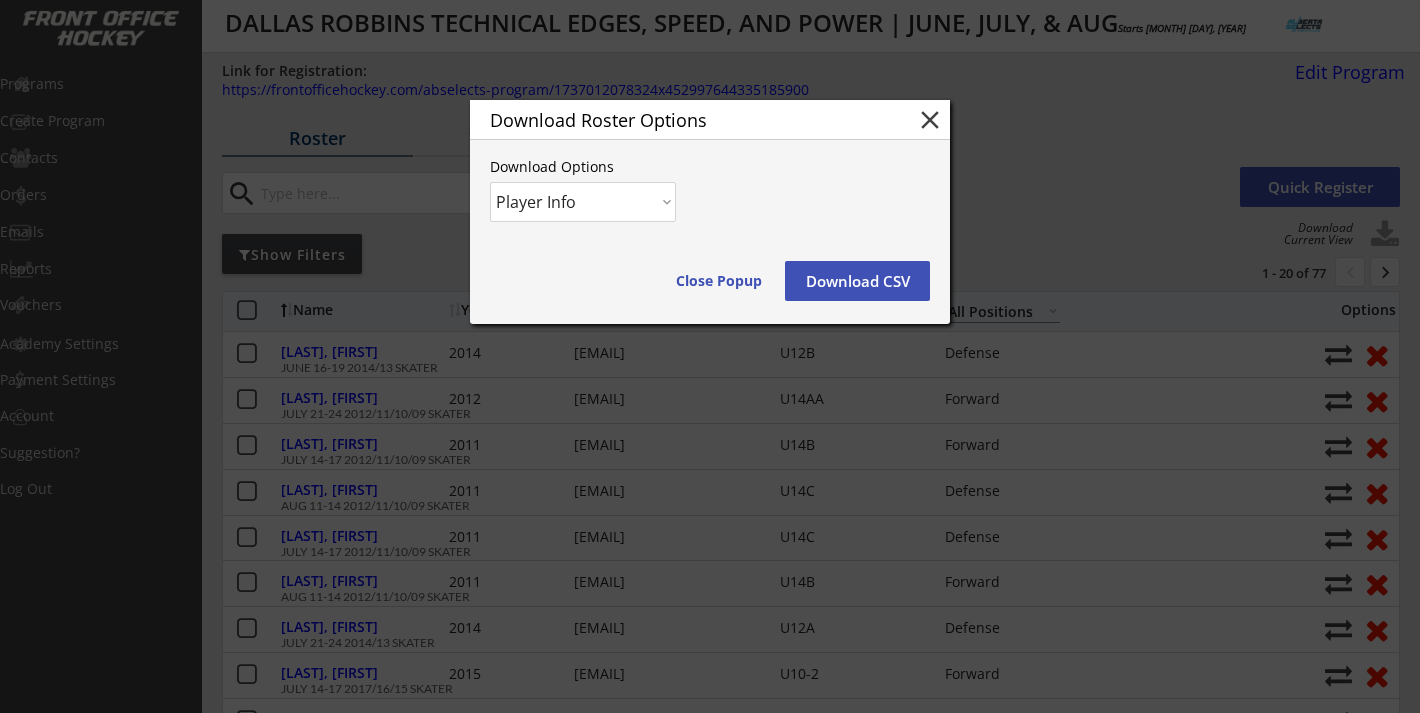 click on "Download CSV" at bounding box center (857, 281) 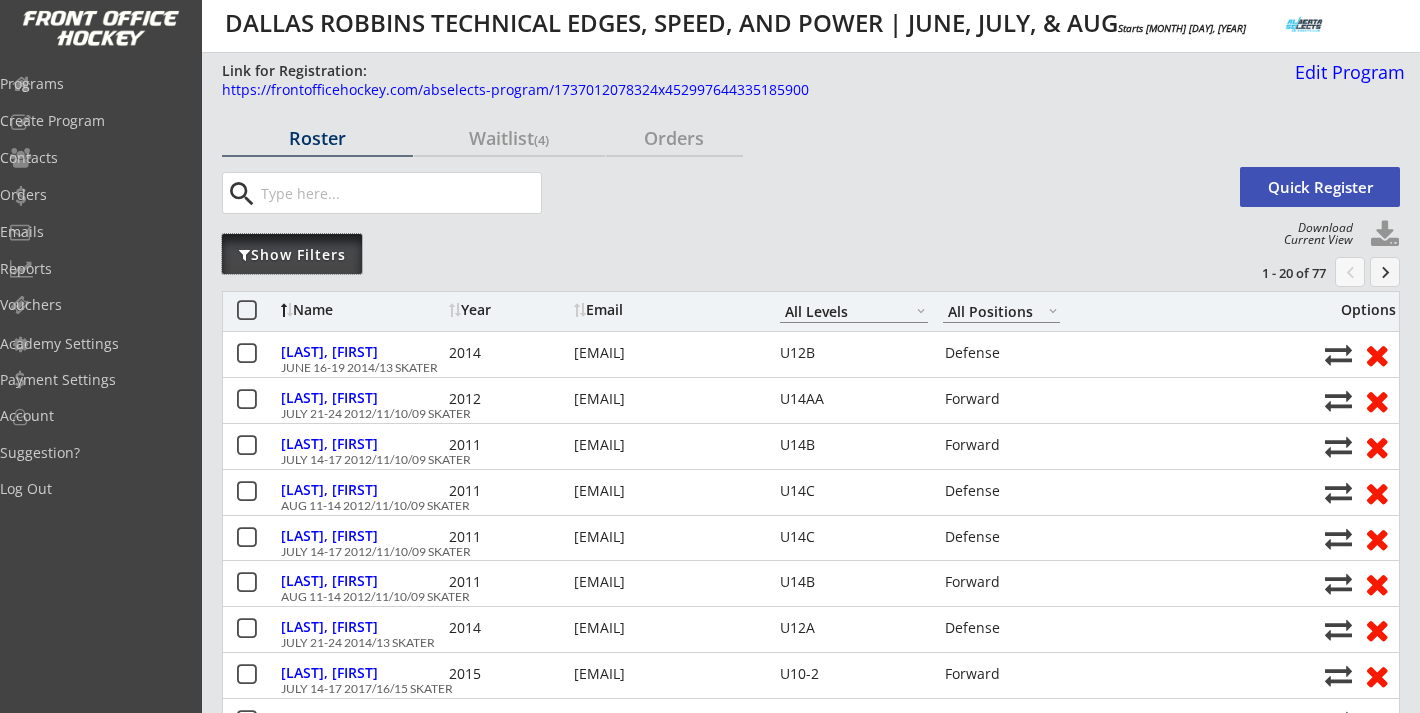 click on "Show Filters" at bounding box center [292, 255] 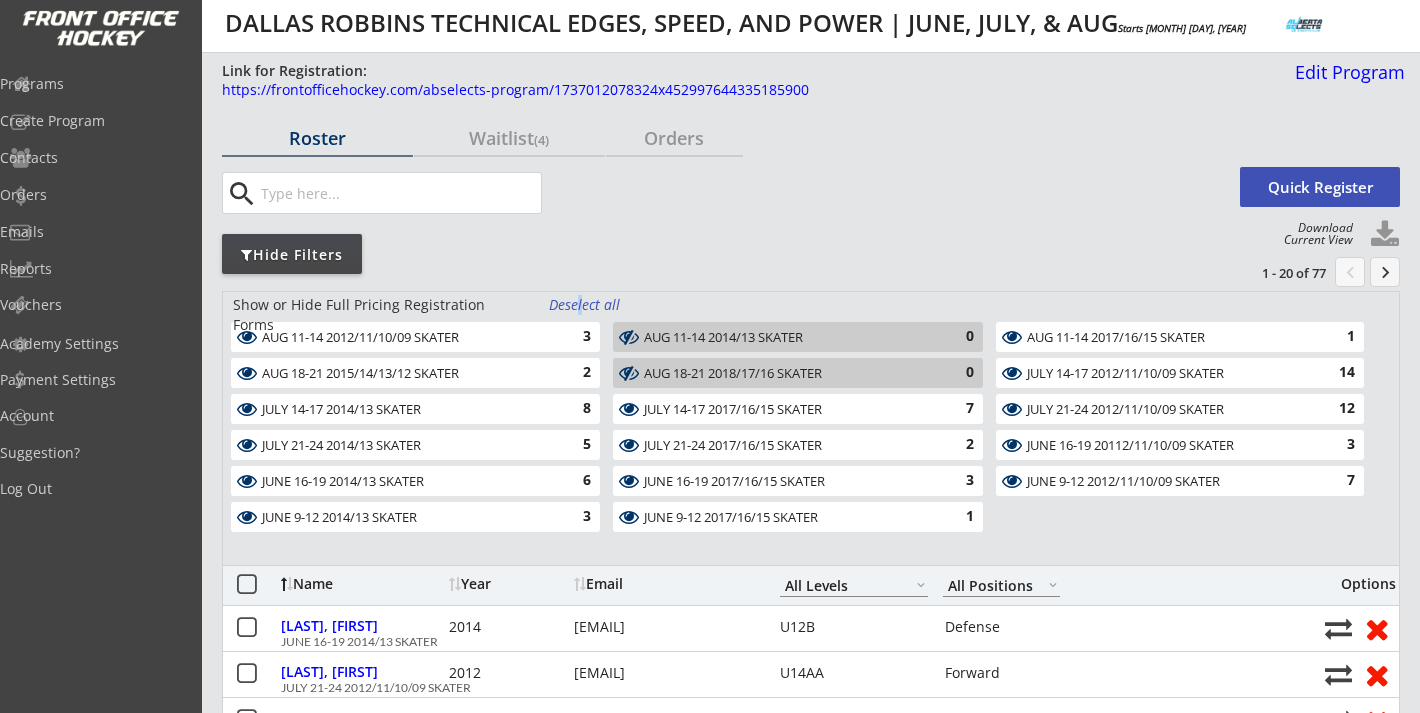 click on "Deselect all" at bounding box center [586, 305] 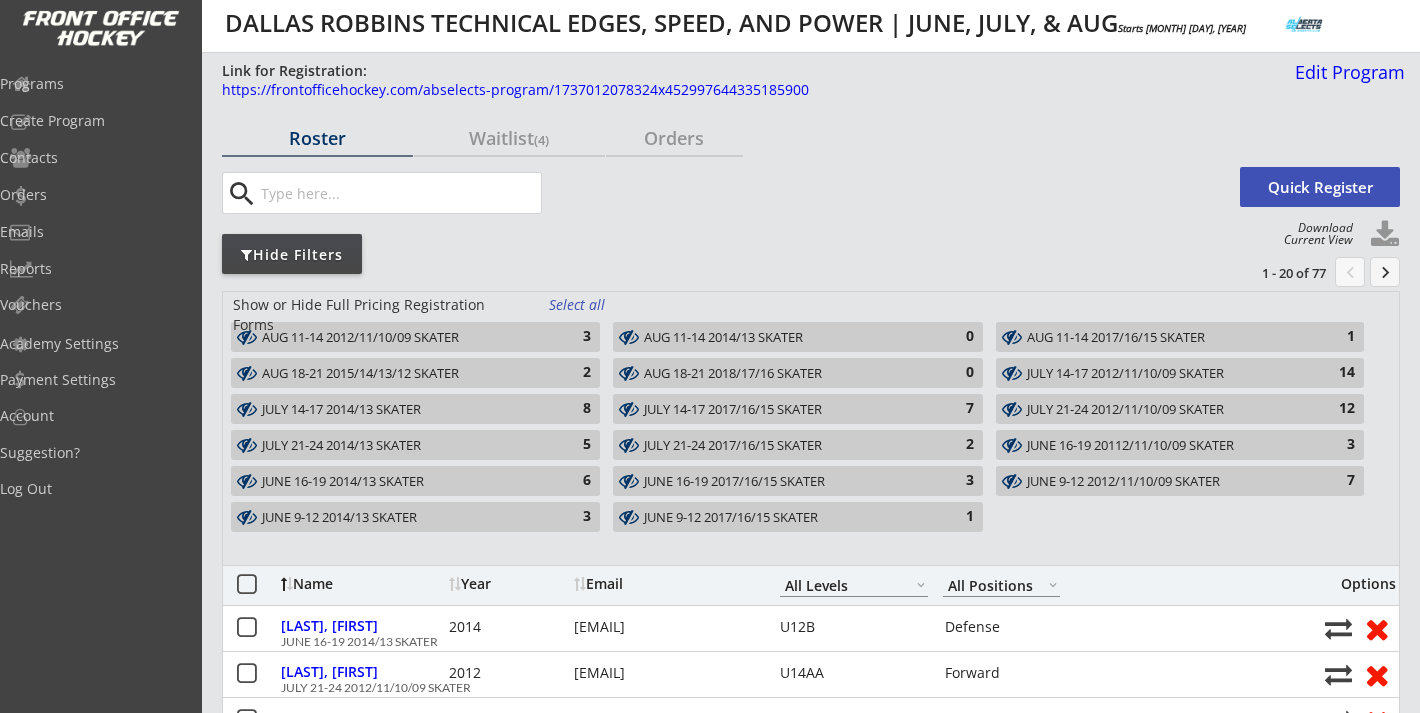 click on "AUG 11-14 2012/11/10/09 SKATER" at bounding box center (404, 338) 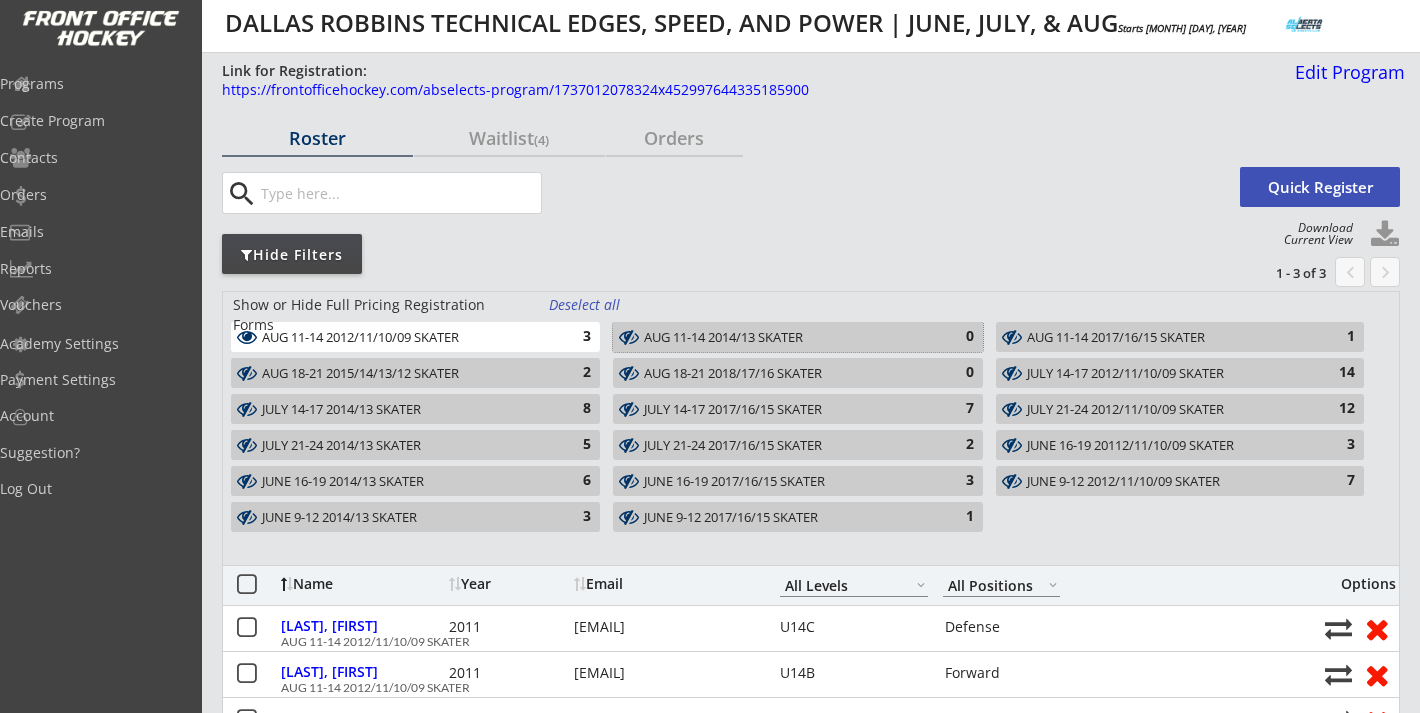 click on "AUG 11-14 2014/13 SKATER" at bounding box center [786, 338] 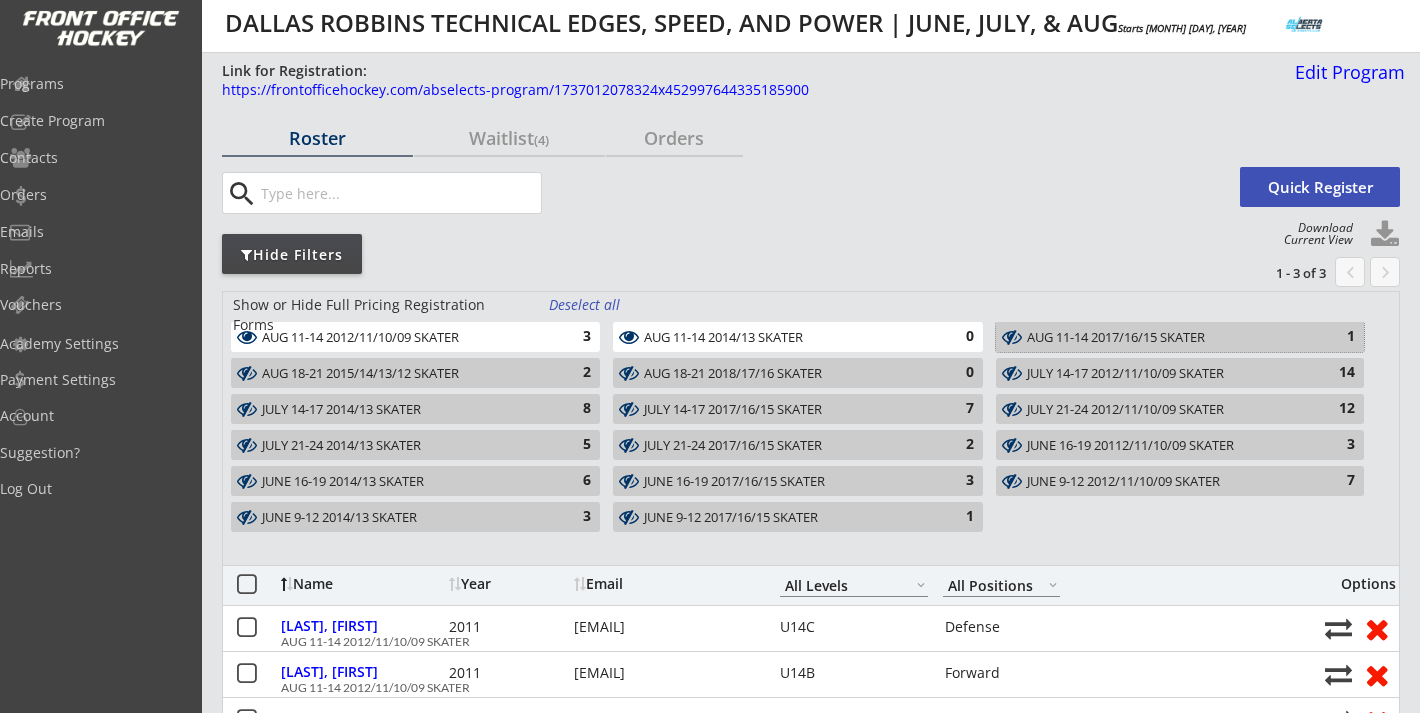 click on "AUG 11-14 2017/16/15 SKATER" at bounding box center [1168, 338] 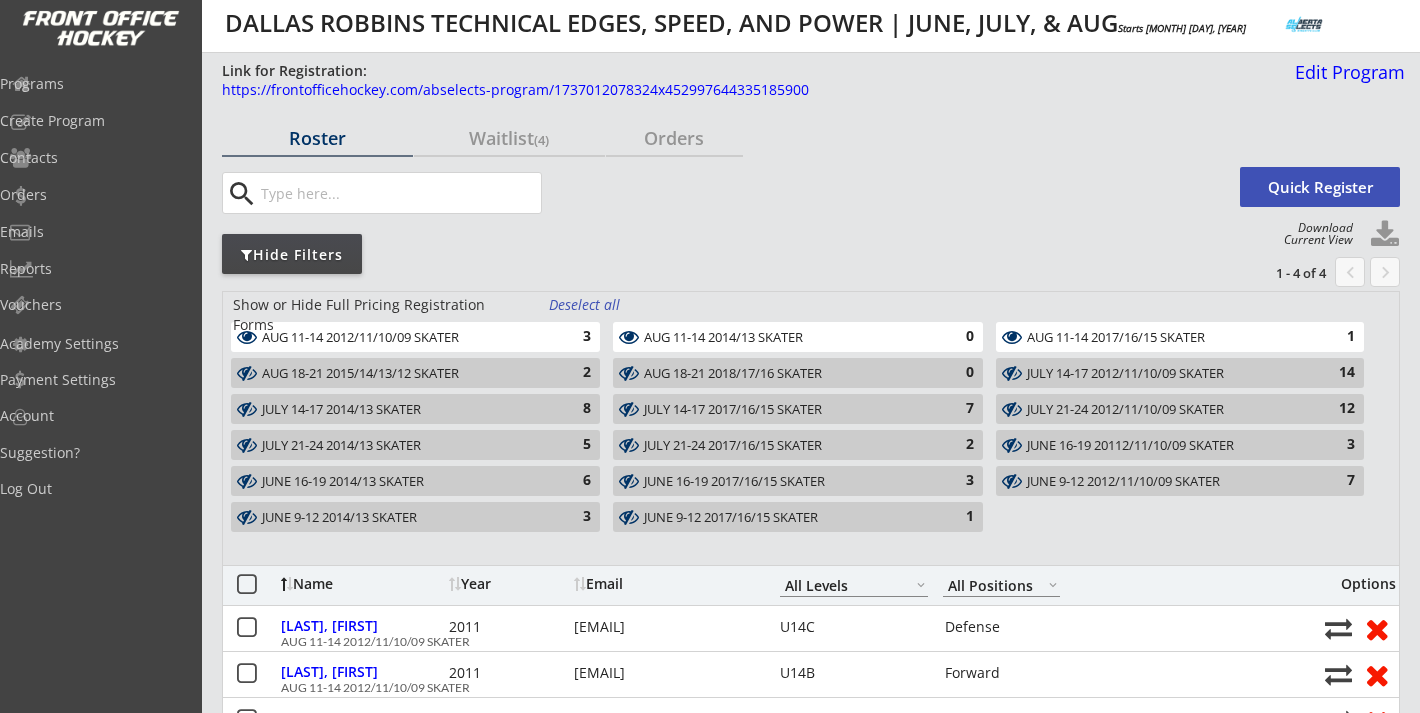 click on "AUG 18-21 2015/14/13/12 SKATER" at bounding box center [404, 374] 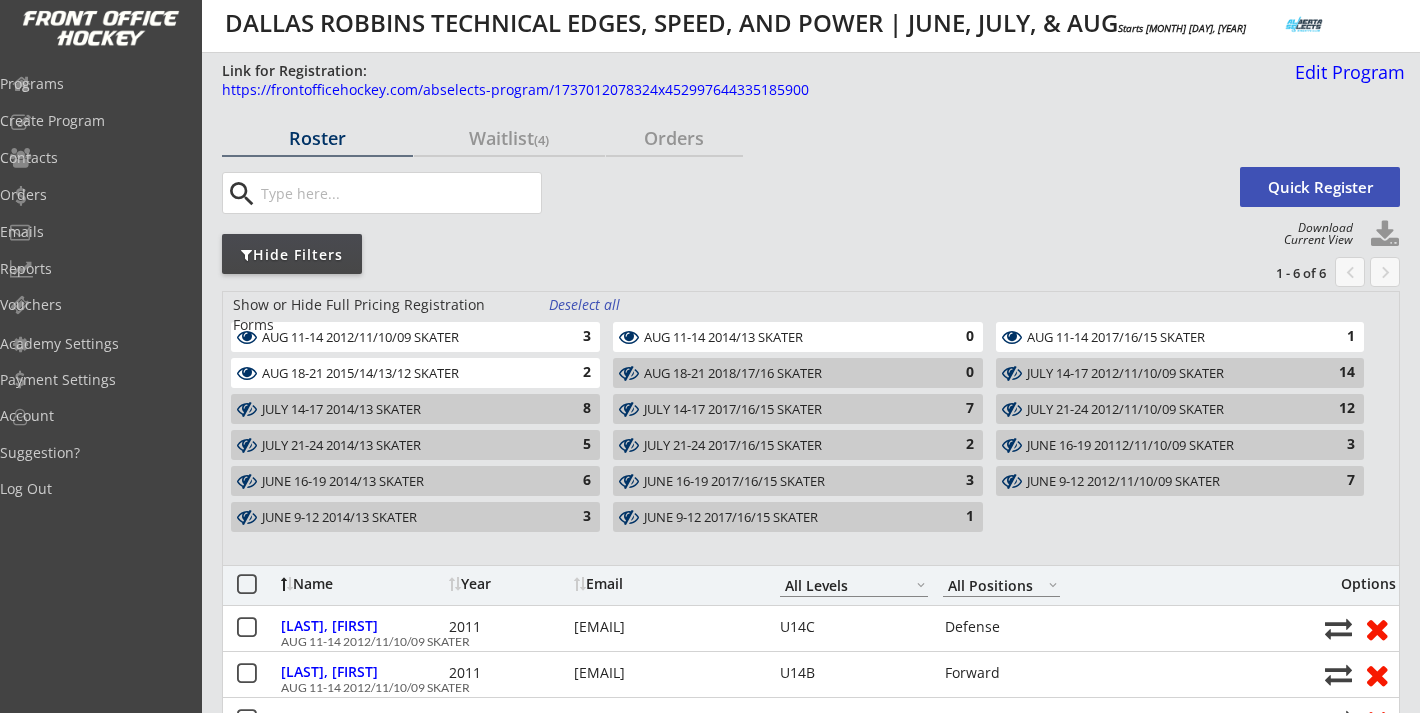 click on "AUG 18-21 2018/17/16 SKATER" at bounding box center [786, 374] 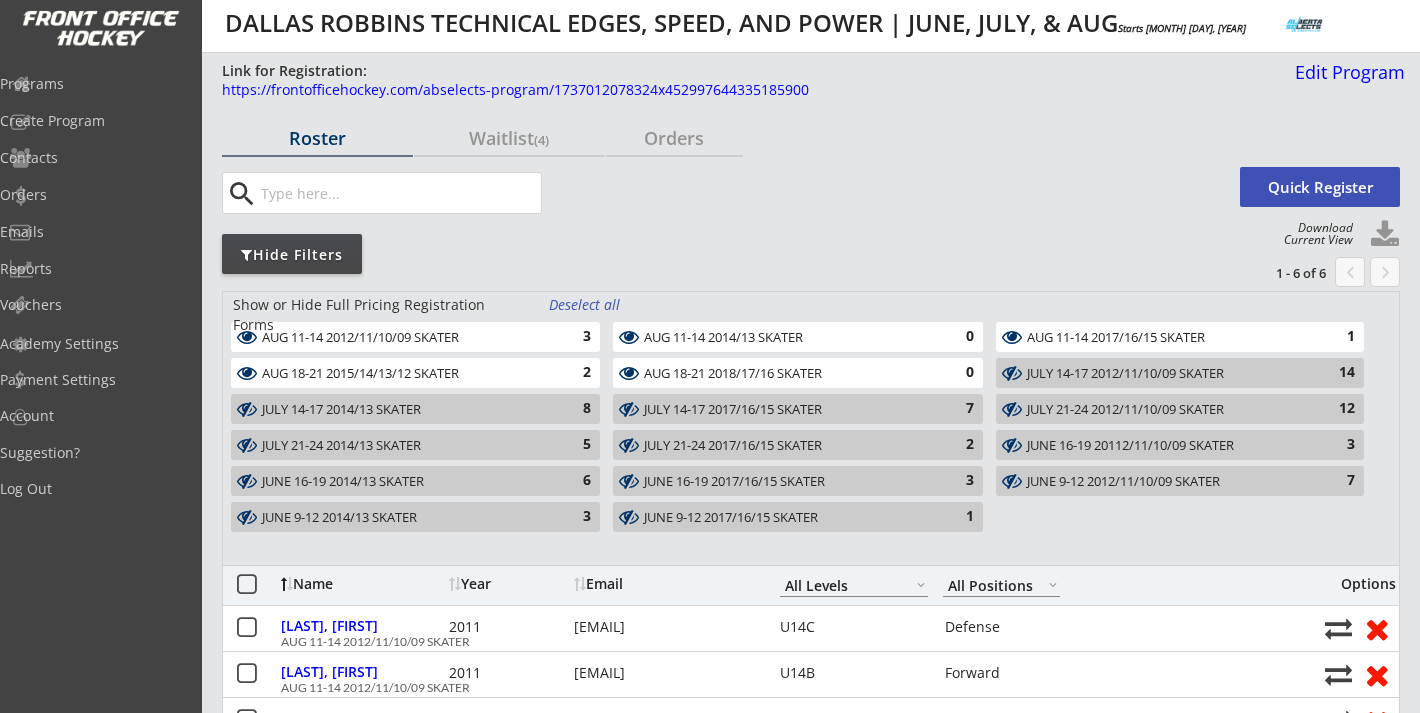 click on "AUG 18-21 2018/17/16 SKATER" at bounding box center [786, 374] 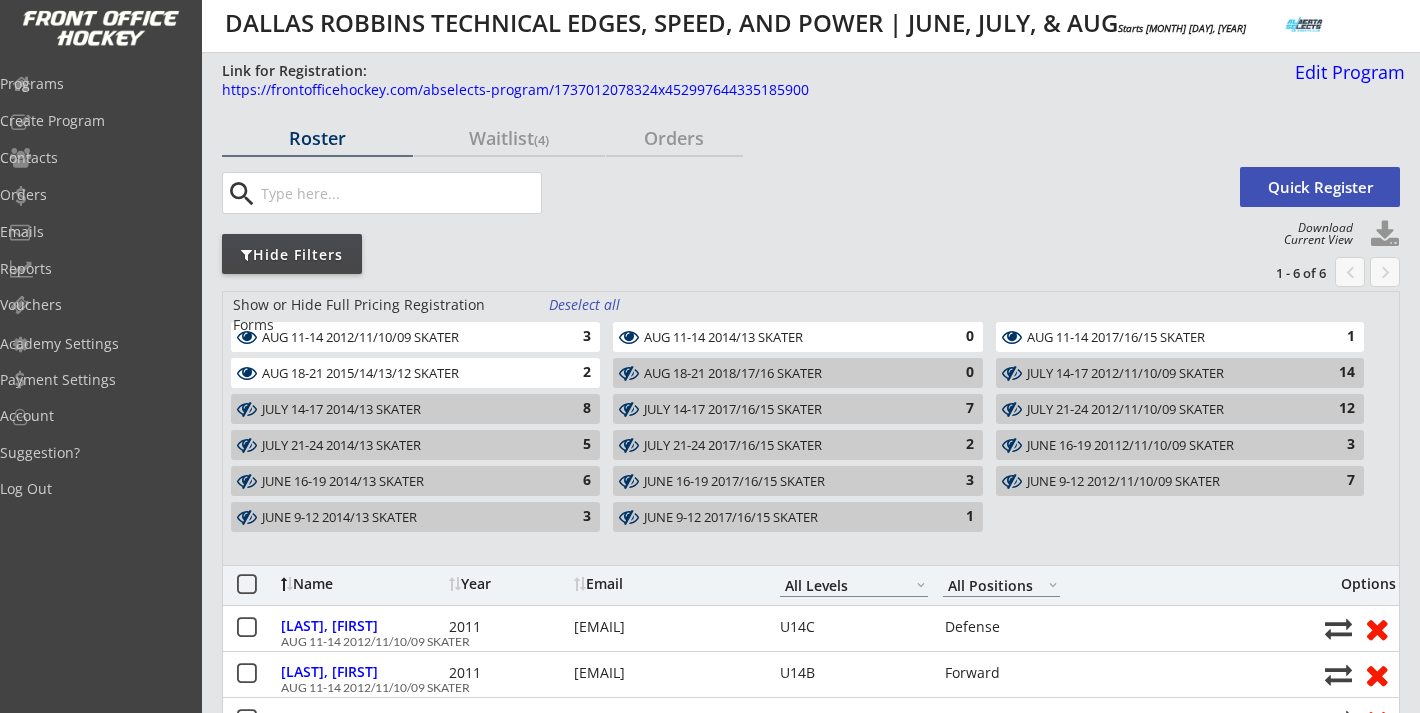 click on "AUG 18-21 2018/17/16 SKATER" at bounding box center (786, 374) 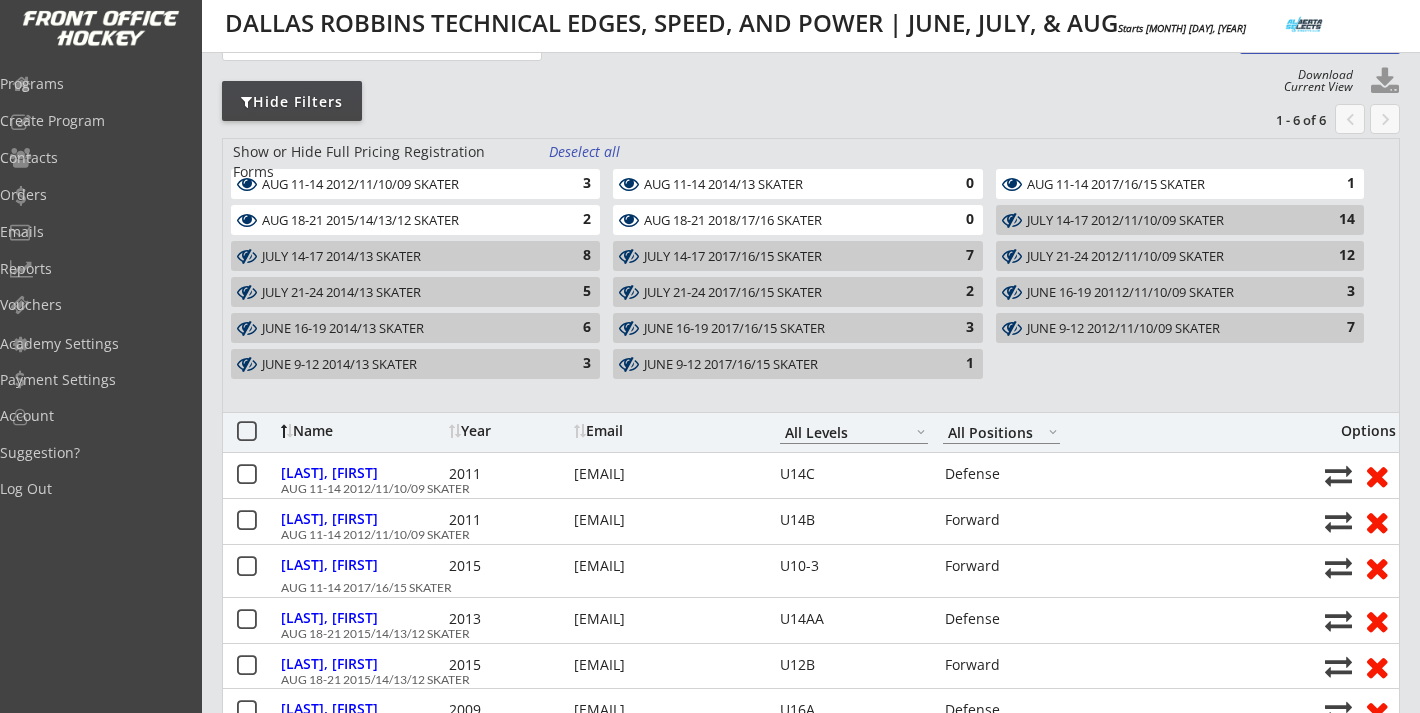 scroll, scrollTop: 0, scrollLeft: 0, axis: both 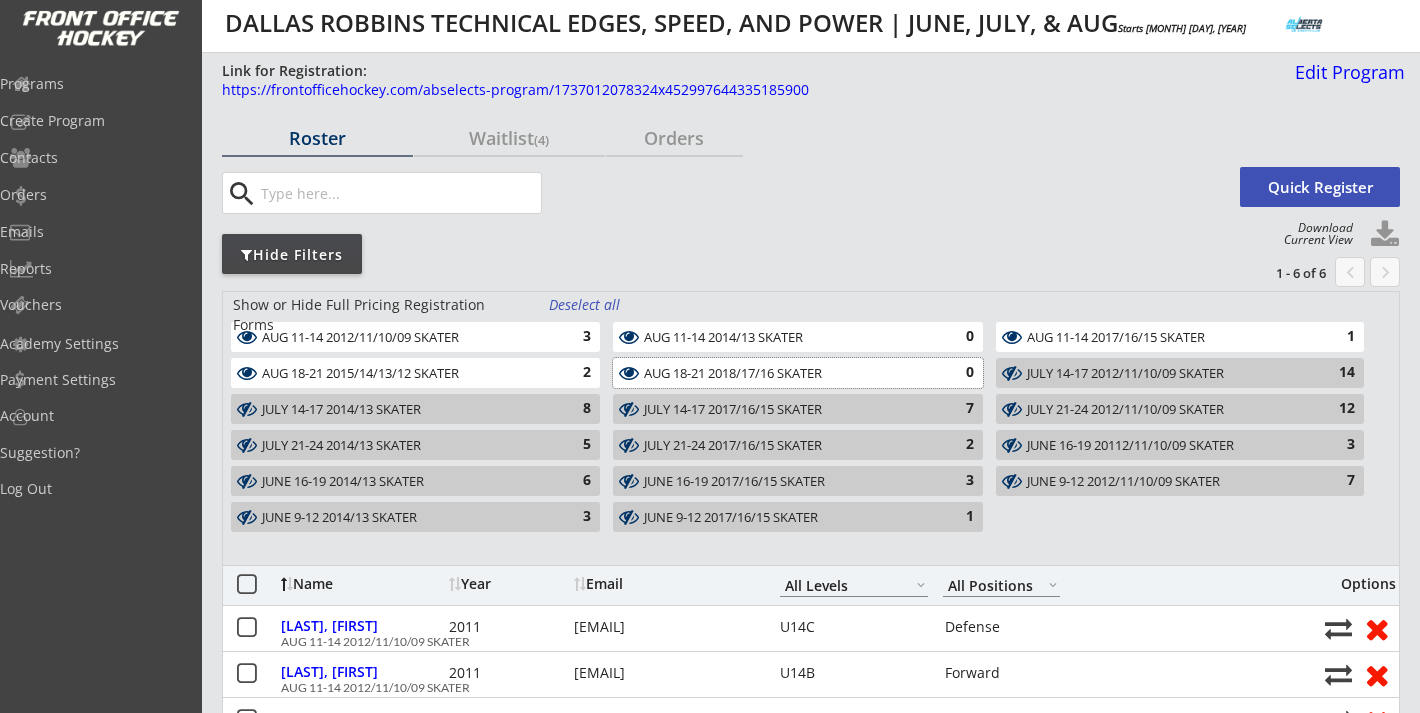 click at bounding box center (1385, 235) 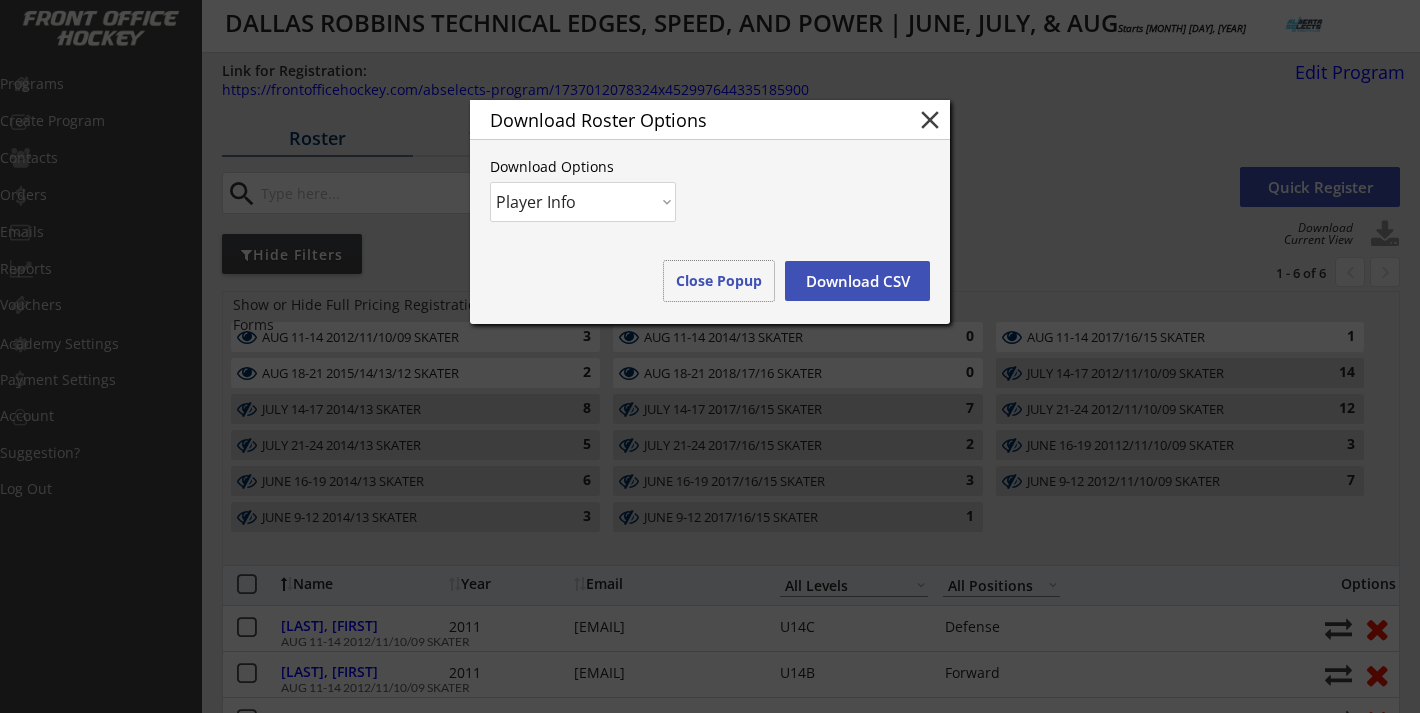drag, startPoint x: 730, startPoint y: 277, endPoint x: 836, endPoint y: 221, distance: 119.88328 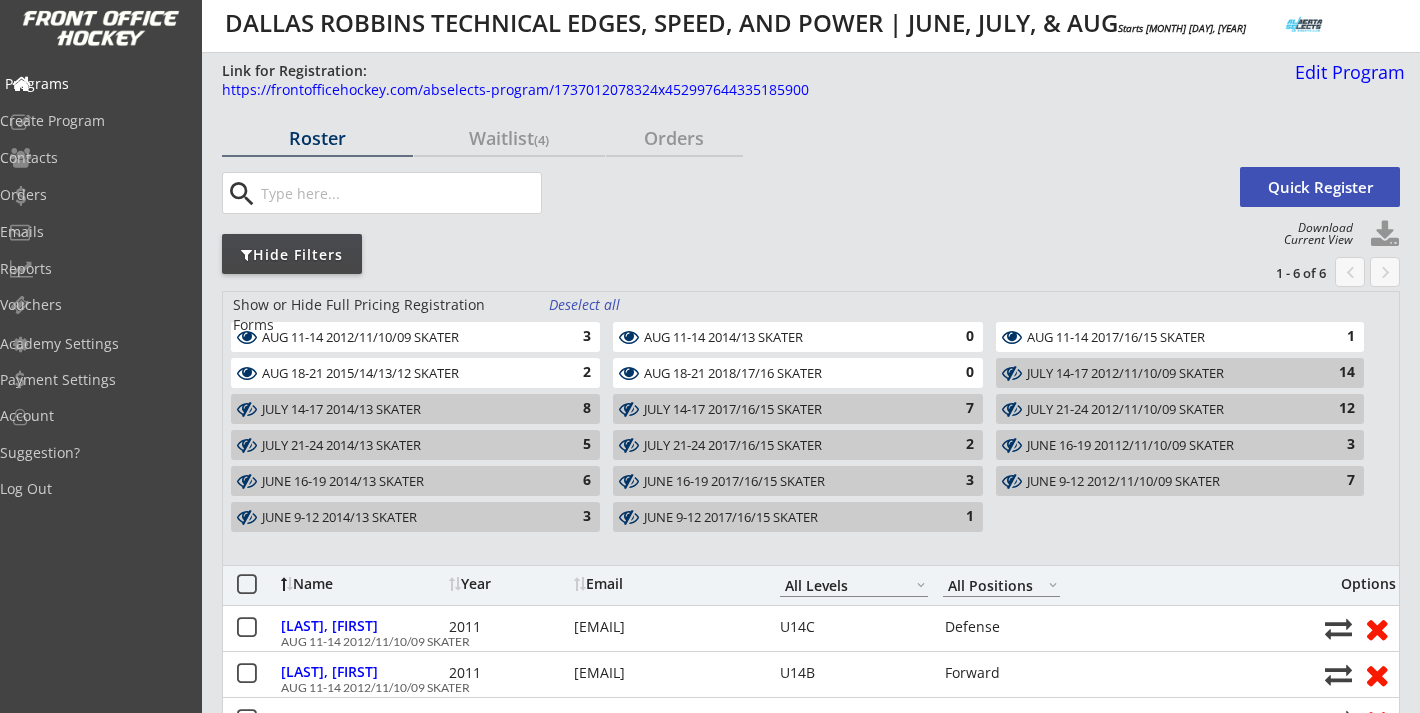 click on "Programs" at bounding box center [95, 84] 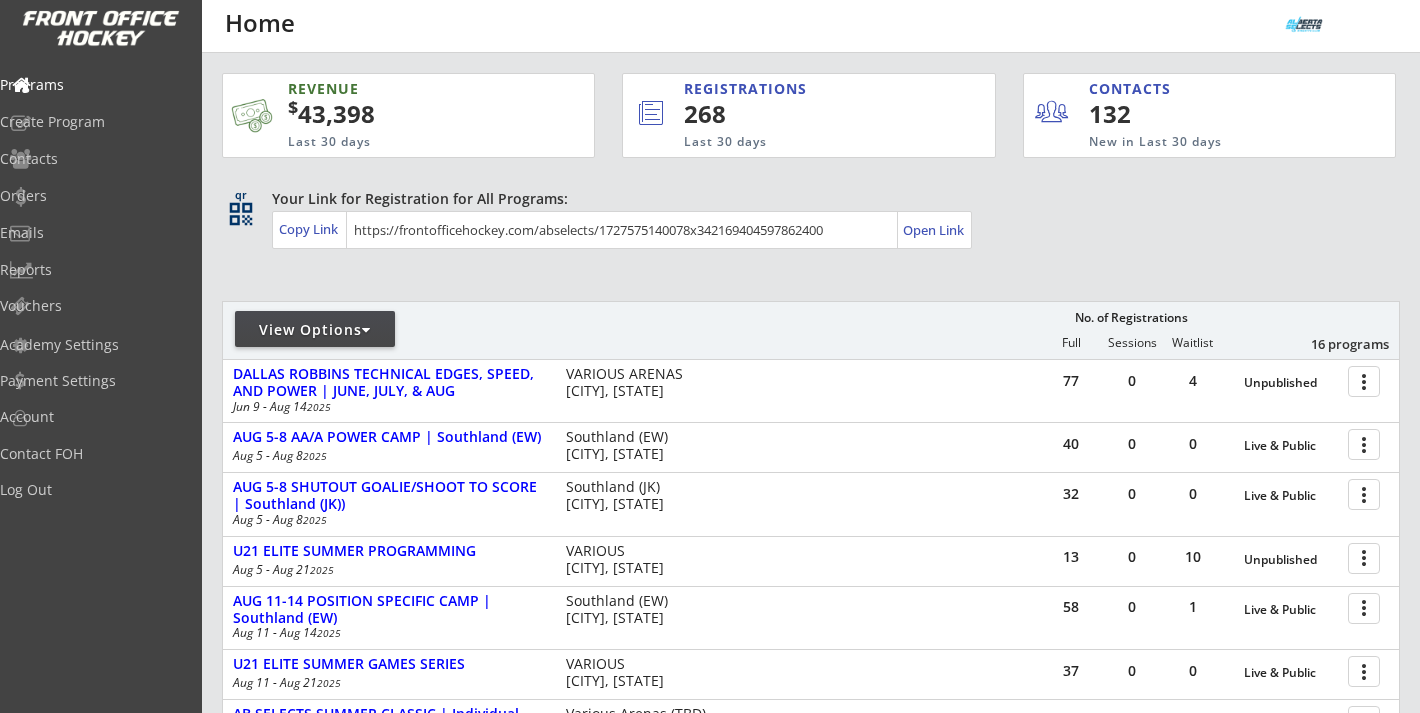 scroll, scrollTop: 0, scrollLeft: 0, axis: both 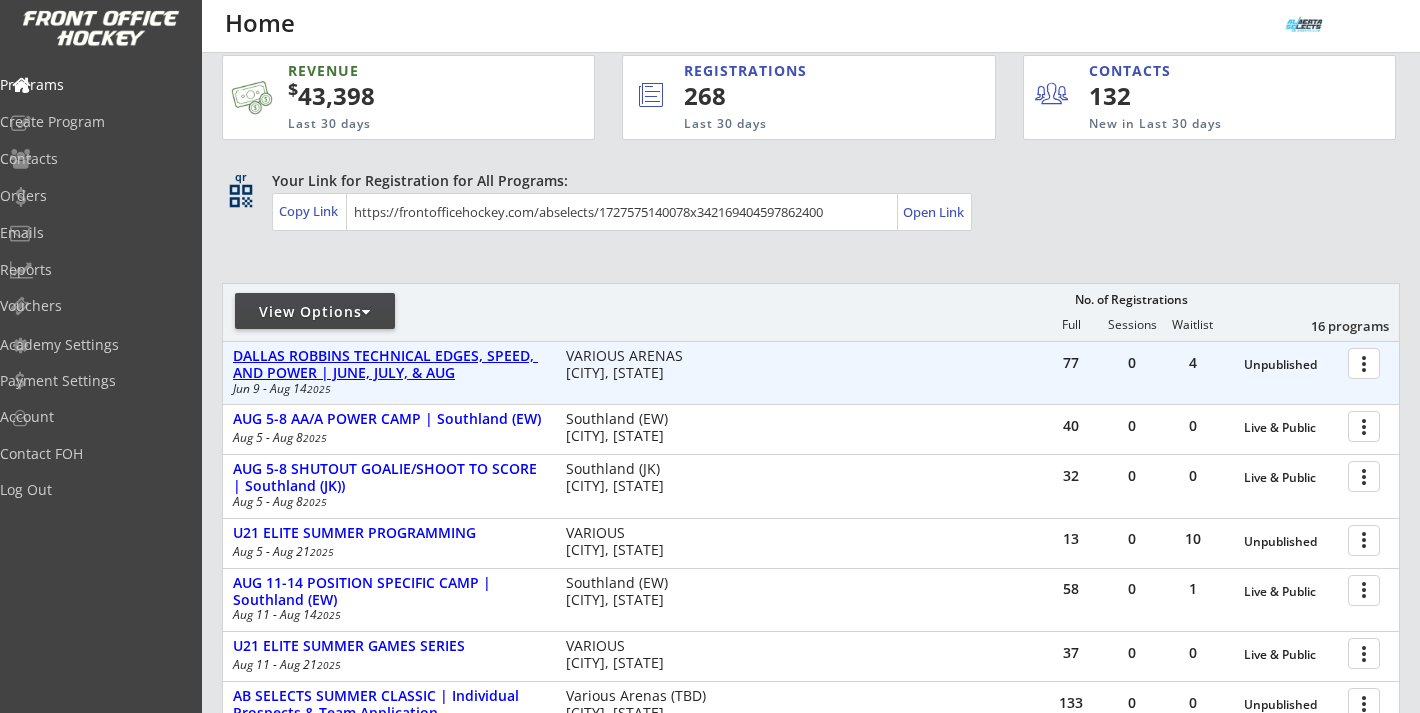 click on "DALLAS ROBBINS TECHNICAL EDGES, SPEED, AND POWER | JUNE, JULY, & AUG" at bounding box center (389, 365) 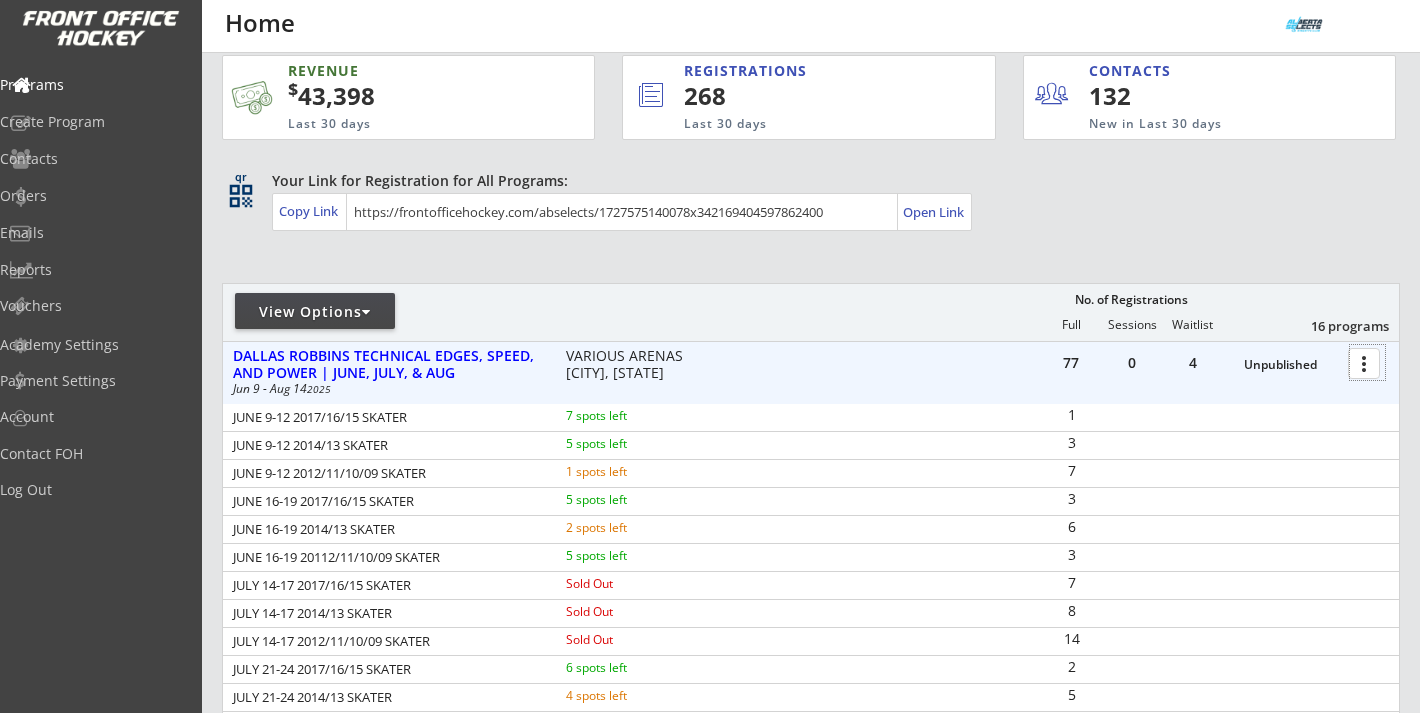 click at bounding box center [1367, 362] 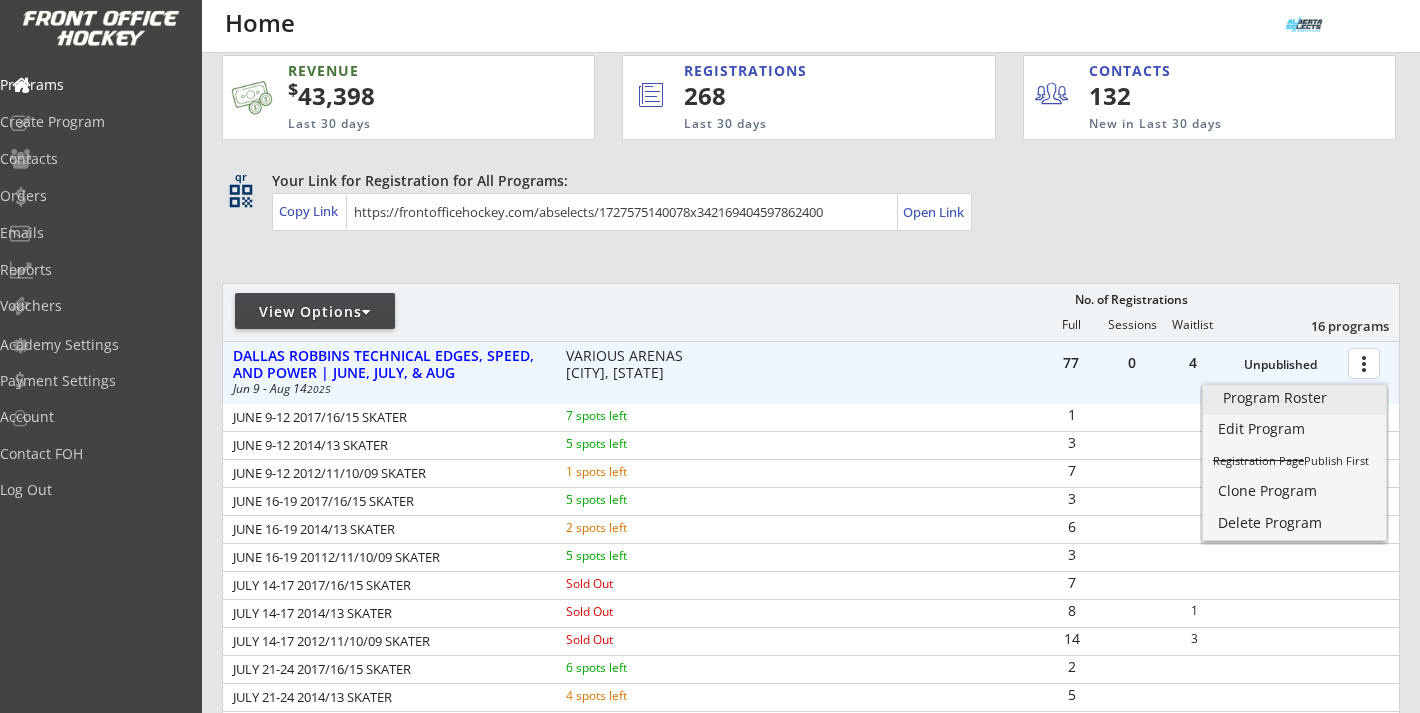 click on "Program Roster" at bounding box center [1294, 398] 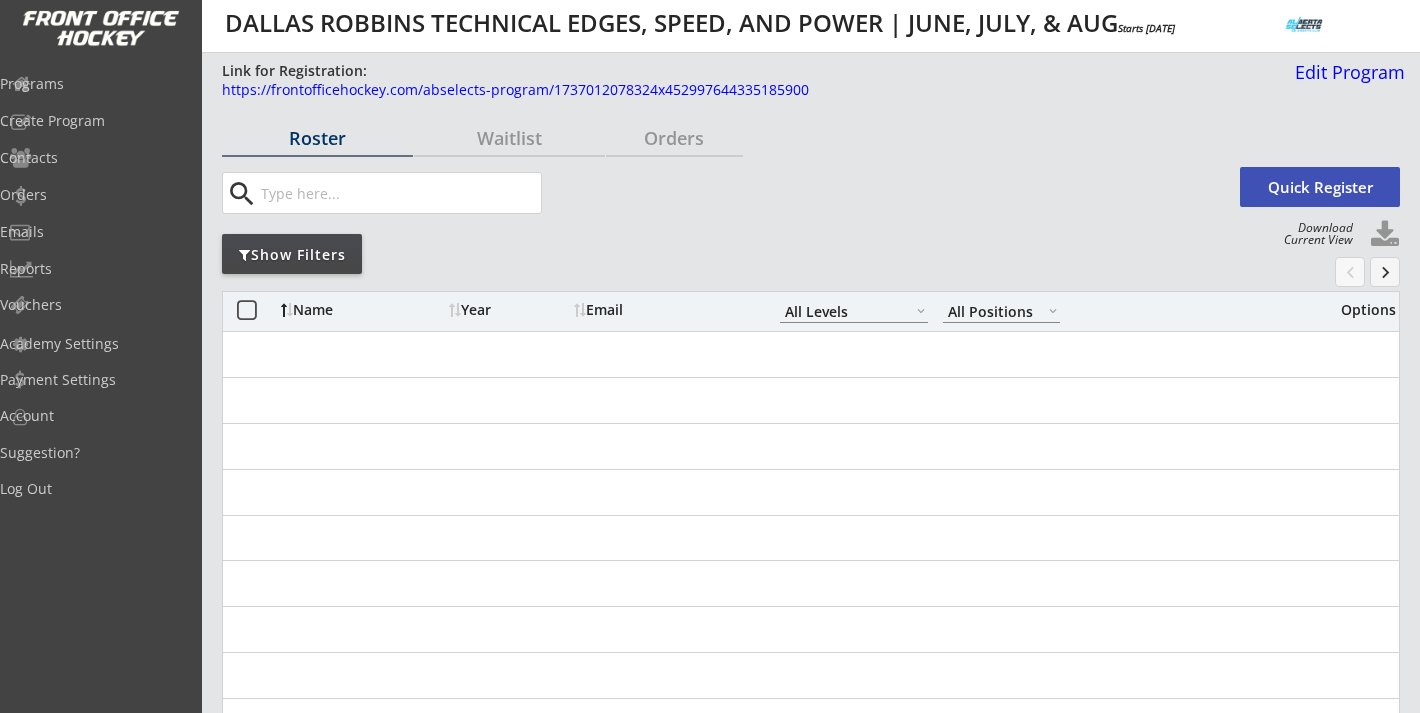 select on ""All Levels"" 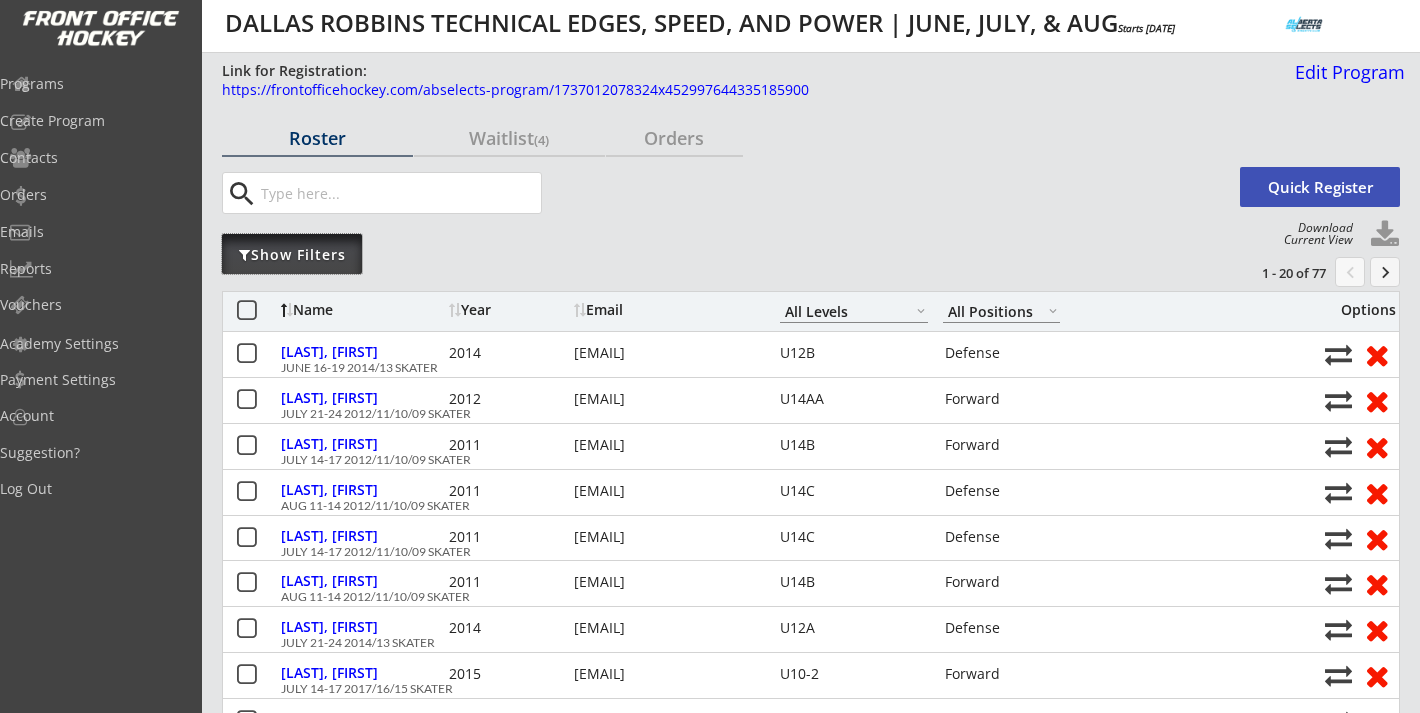 click on "Show Filters" at bounding box center [292, 255] 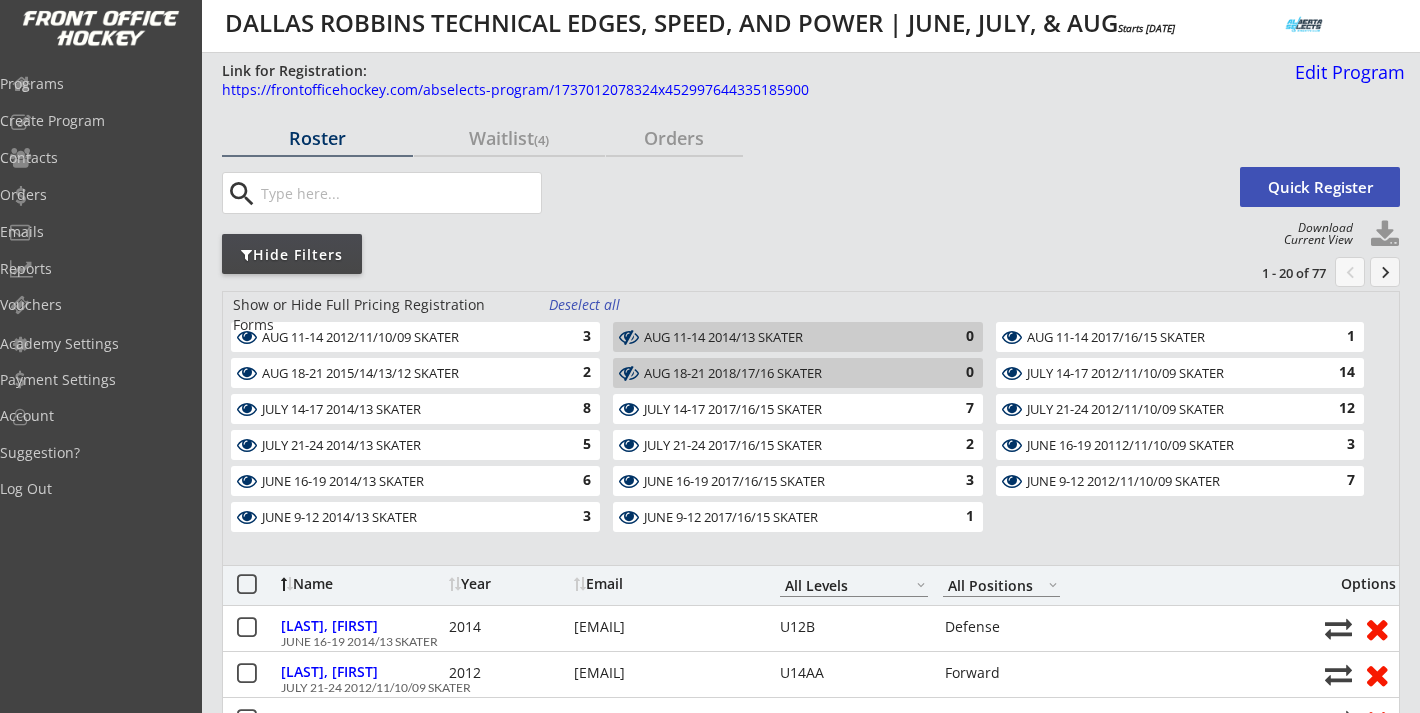 click on "Deselect all" at bounding box center [586, 305] 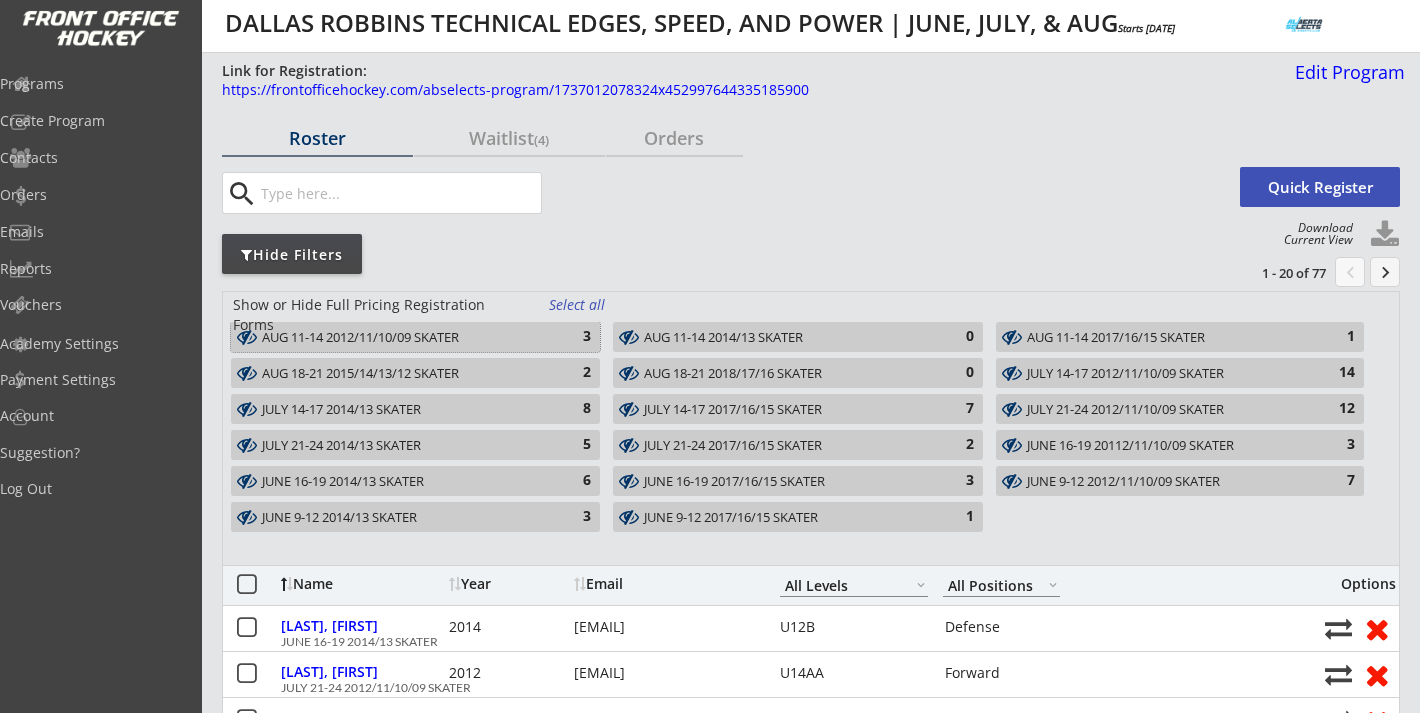 click on "AUG 11-14 2012/11/10/09 SKATER" at bounding box center [404, 338] 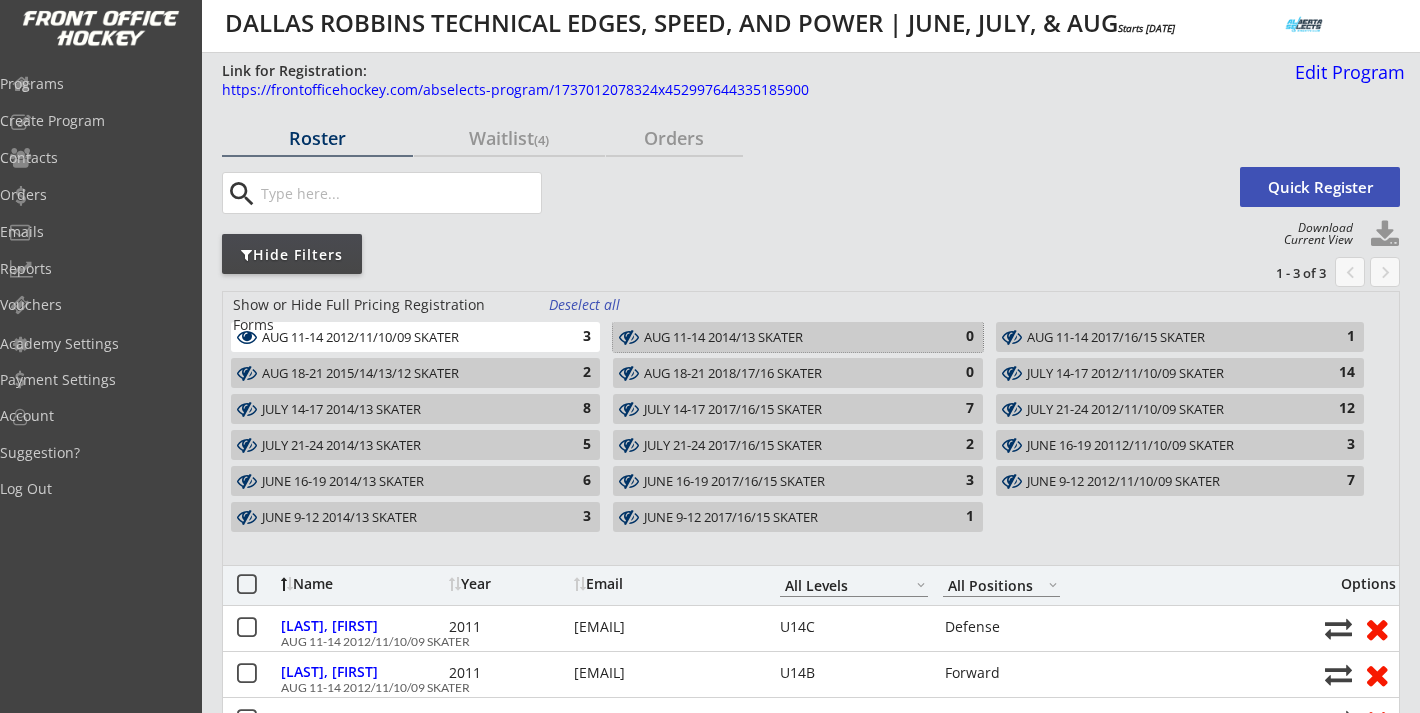 click on "AUG 11-14 2014/13 SKATER" at bounding box center [786, 338] 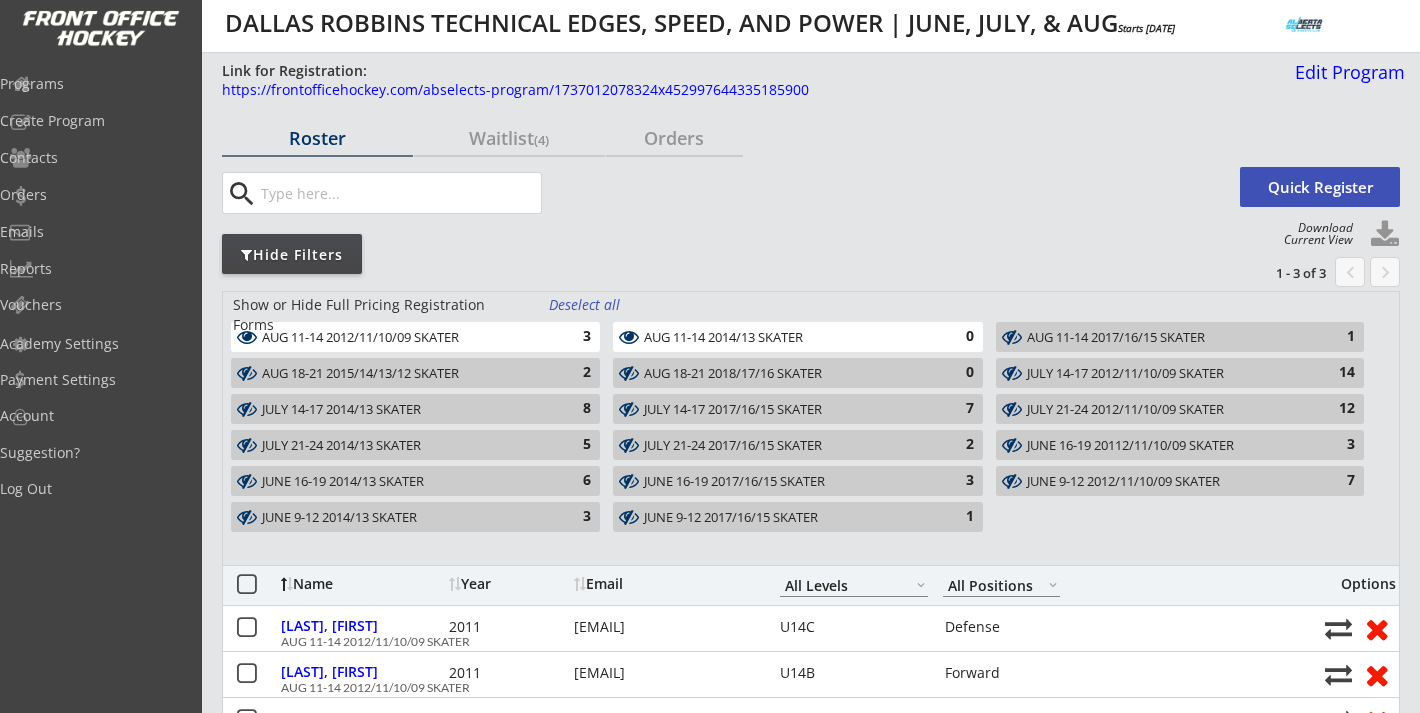 click on "AUG 11-14 2017/16/15 SKATER" at bounding box center (1168, 338) 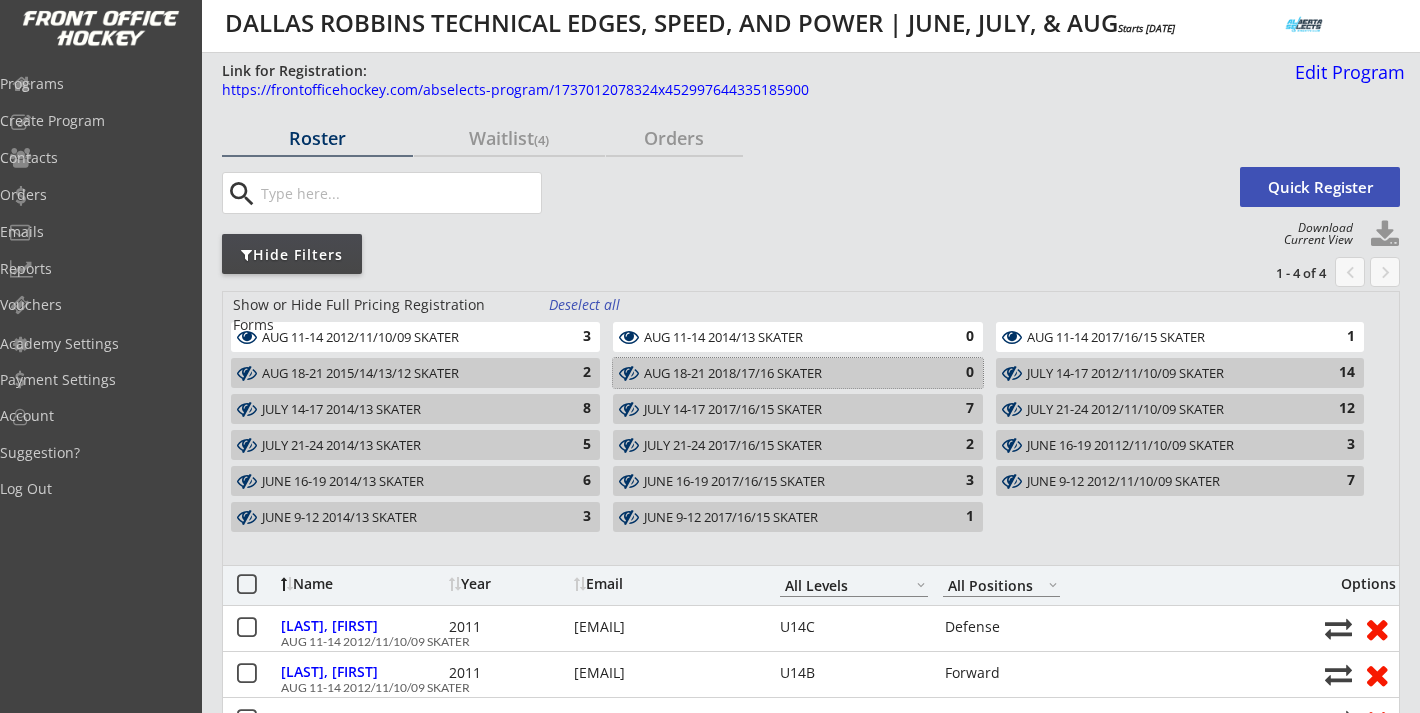 click on "AUG 18-21 2018/17/16 SKATER" at bounding box center (786, 374) 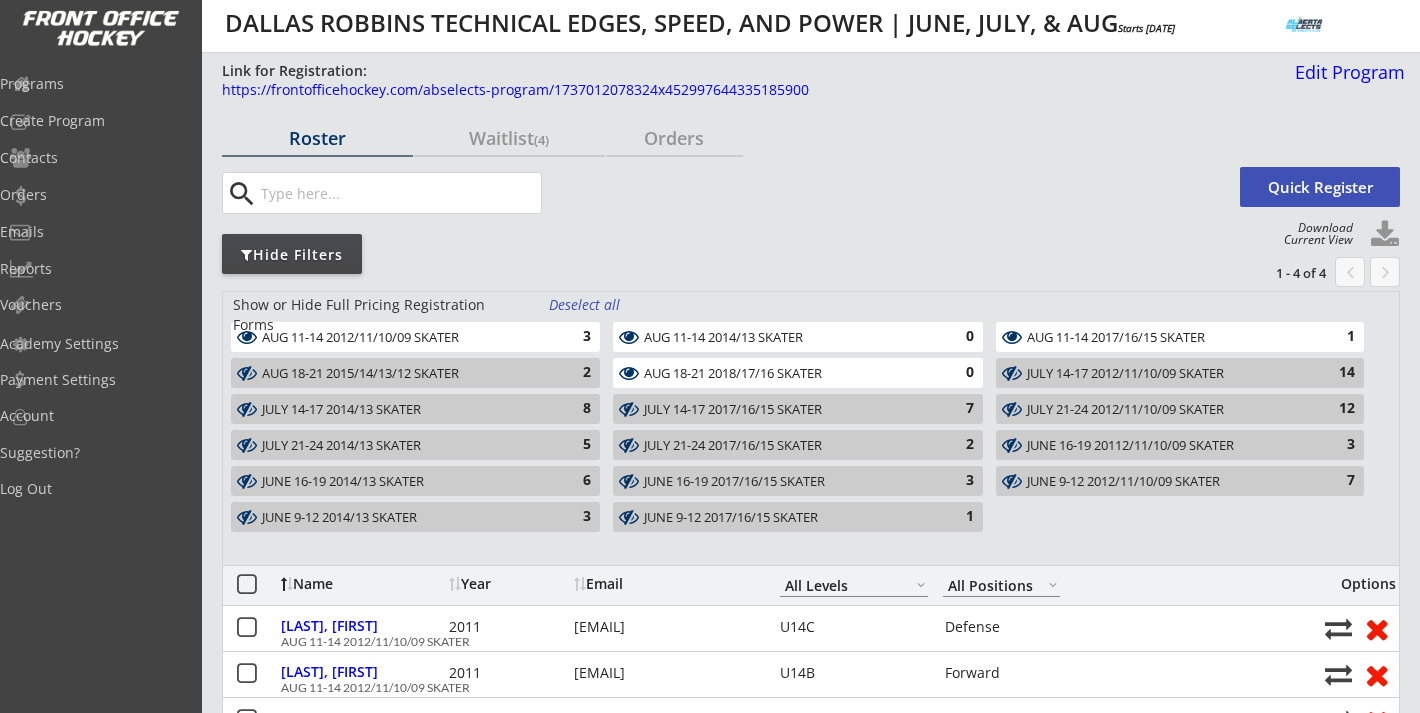 click on "AUG 11-14 2012/11/10/09 SKATER 3" at bounding box center [414, 340] 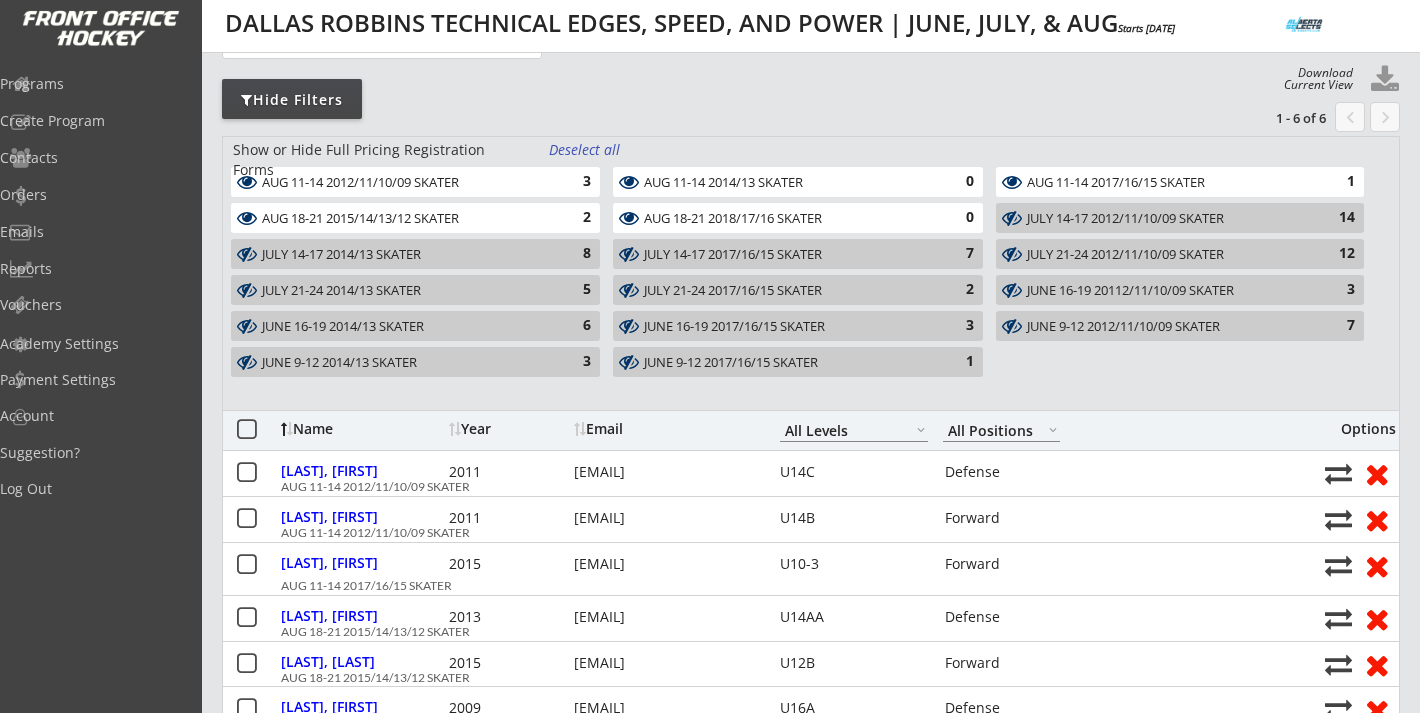 scroll, scrollTop: 247, scrollLeft: 0, axis: vertical 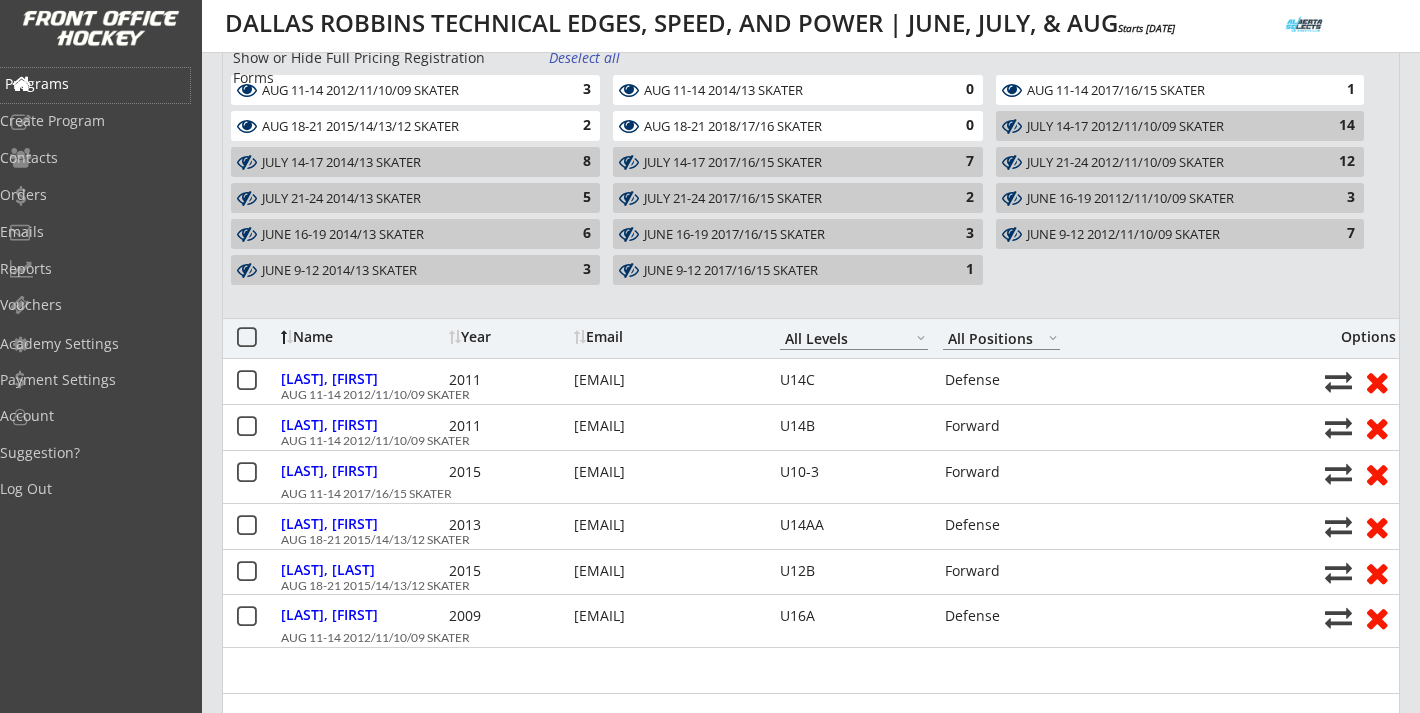click on "Programs" at bounding box center [95, 84] 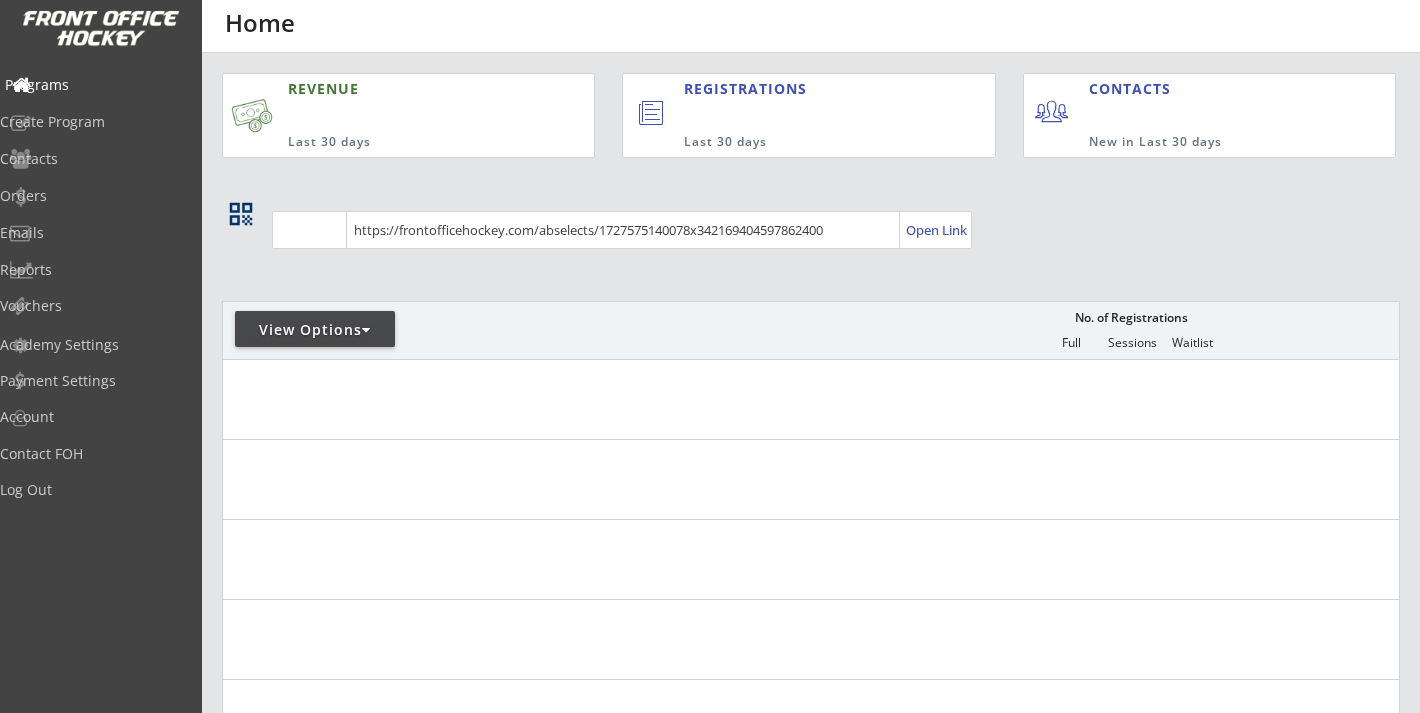 scroll, scrollTop: 0, scrollLeft: 0, axis: both 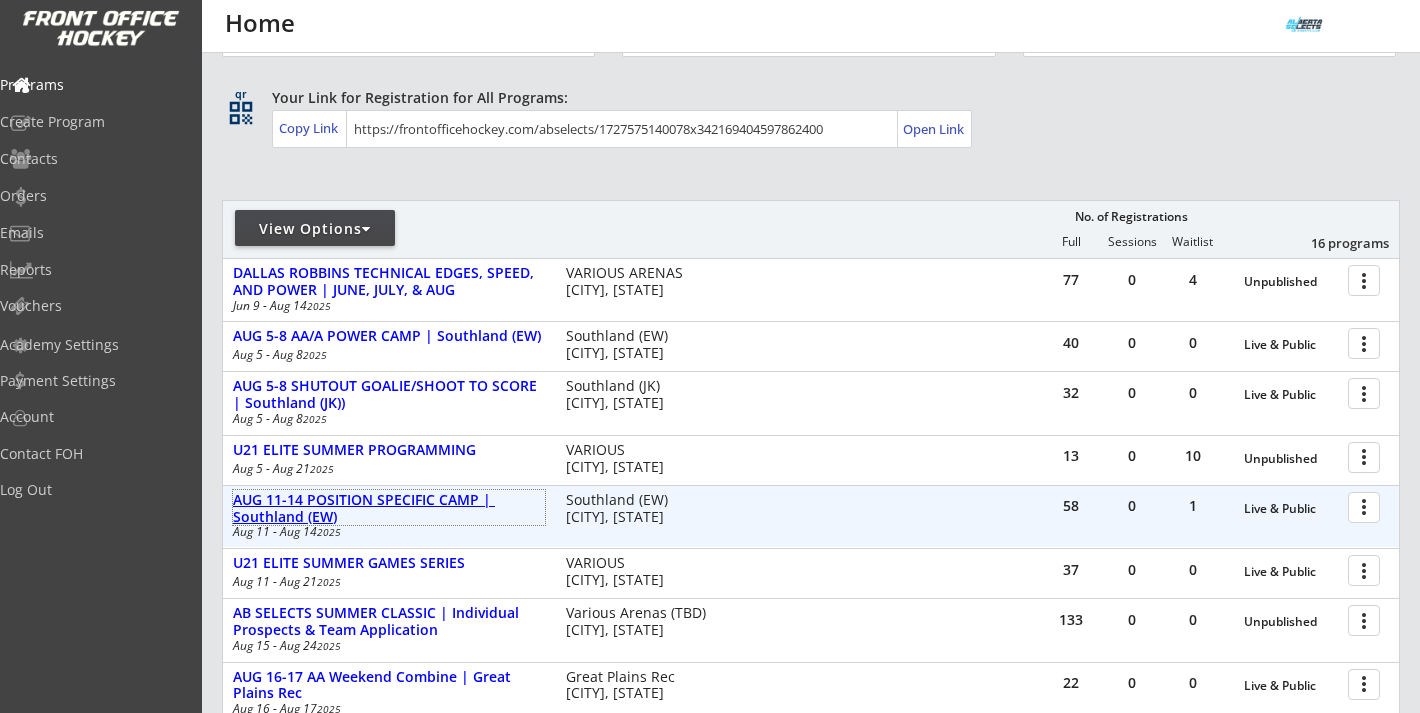click on "AUG 11-14 POSITION SPECIFIC CAMP | Southland (EW)" at bounding box center [389, 509] 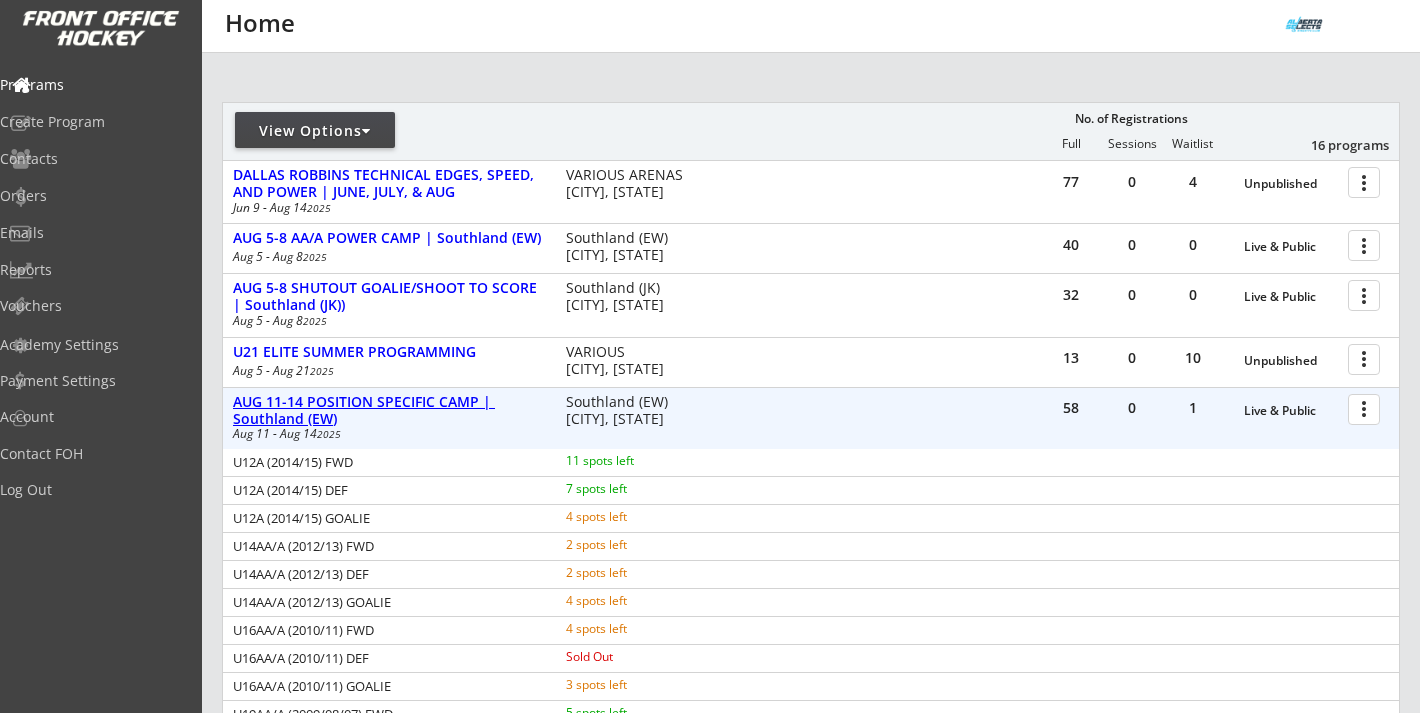 scroll, scrollTop: 377, scrollLeft: 0, axis: vertical 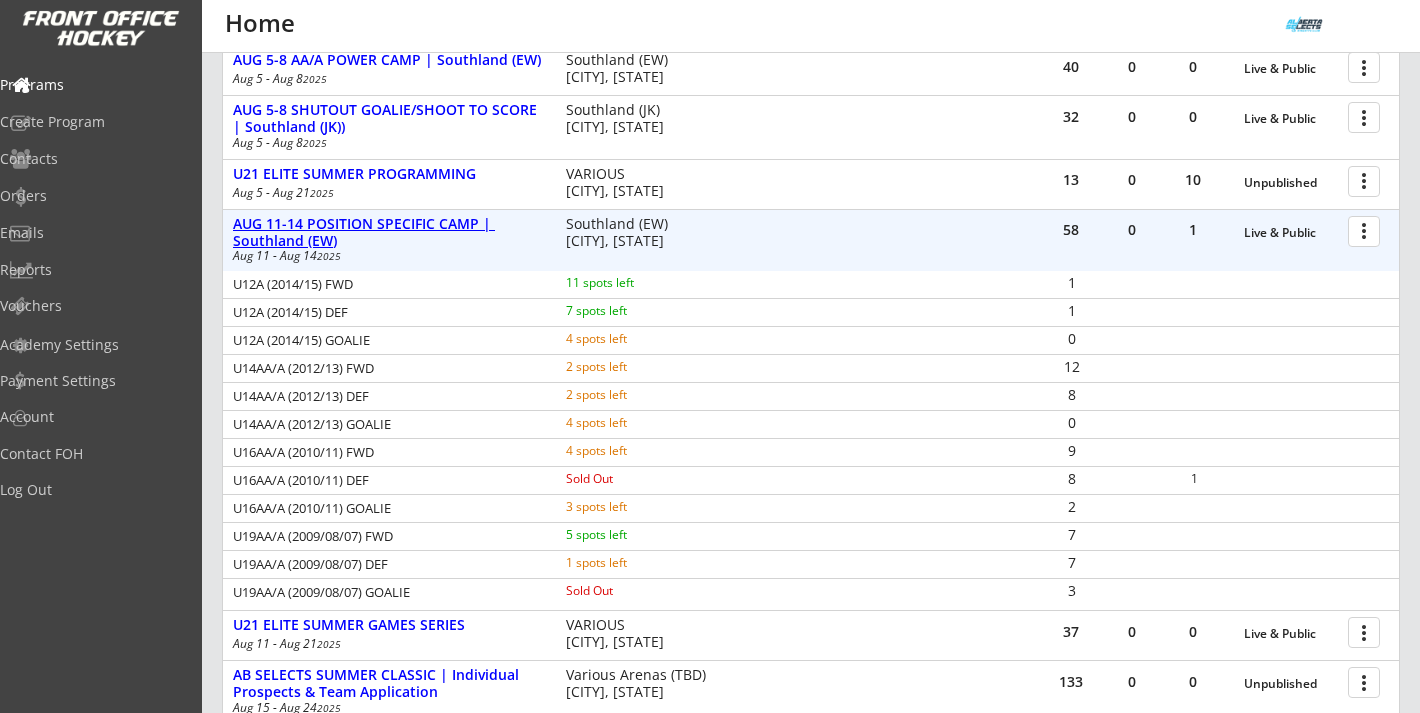 click on "AUG 11-14 POSITION SPECIFIC CAMP | Southland (EW)" at bounding box center (389, 233) 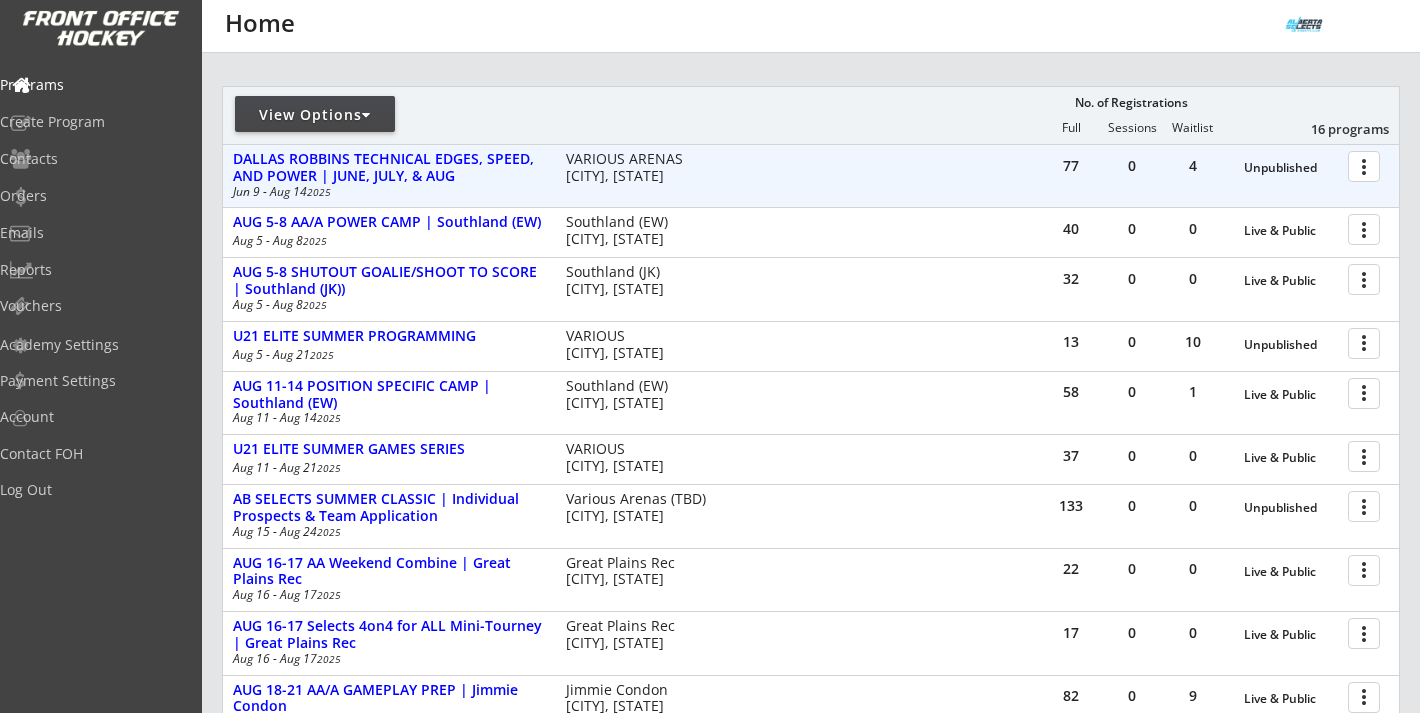 scroll, scrollTop: 161, scrollLeft: 0, axis: vertical 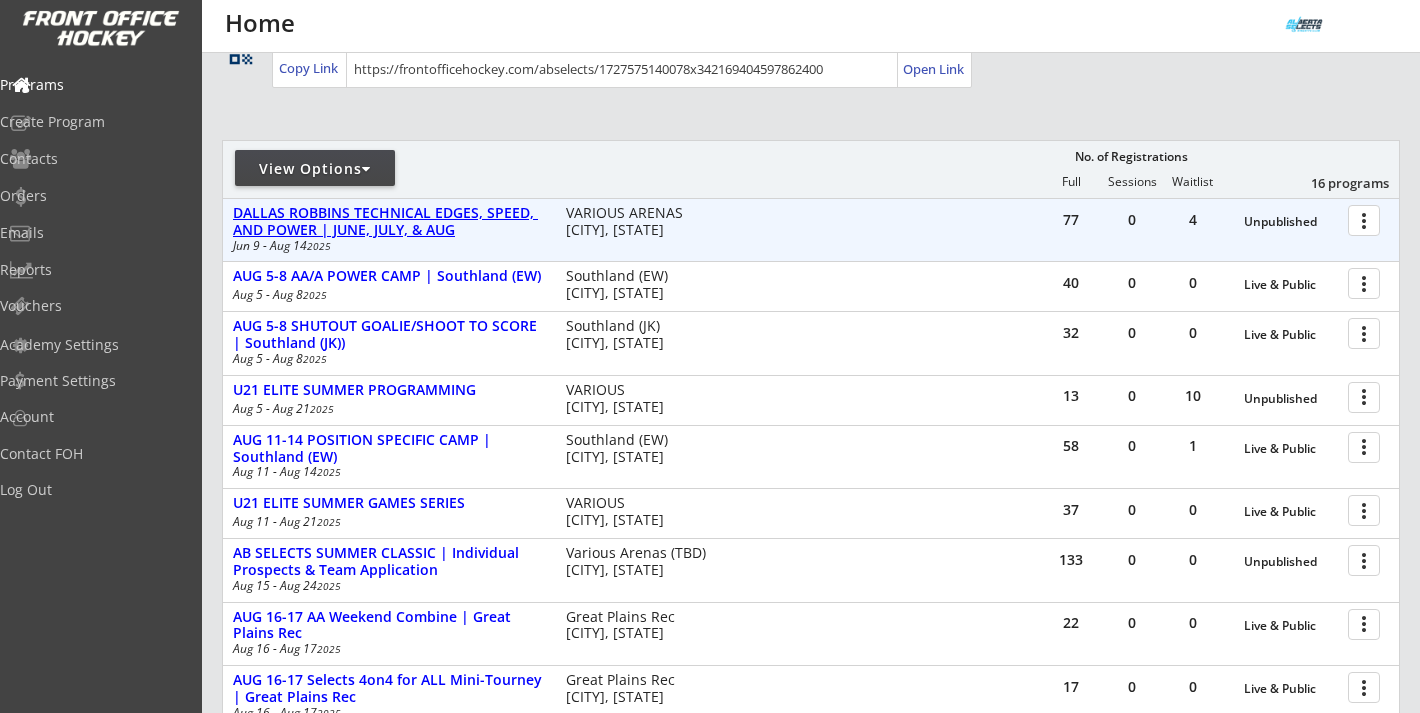 click on "DALLAS ROBBINS TECHNICAL EDGES, SPEED, AND POWER | JUNE, JULY, & AUG" at bounding box center (389, 222) 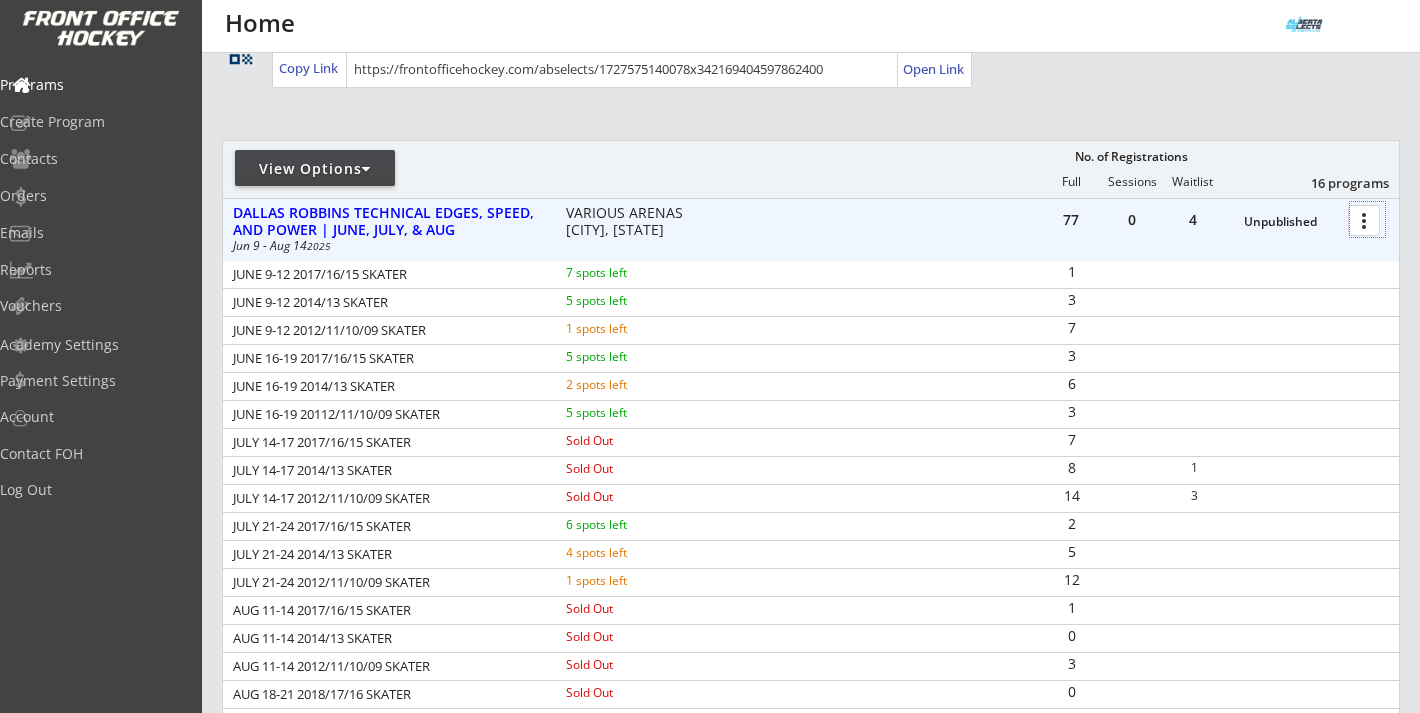 click at bounding box center [1367, 219] 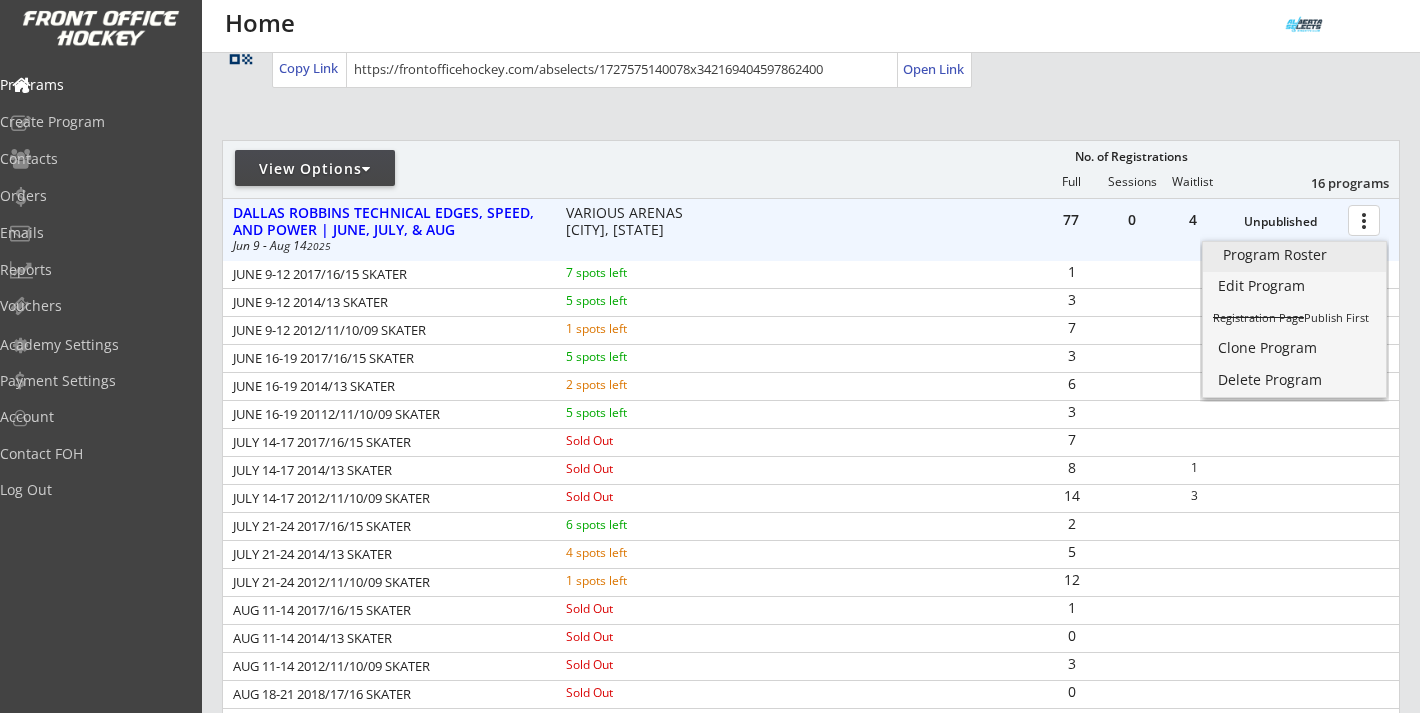 click on "Program Roster" at bounding box center [1294, 255] 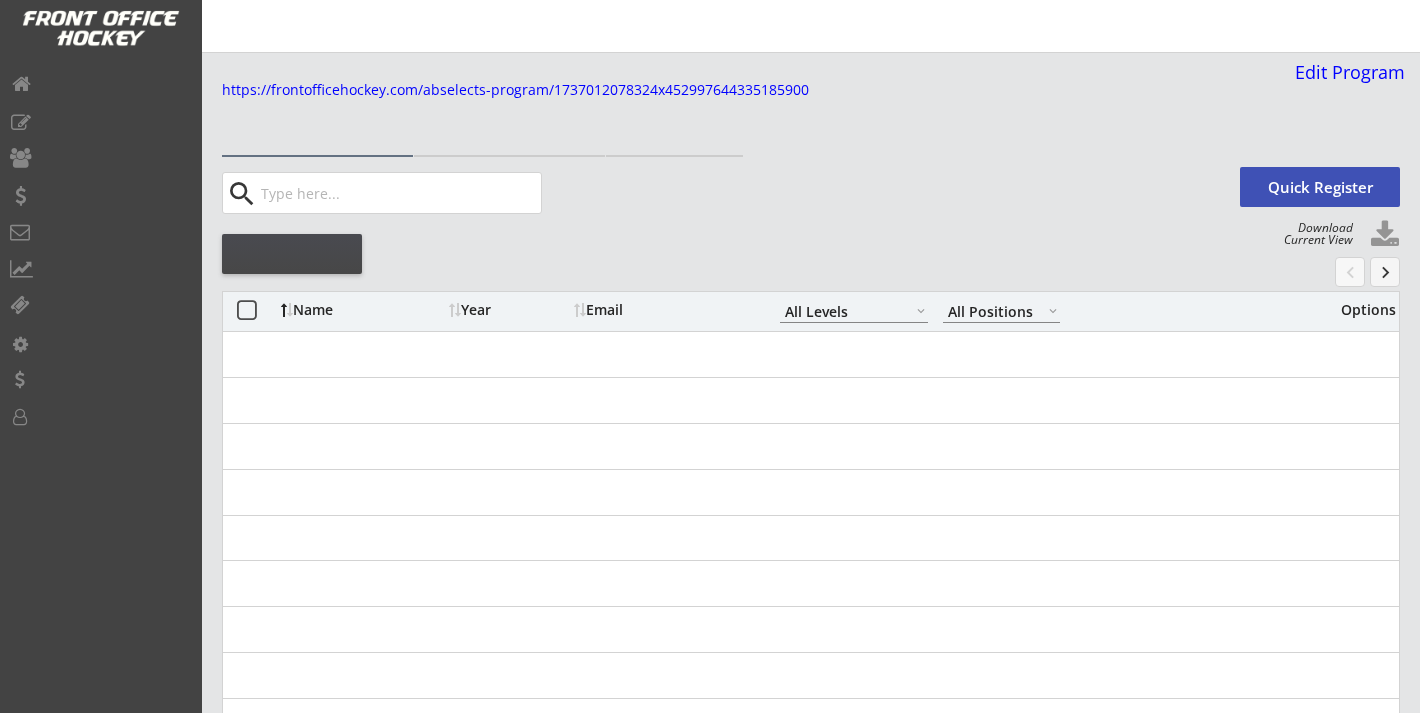 select on ""All Levels"" 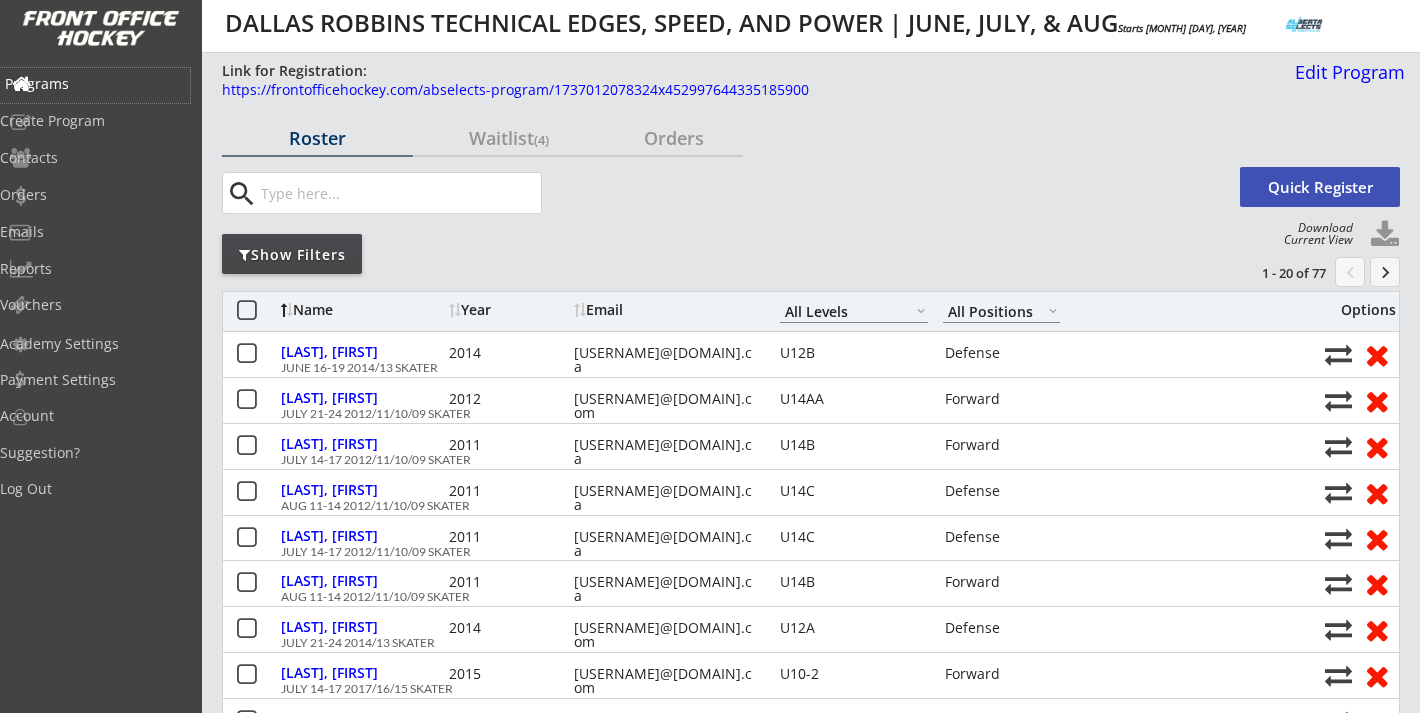 click on "Programs" at bounding box center [95, 84] 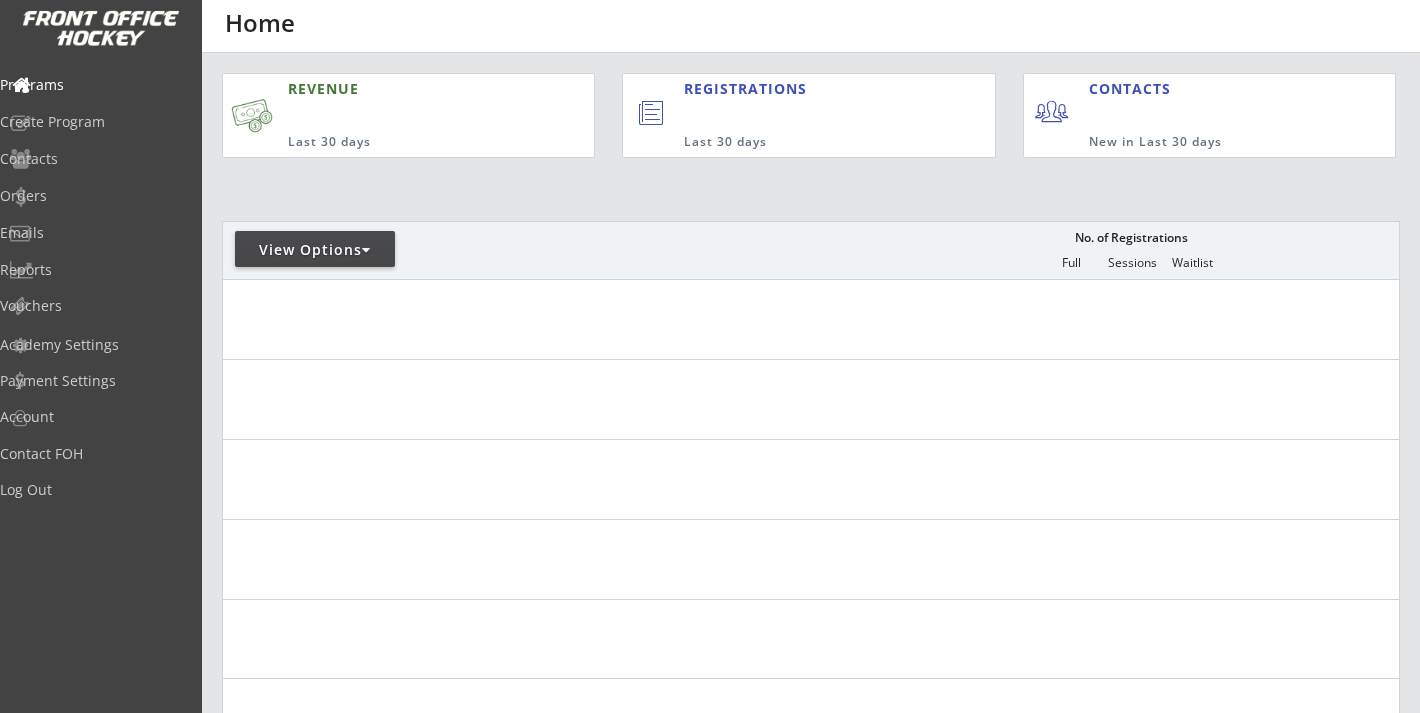 scroll, scrollTop: 0, scrollLeft: 0, axis: both 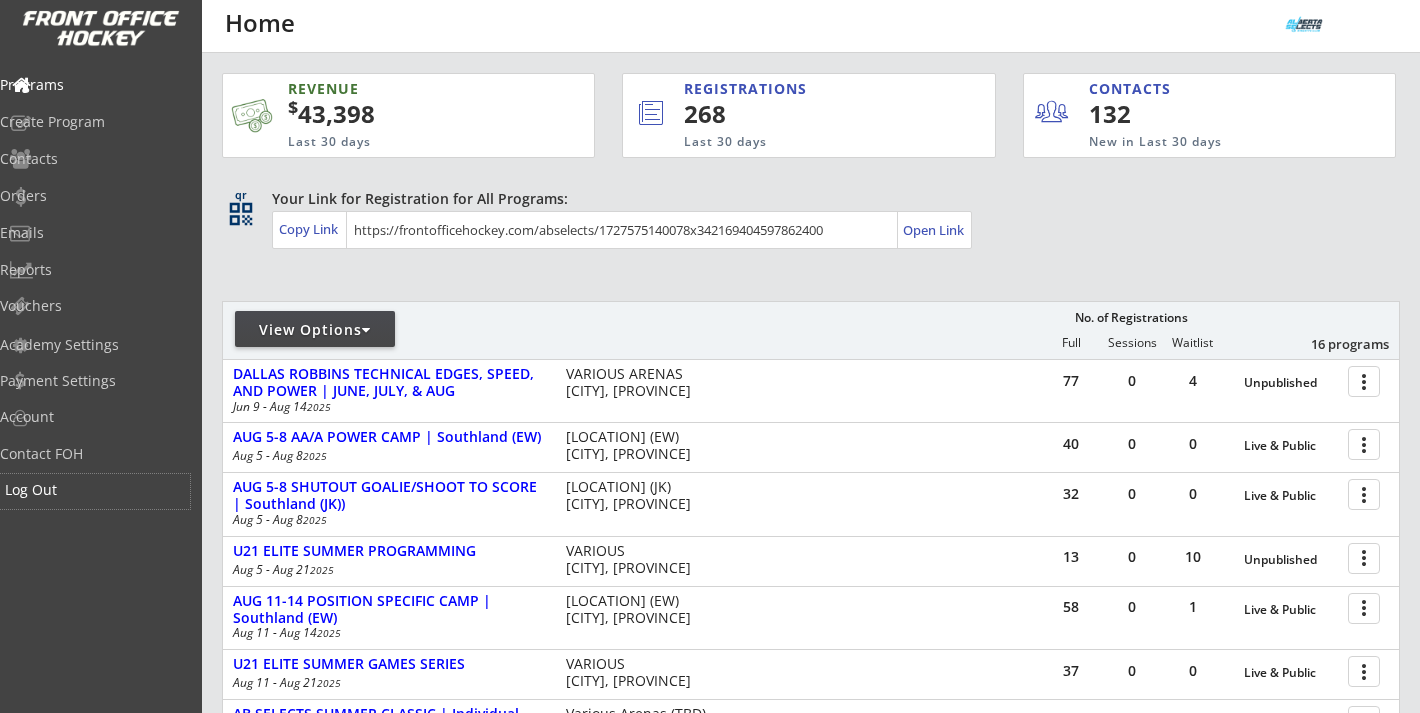 click on "Log Out" at bounding box center (95, 490) 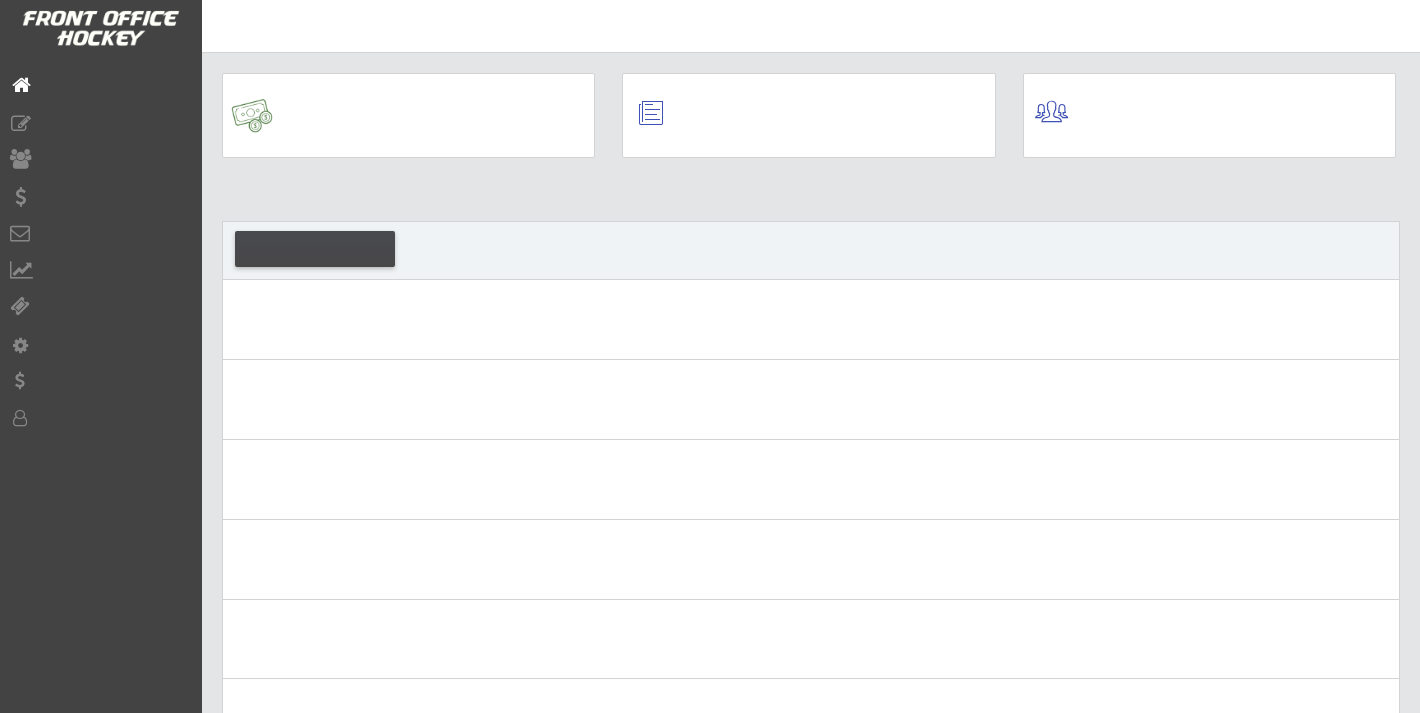 scroll, scrollTop: 0, scrollLeft: 0, axis: both 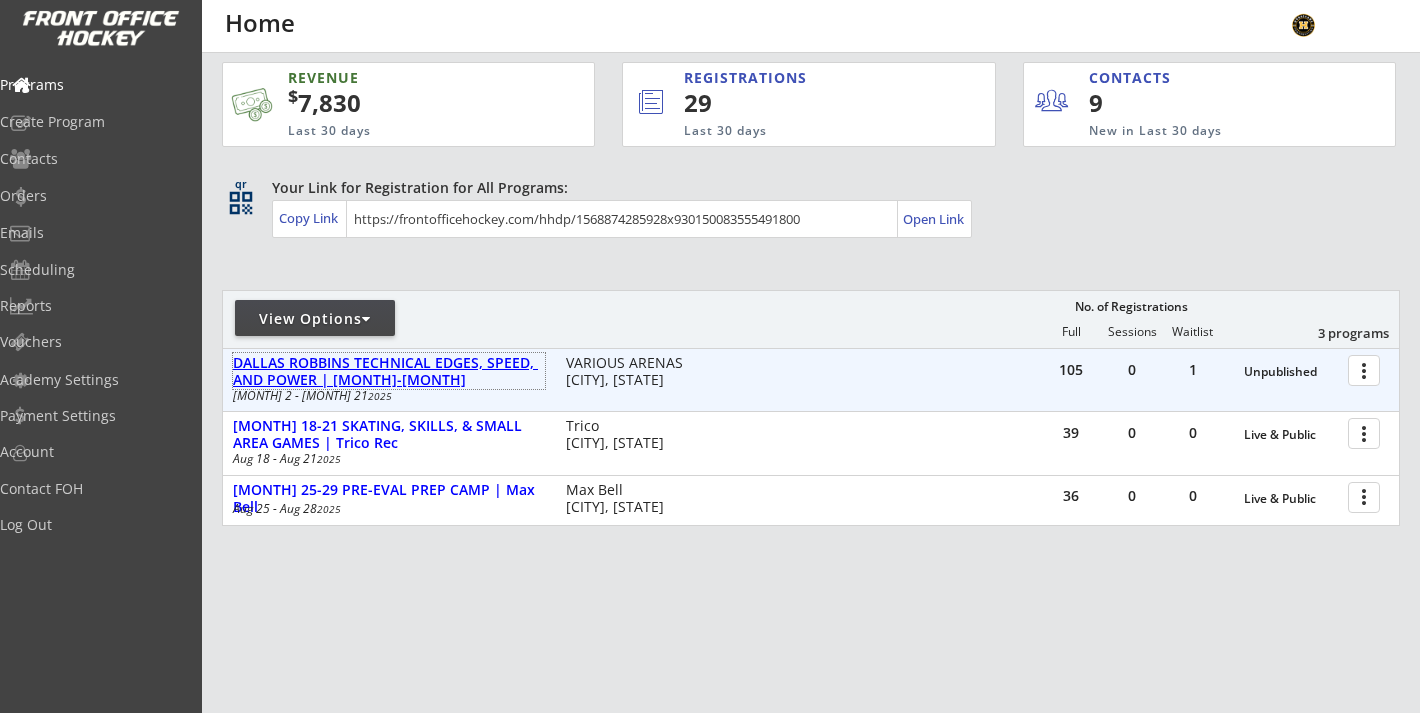 click on "DALLAS ROBBINS TECHNICAL EDGES, SPEED, AND POWER | [MONTH]-[MONTH]" at bounding box center (389, 372) 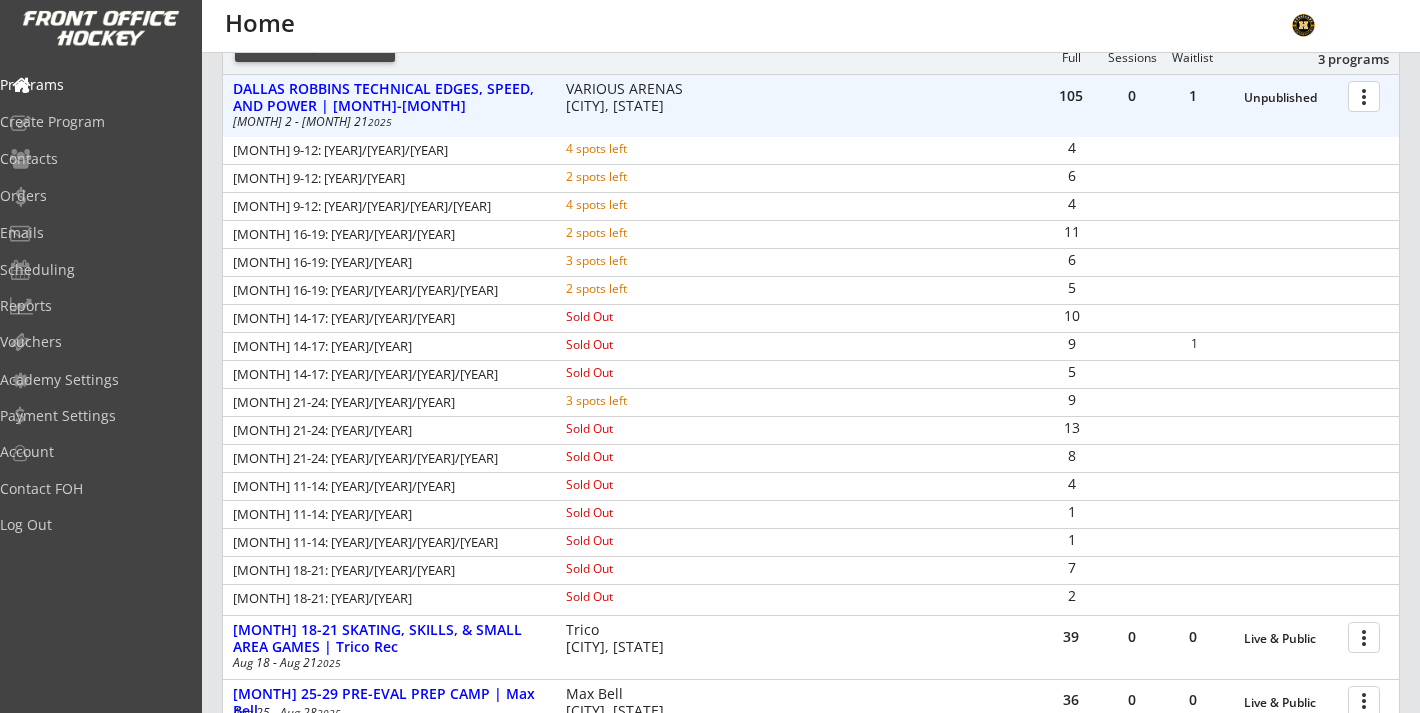 scroll, scrollTop: 296, scrollLeft: 0, axis: vertical 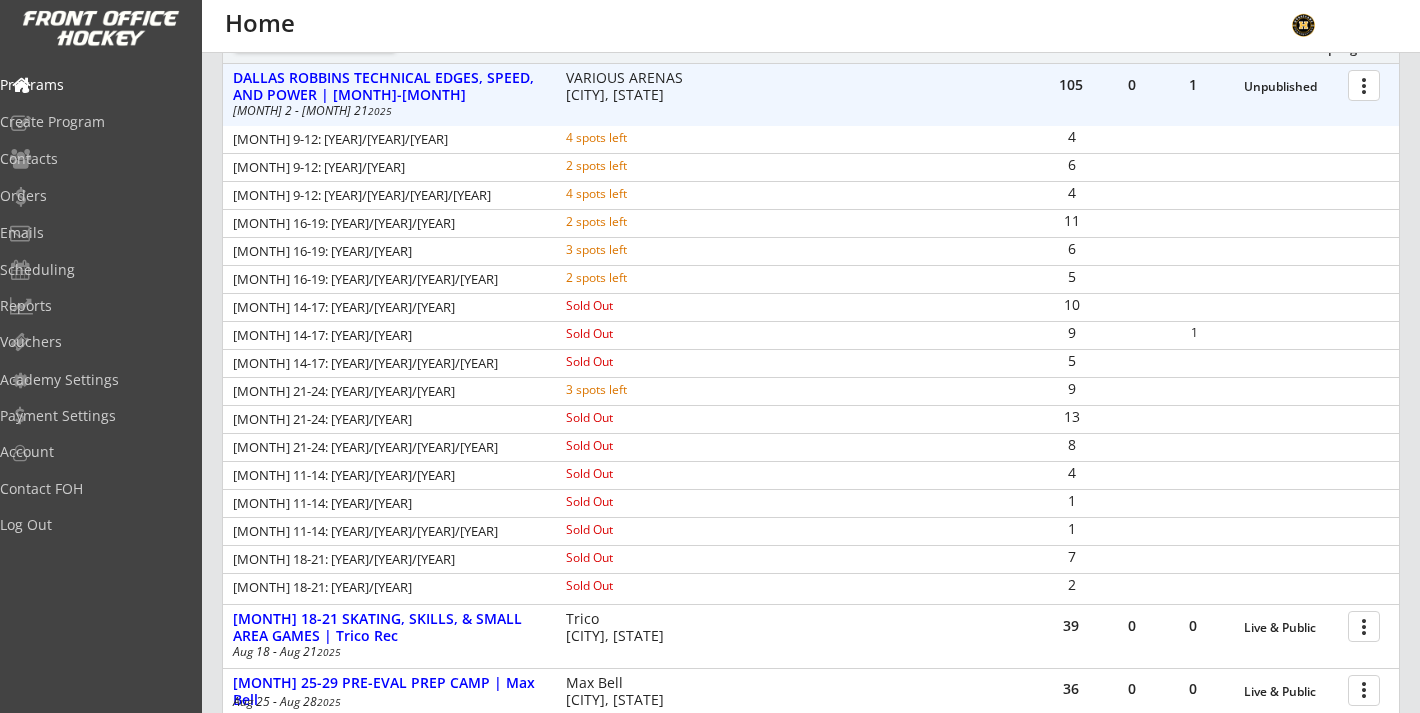 click at bounding box center [1367, 84] 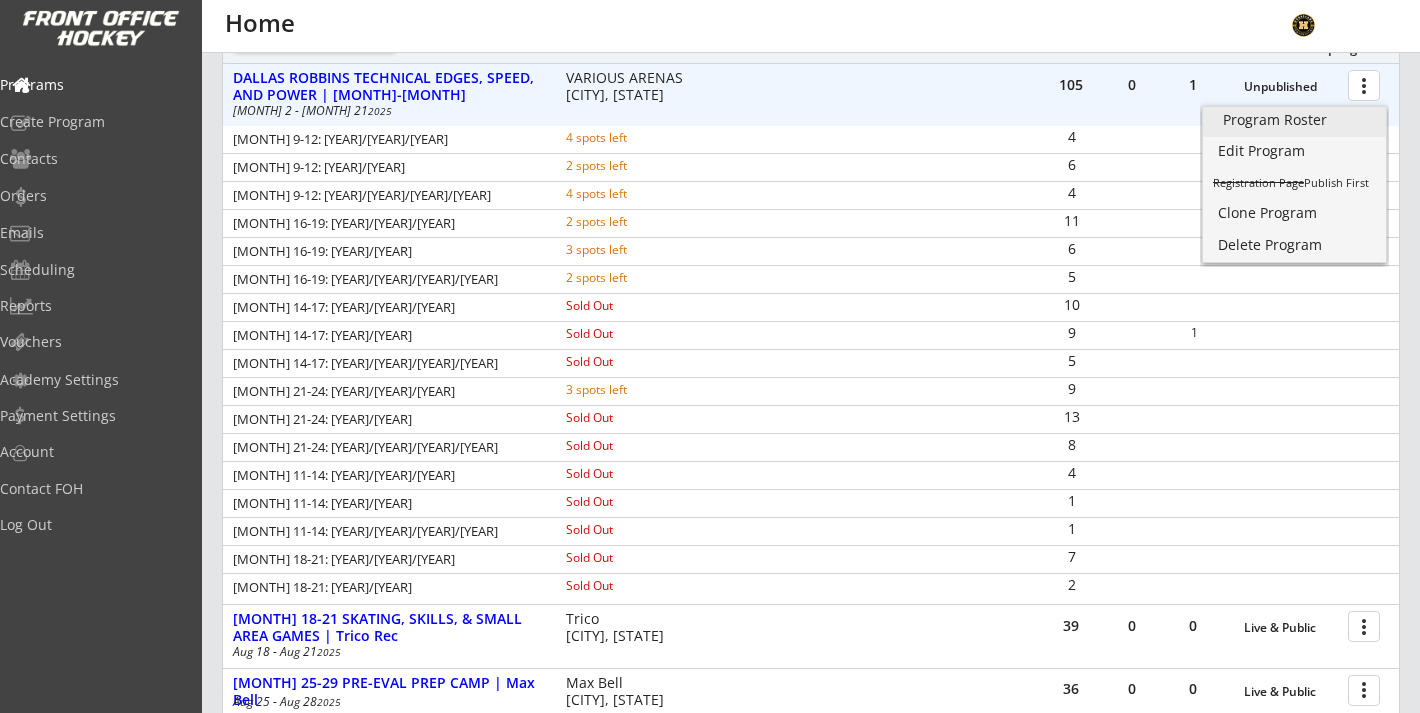 click on "Program Roster" at bounding box center [1294, 120] 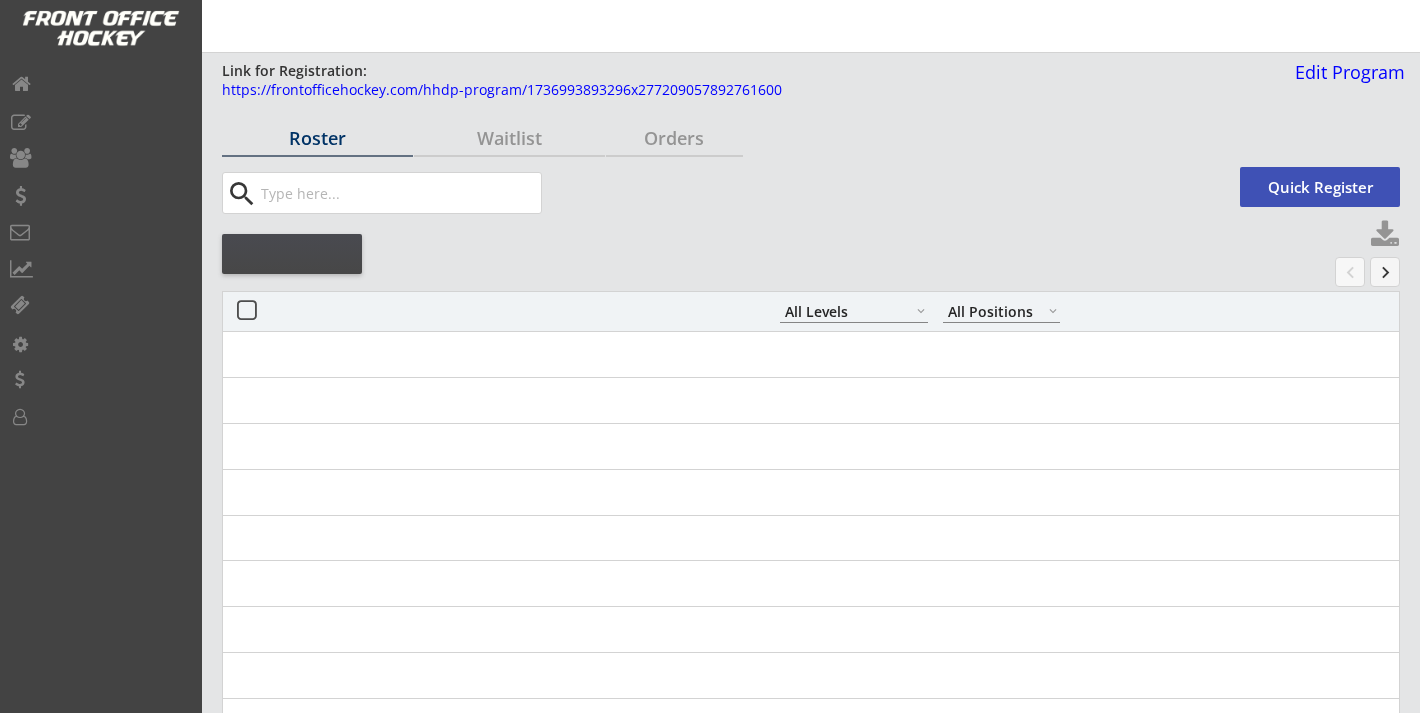 select on ""All Levels"" 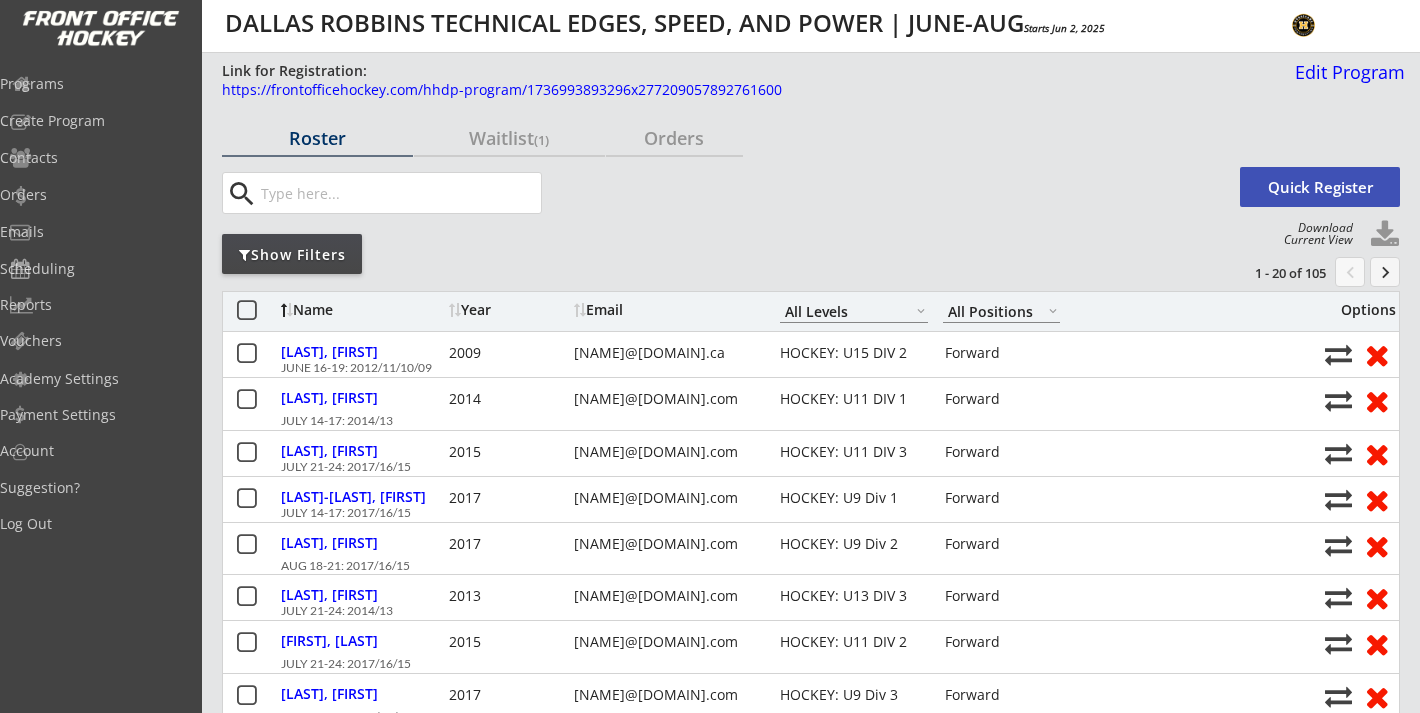click on "Show Filters" at bounding box center (292, 254) 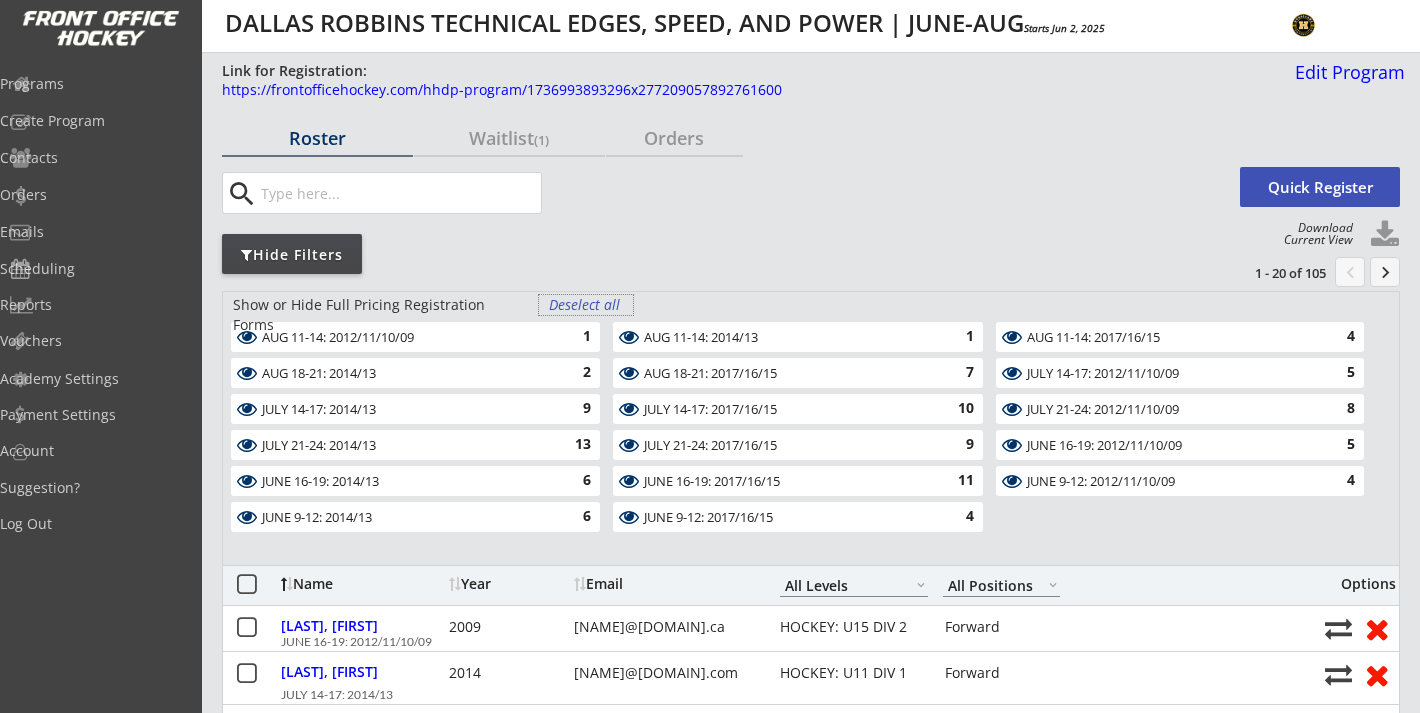 click on "Deselect all" at bounding box center (586, 305) 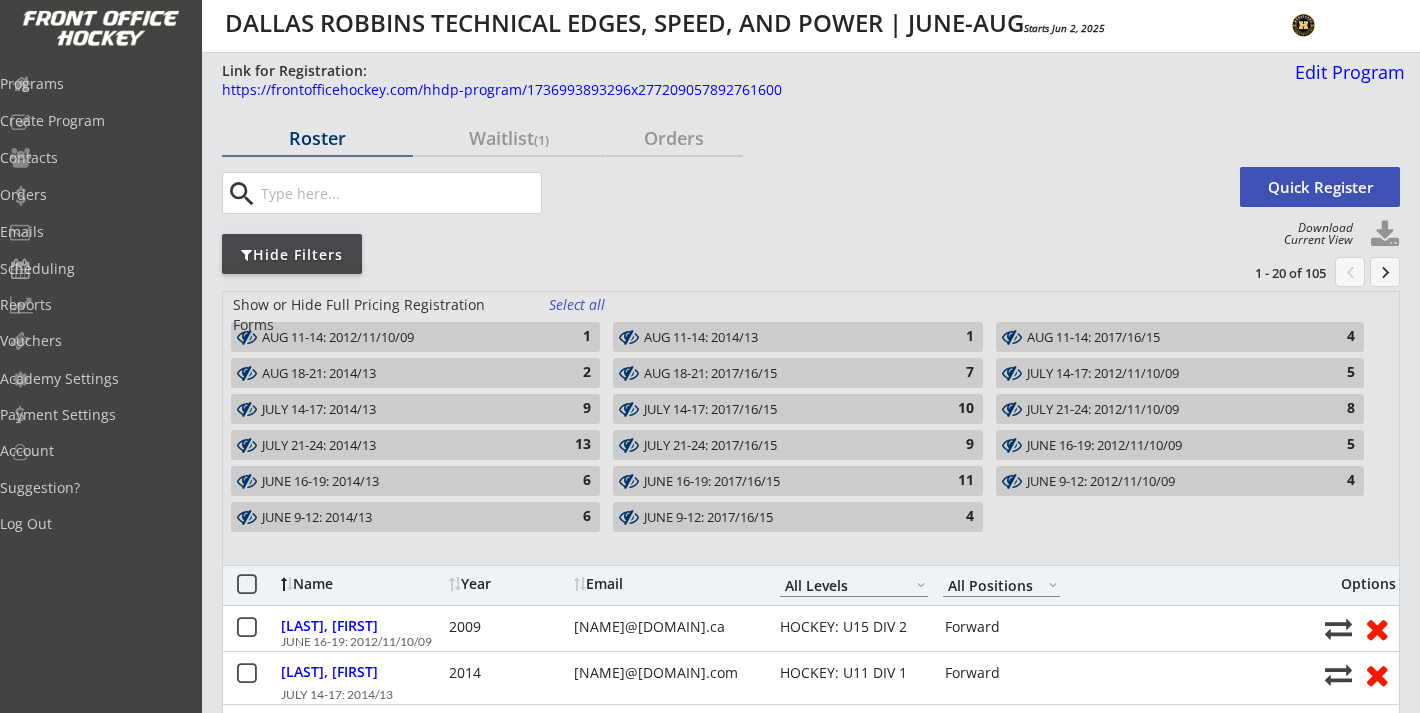 click on "AUG 11-14: 2012/11/10/09" at bounding box center (404, 338) 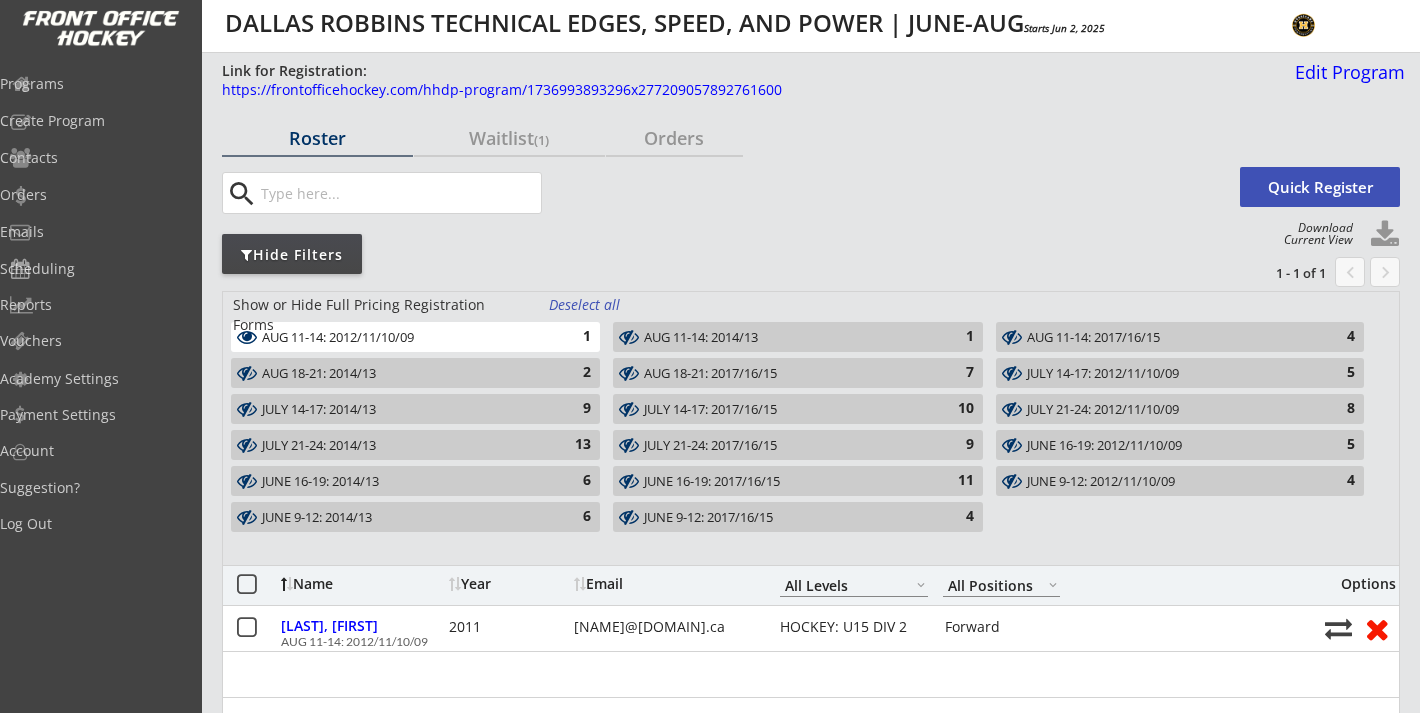 click on "AUG 18-21: 2014/13" at bounding box center (404, 374) 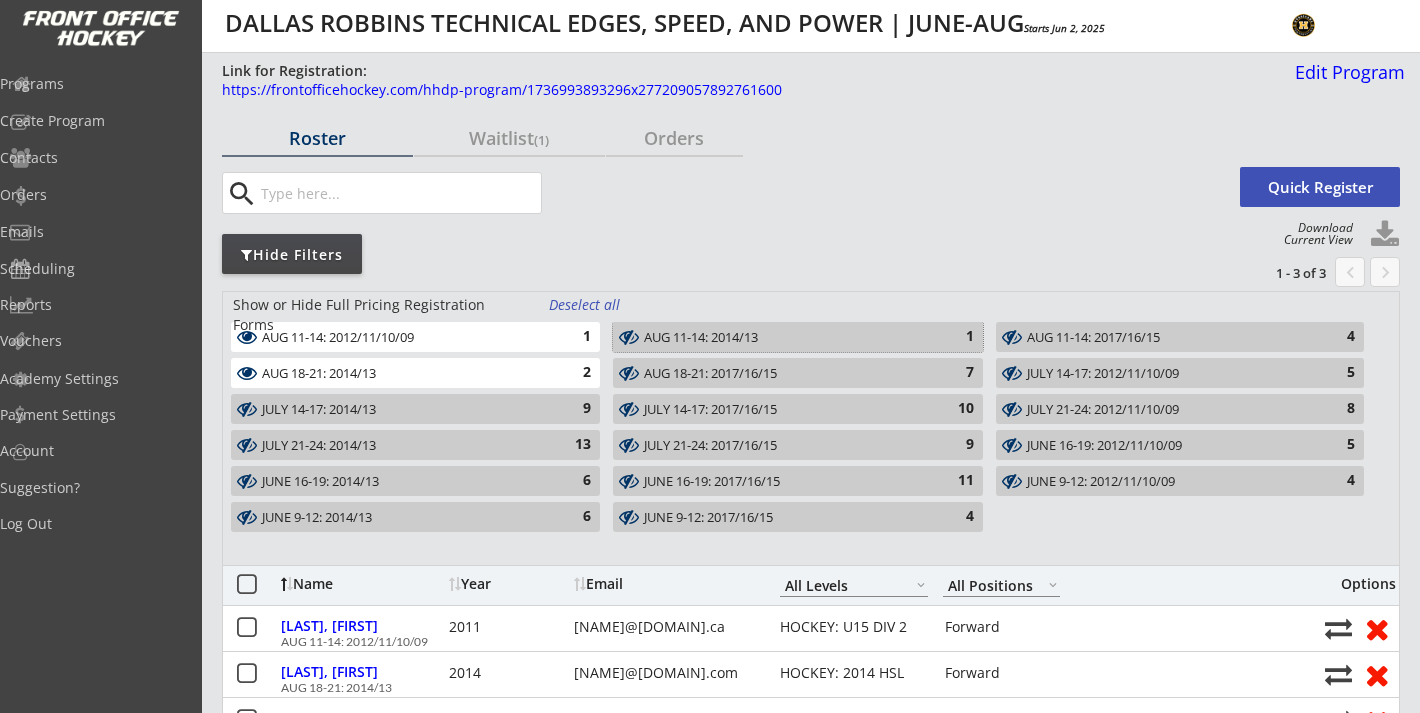 click on "AUG 11-14: 2014/13" at bounding box center (786, 338) 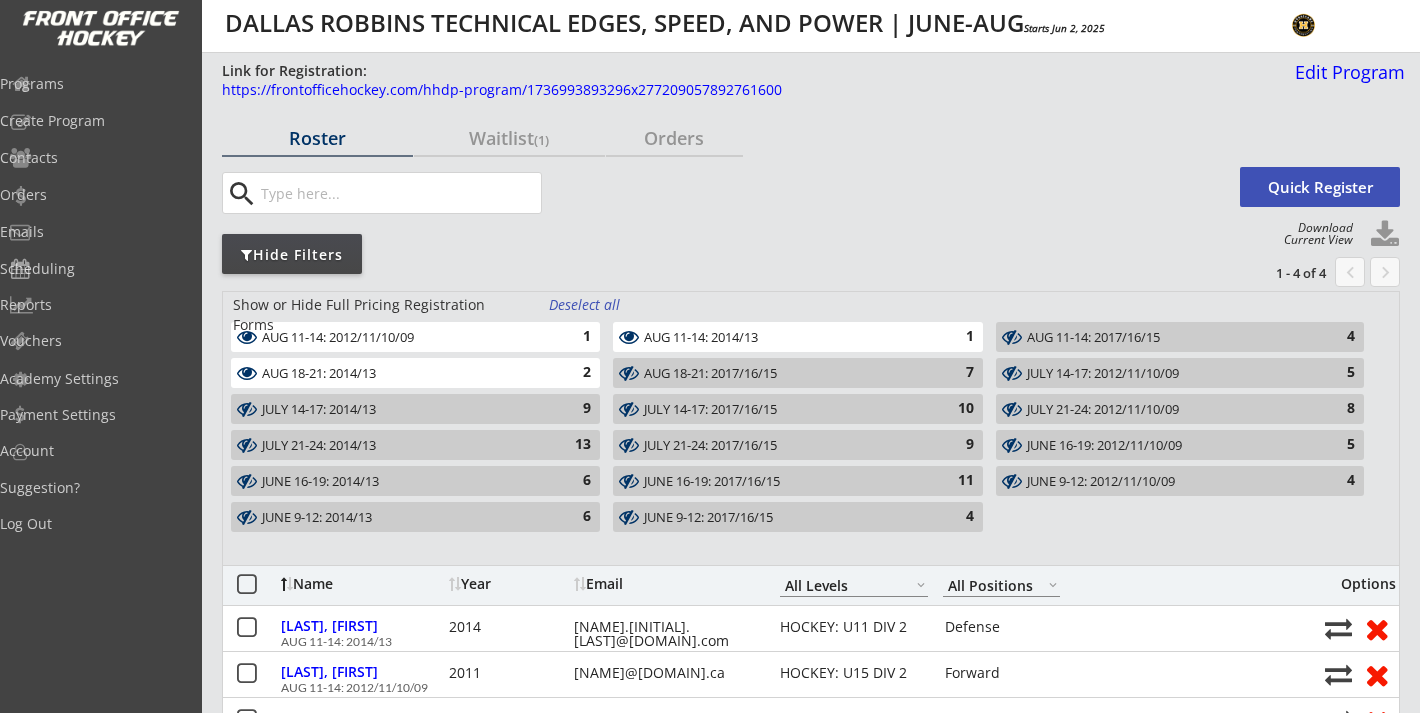 click on "AUG 18-21: 2017/16/15" at bounding box center [786, 374] 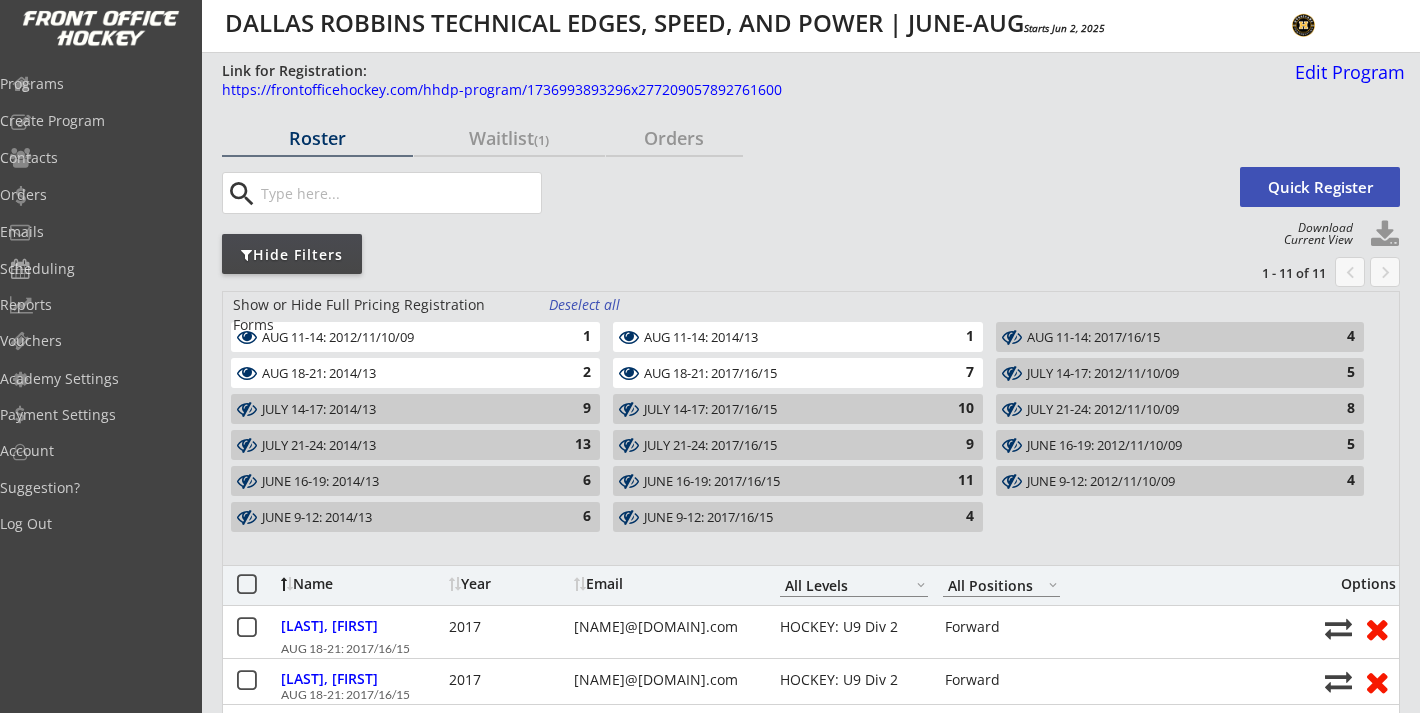 click on "AUG 11-14: 2017/16/15" at bounding box center [1168, 338] 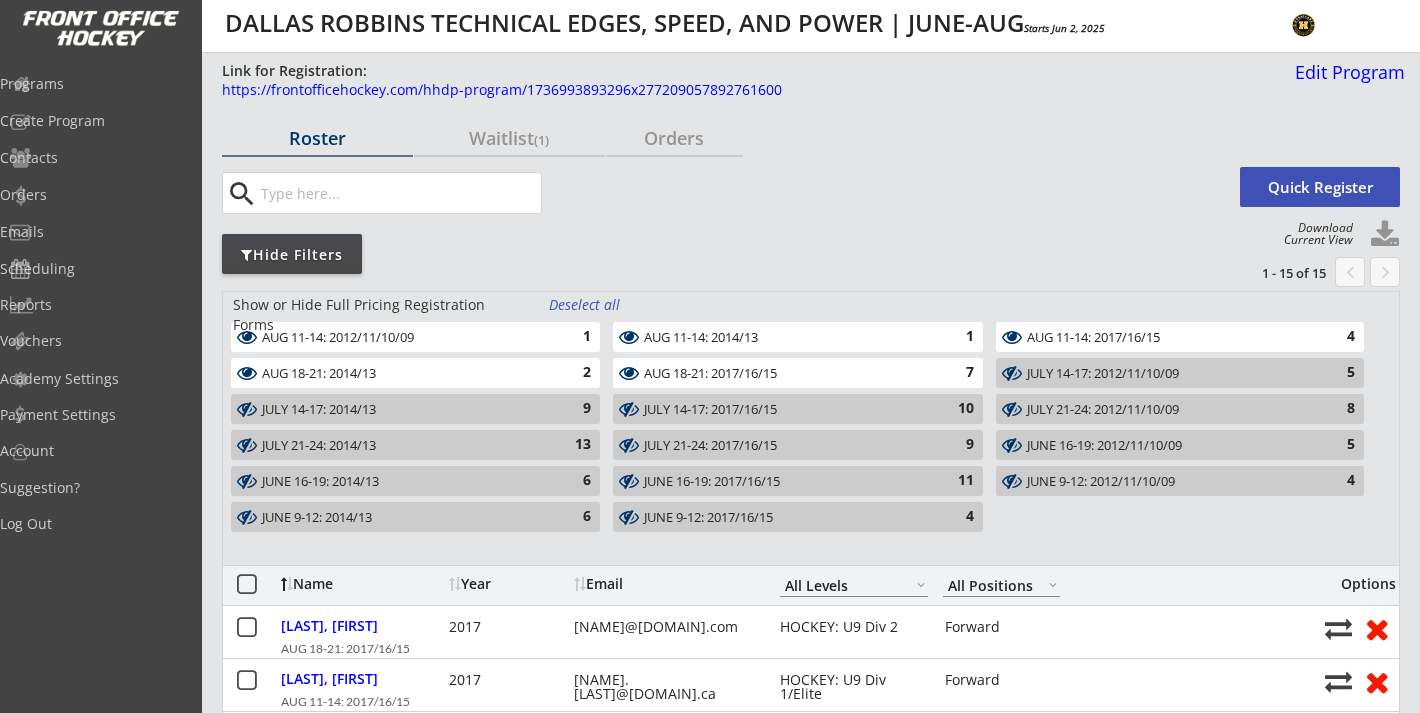 click at bounding box center (1385, 235) 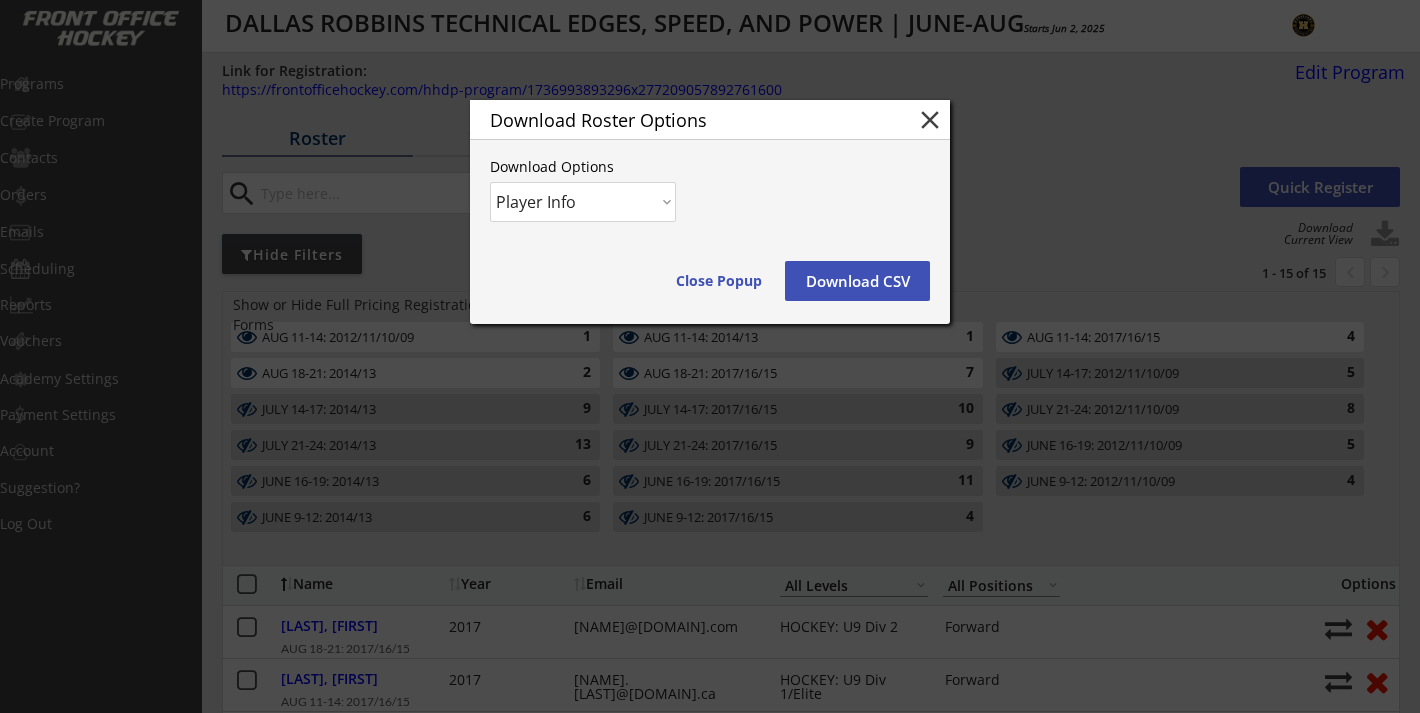 click on "Download CSV" at bounding box center (857, 281) 